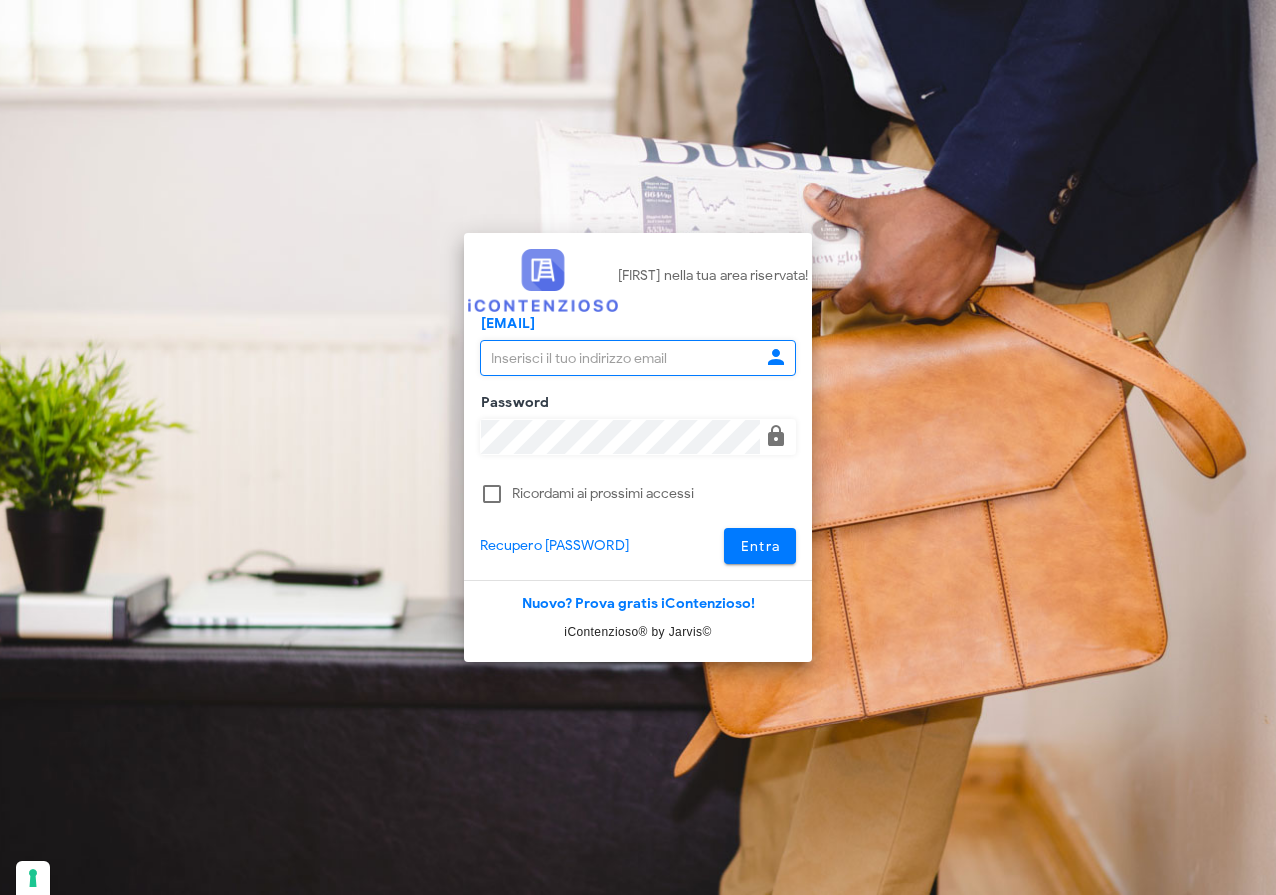 scroll, scrollTop: 0, scrollLeft: 0, axis: both 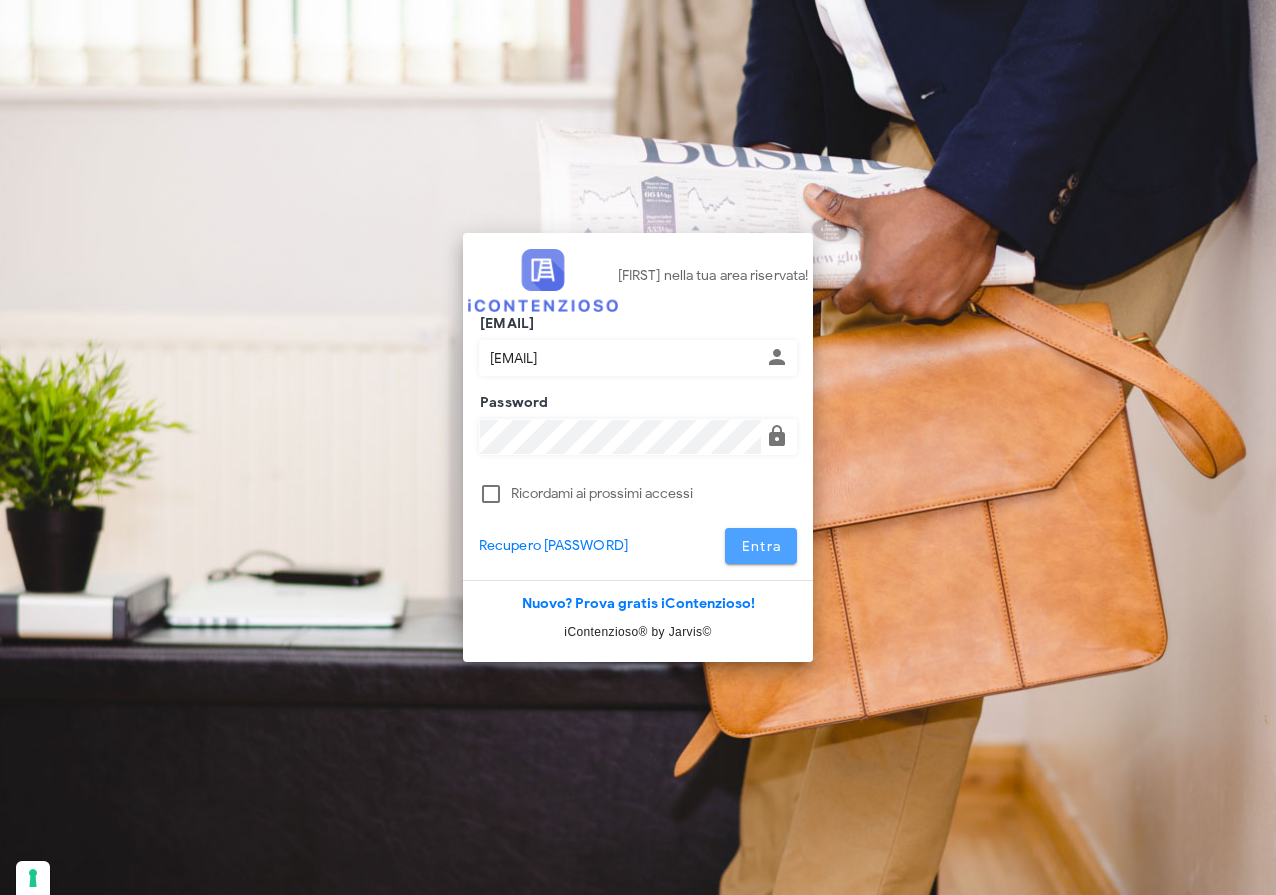 click on "Entra" at bounding box center [761, 546] 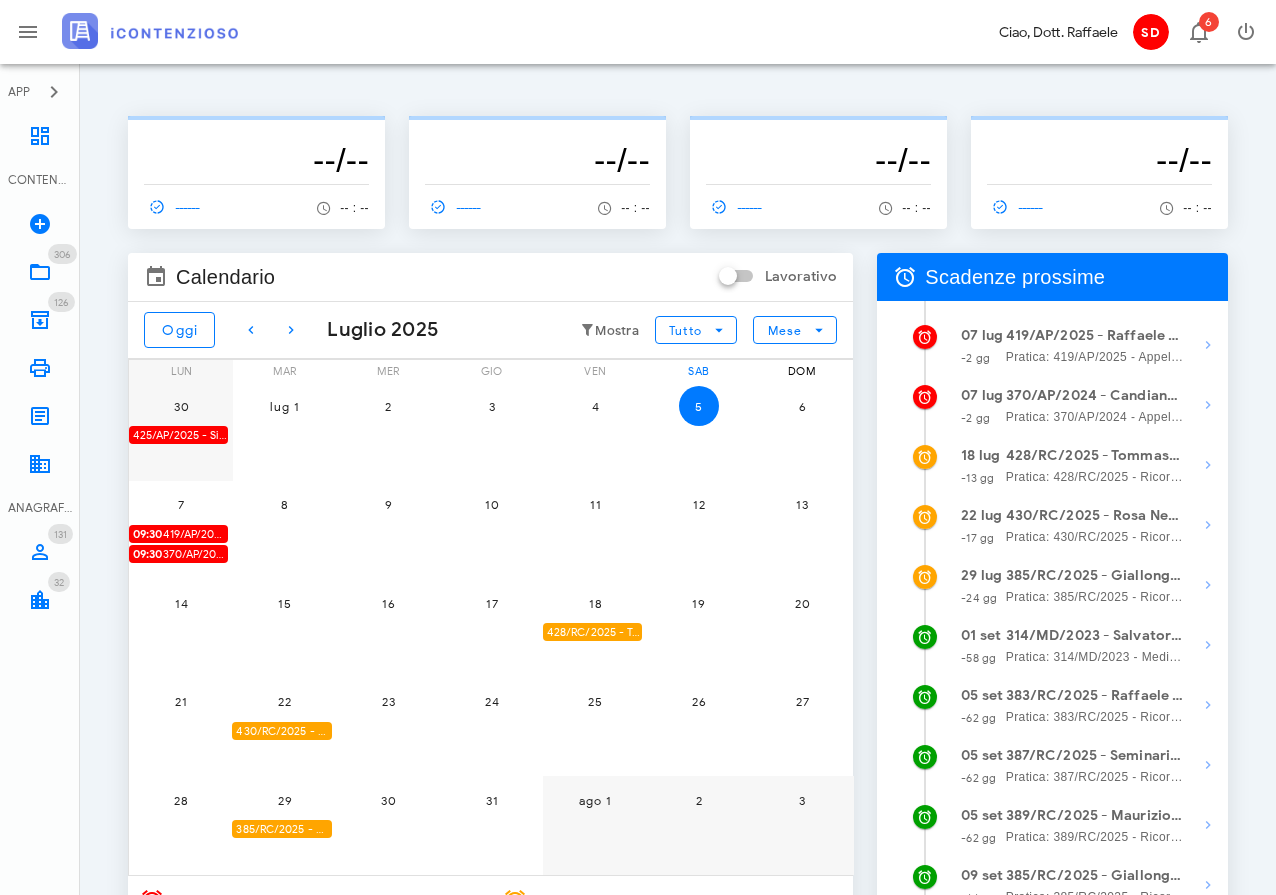 scroll, scrollTop: 0, scrollLeft: 0, axis: both 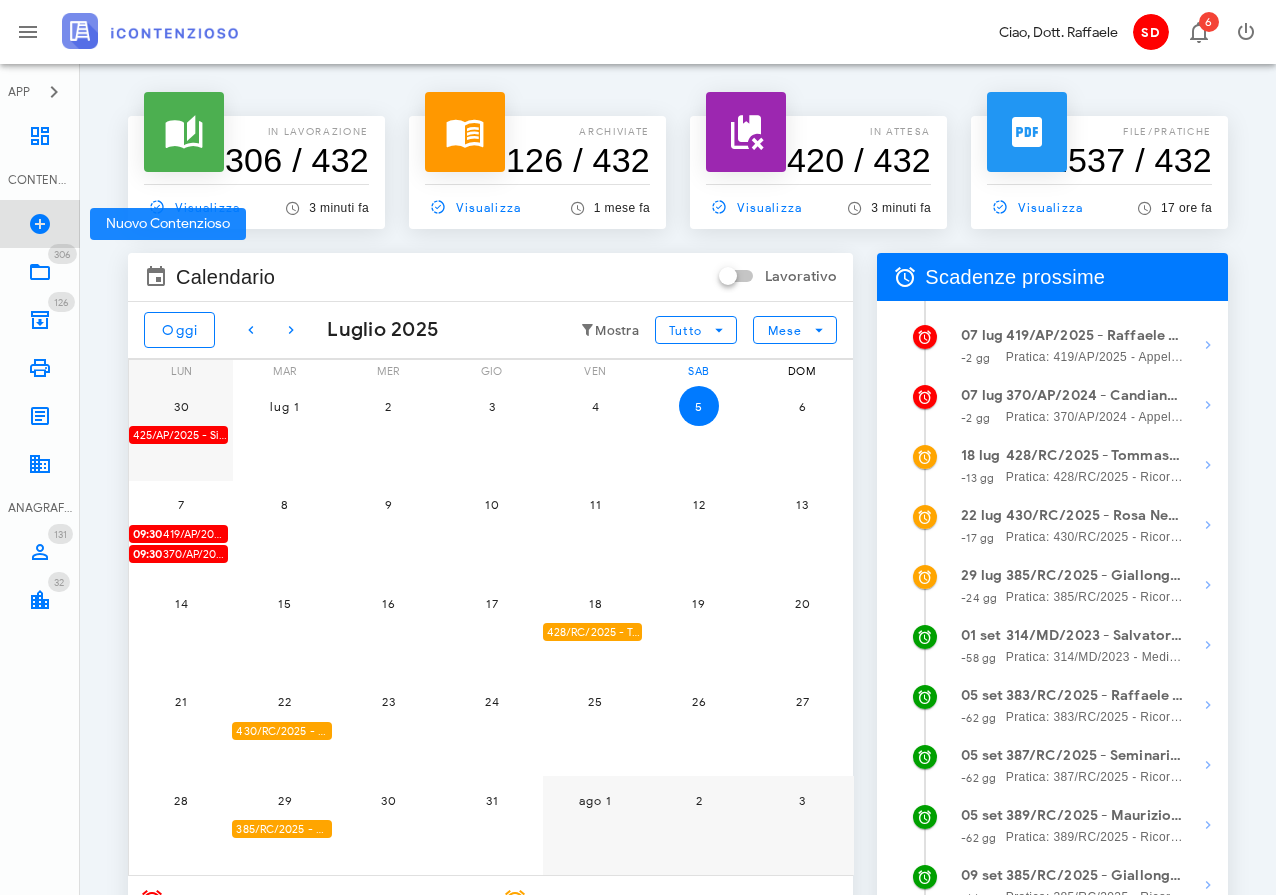 click at bounding box center (40, 224) 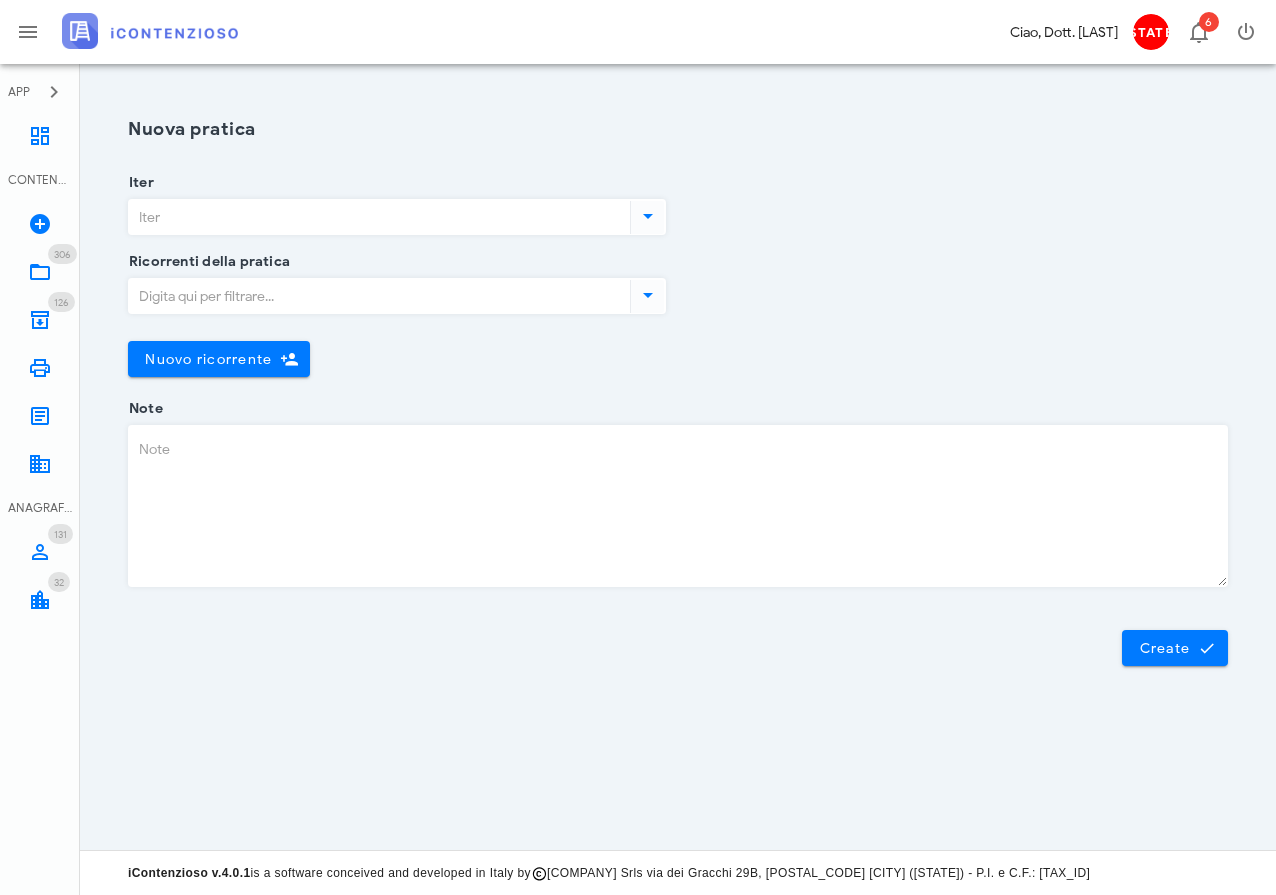 scroll, scrollTop: 0, scrollLeft: 0, axis: both 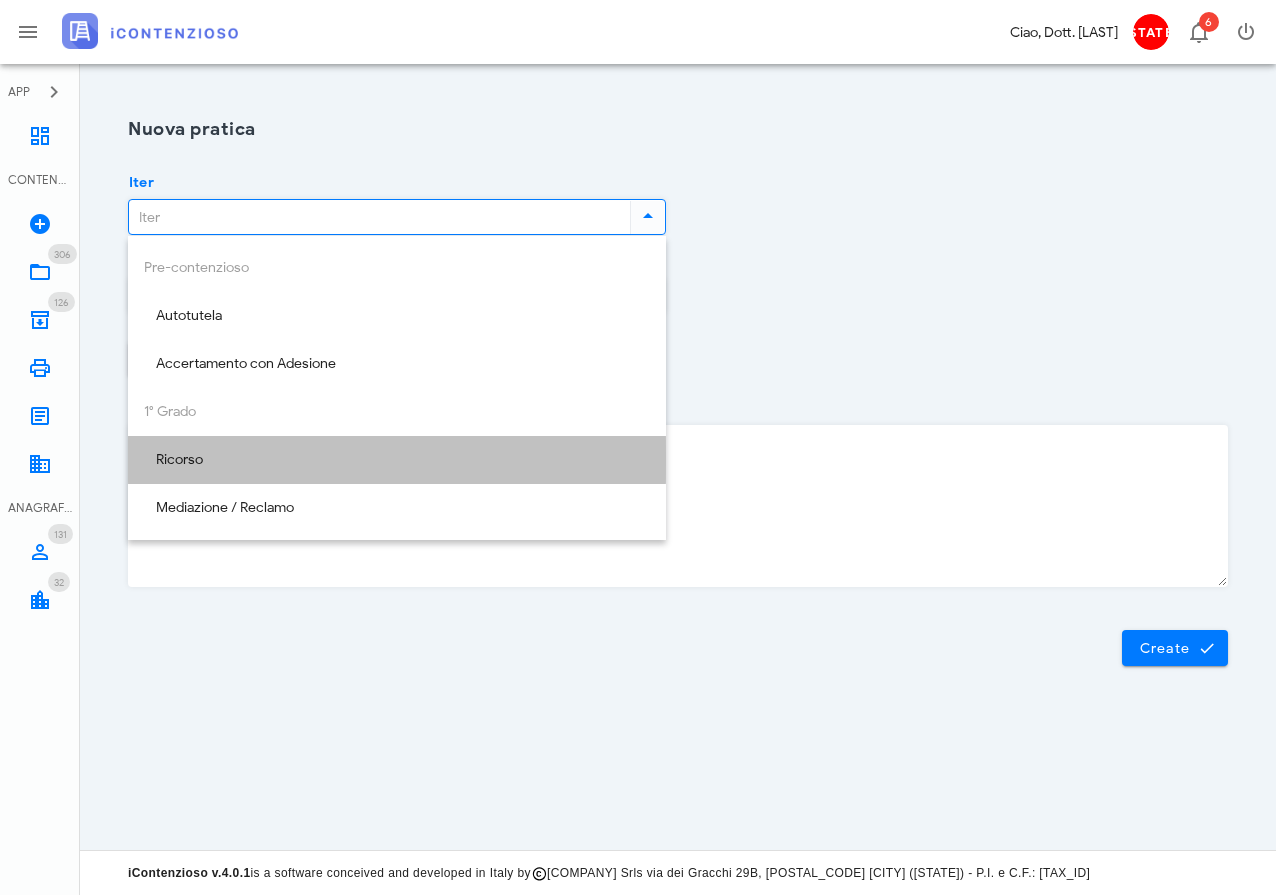 click on "Ricorso" at bounding box center [397, 460] 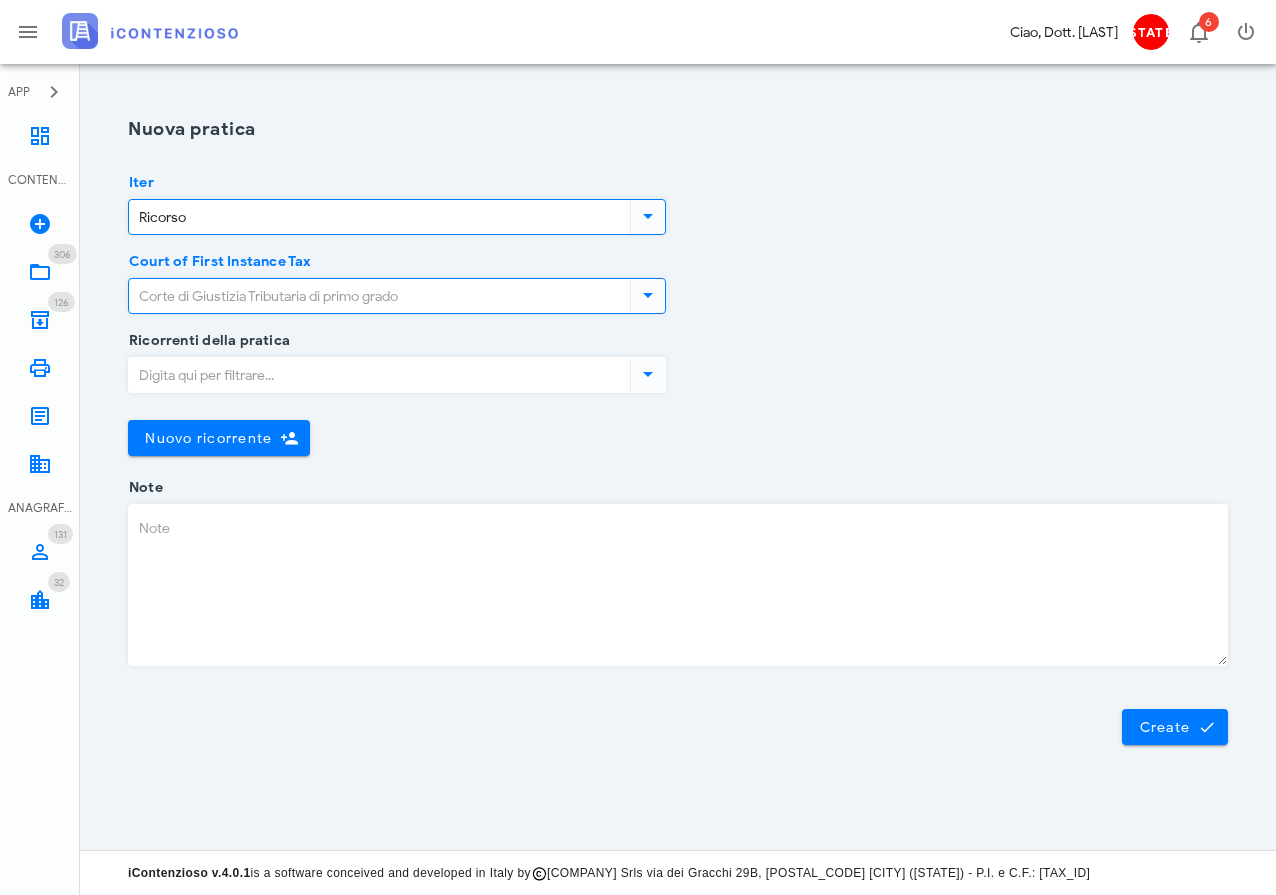 click on "Court of First Instance Tax" at bounding box center (377, 296) 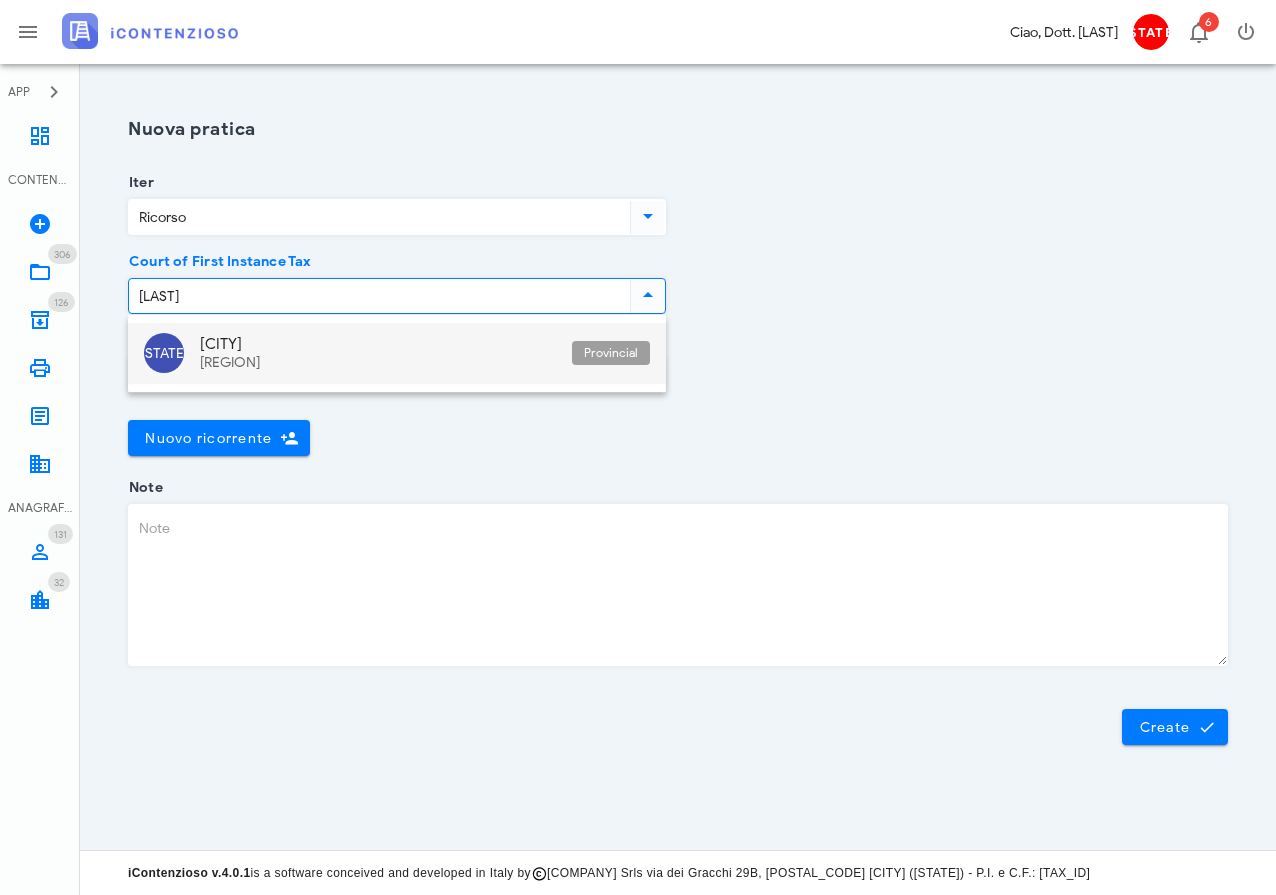 click on "[CITY] [REGION]" at bounding box center (378, 353) 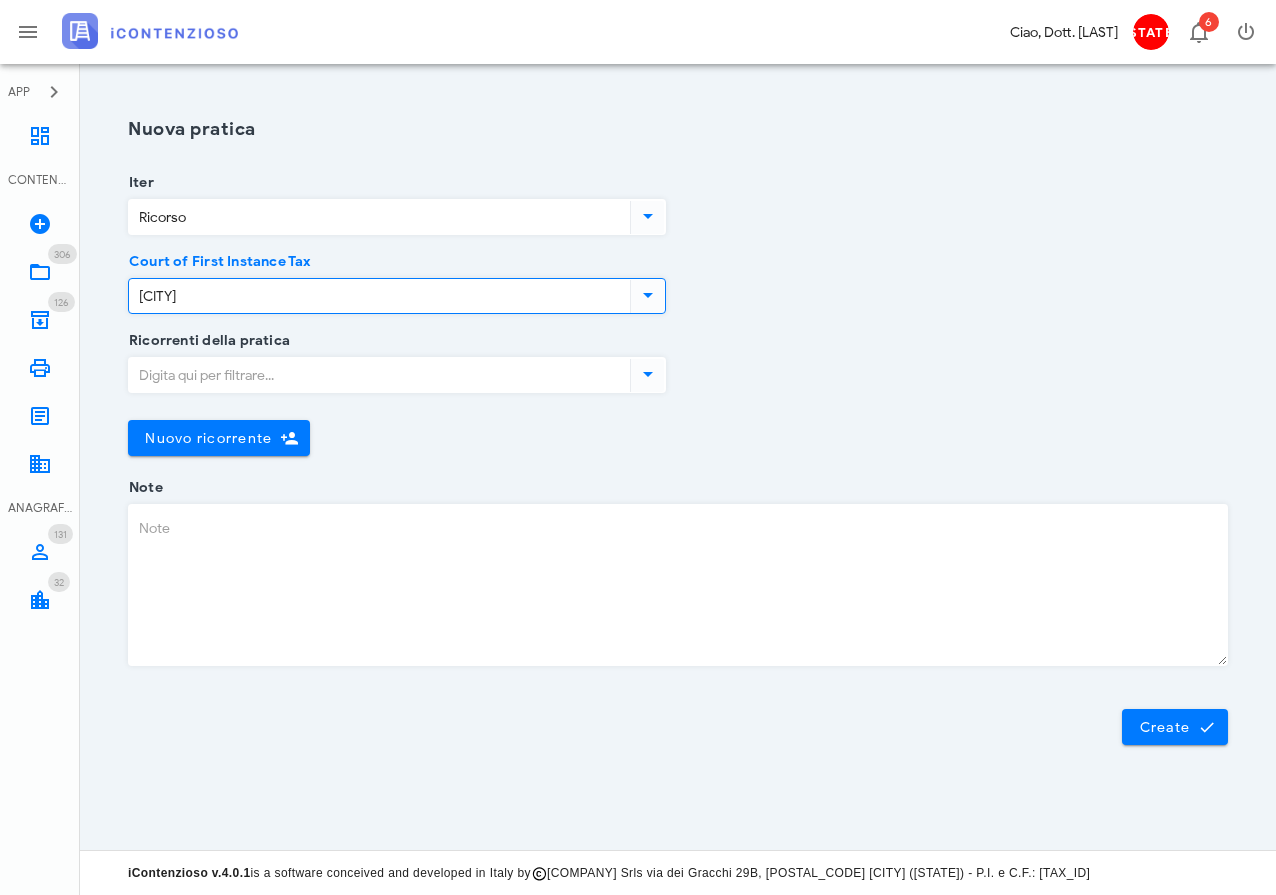 click on "Ricorrenti della pratica" at bounding box center (377, 375) 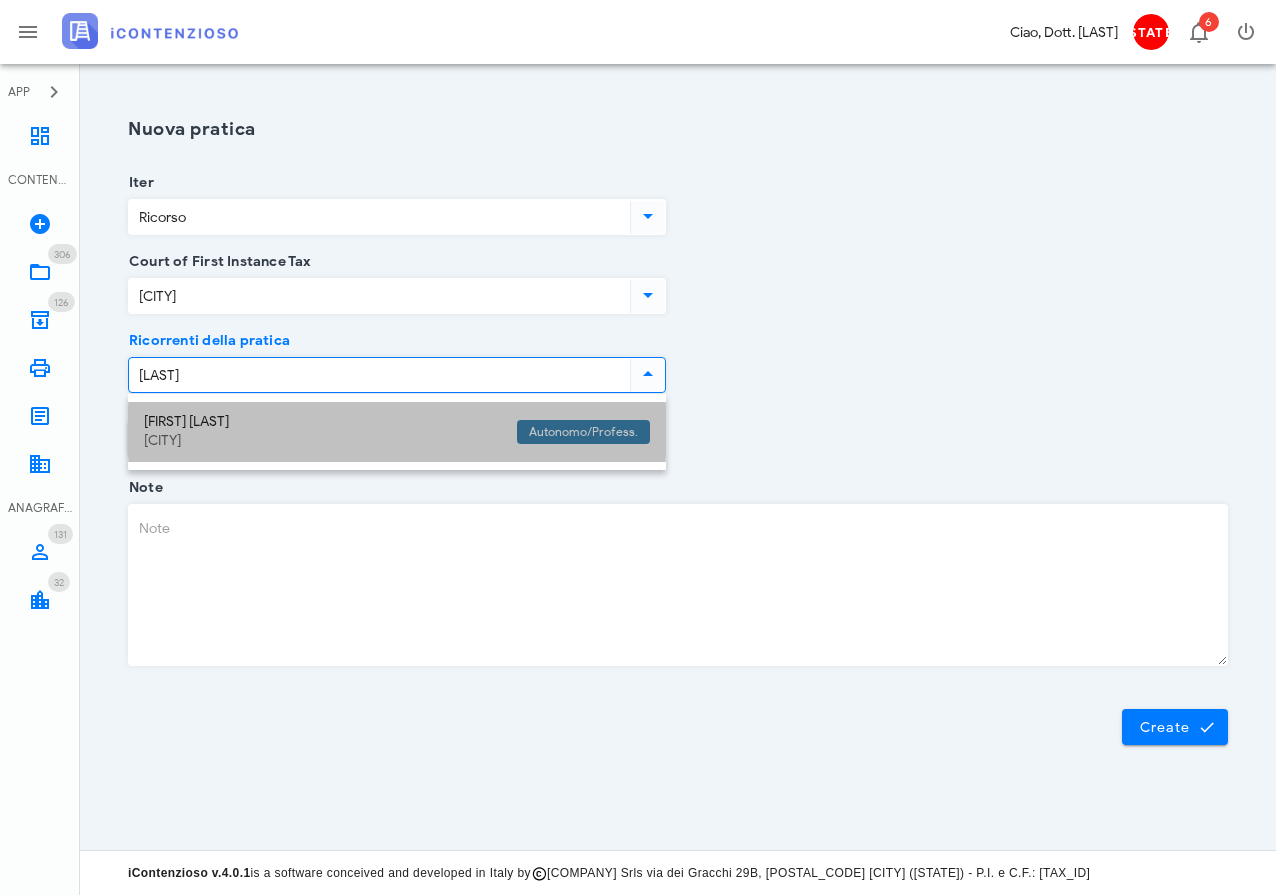 click on "[FIRST] [LAST]" at bounding box center (322, 422) 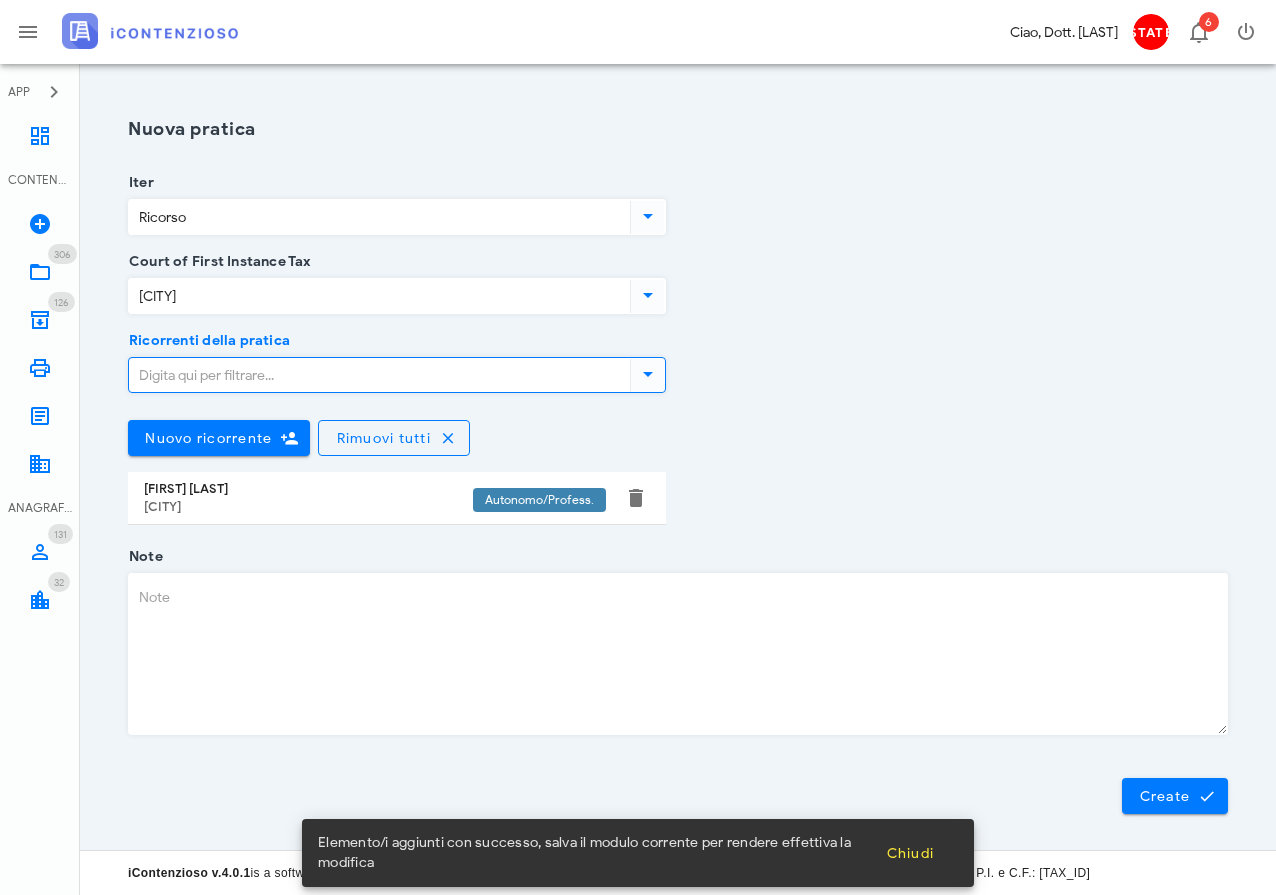 scroll, scrollTop: 0, scrollLeft: 1, axis: horizontal 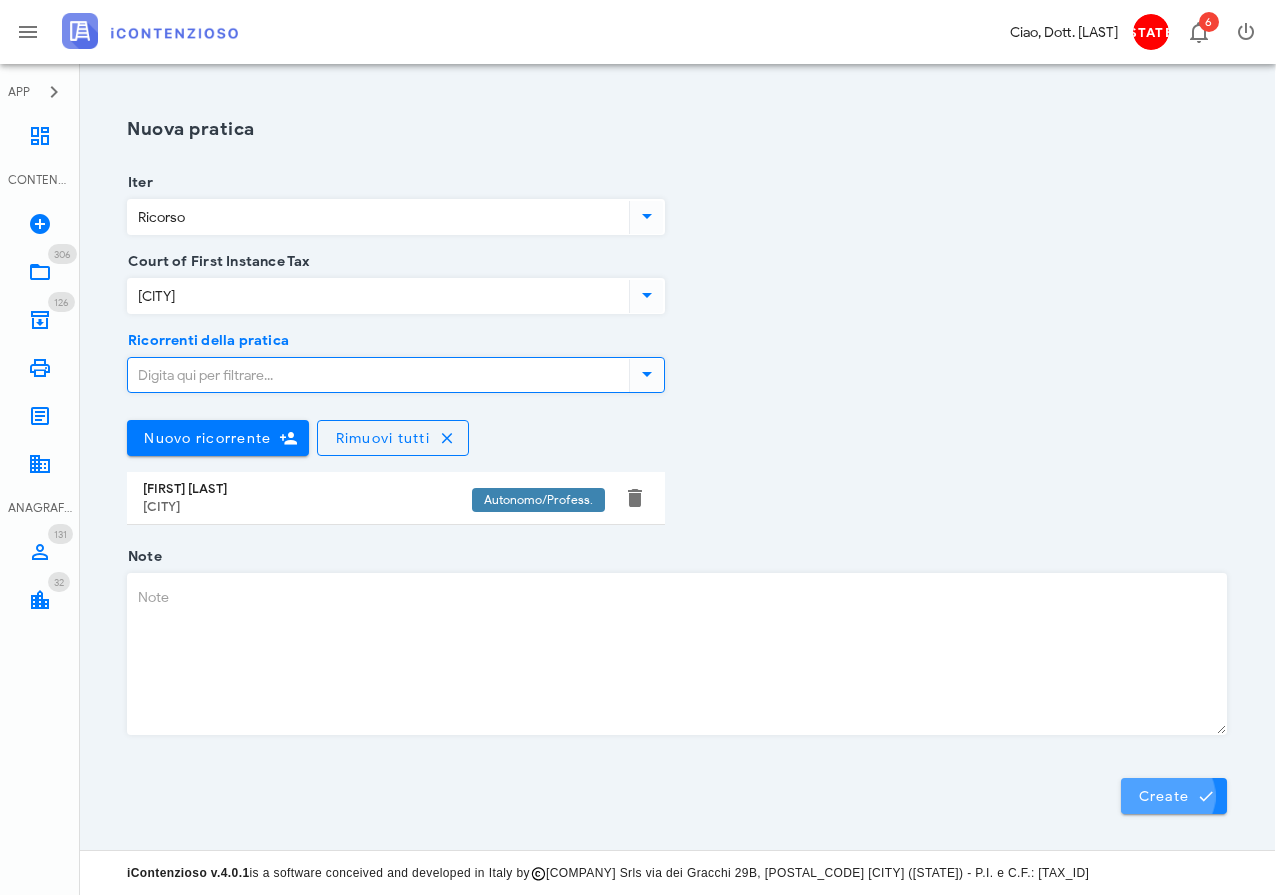 click on "Create" at bounding box center [1174, 796] 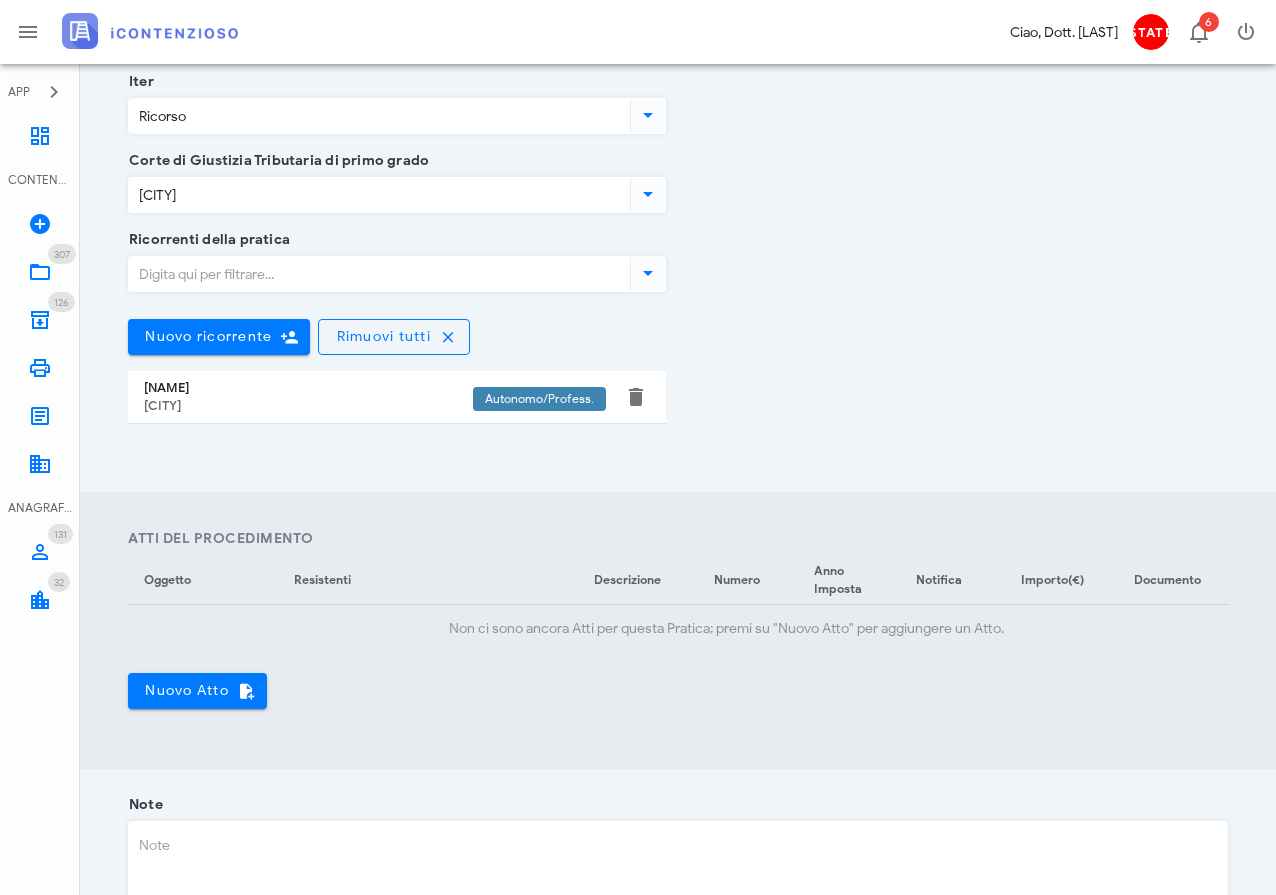 scroll, scrollTop: 327, scrollLeft: 0, axis: vertical 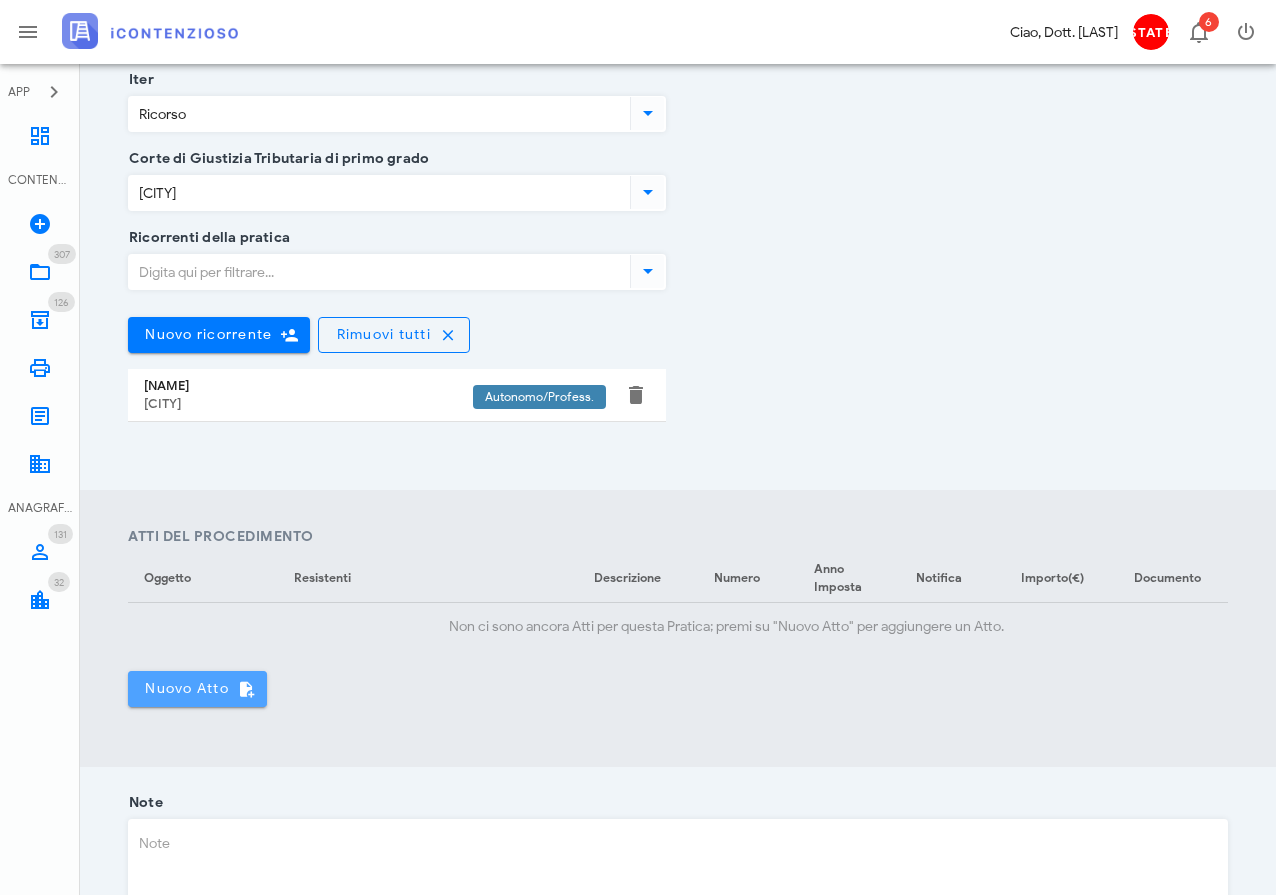 click on "Nuovo Atto" at bounding box center [197, 689] 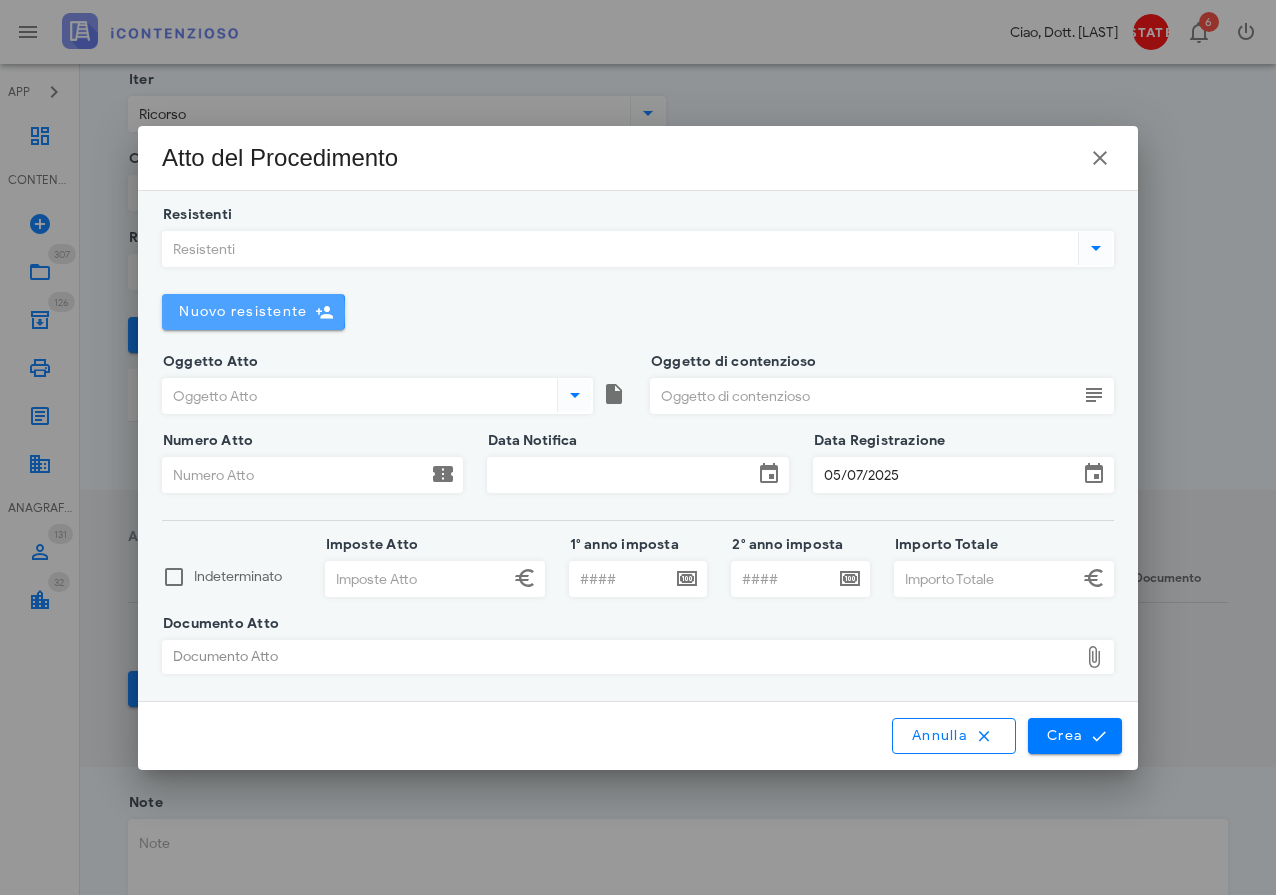 click on "Nuovo resistente" at bounding box center (242, 311) 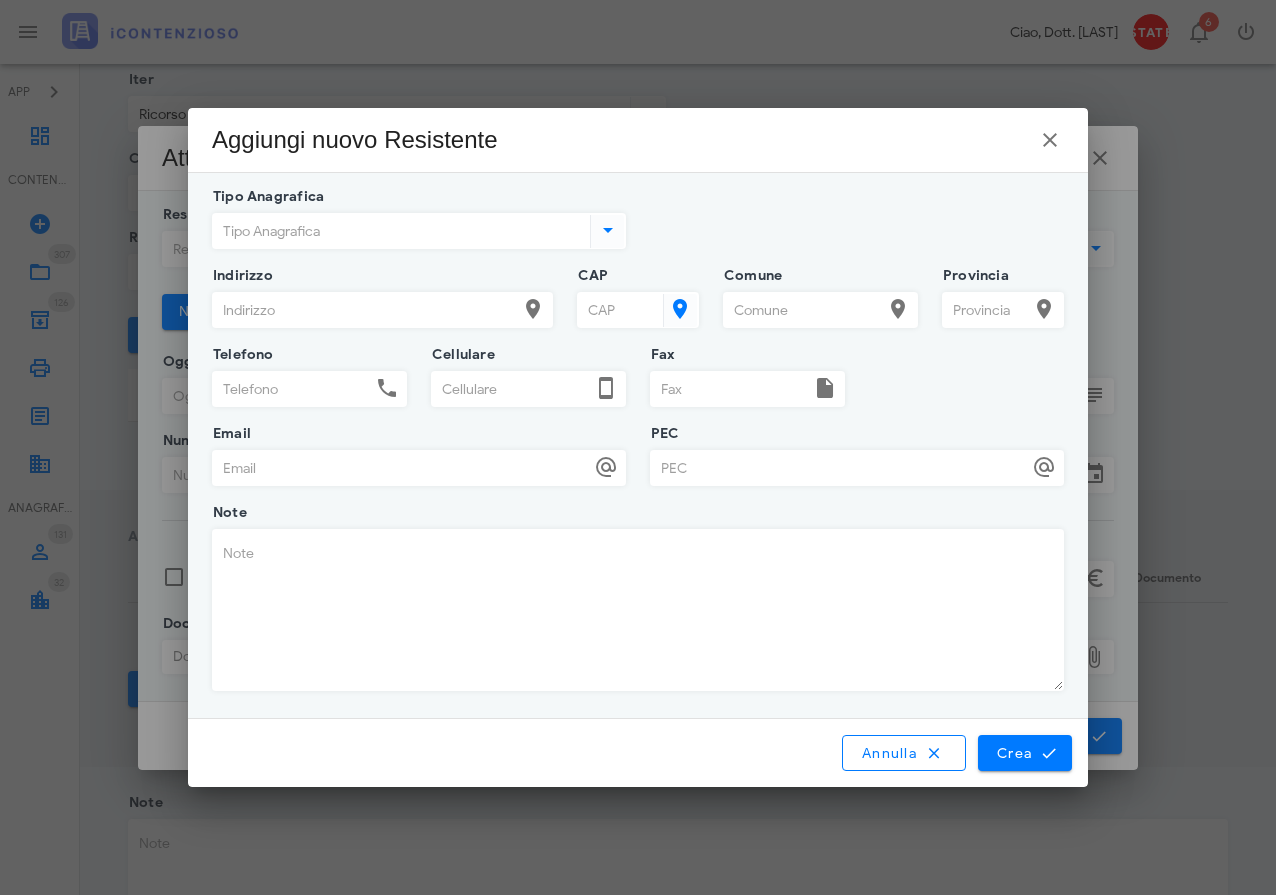 click on "Tipo Anagrafica" at bounding box center (399, 231) 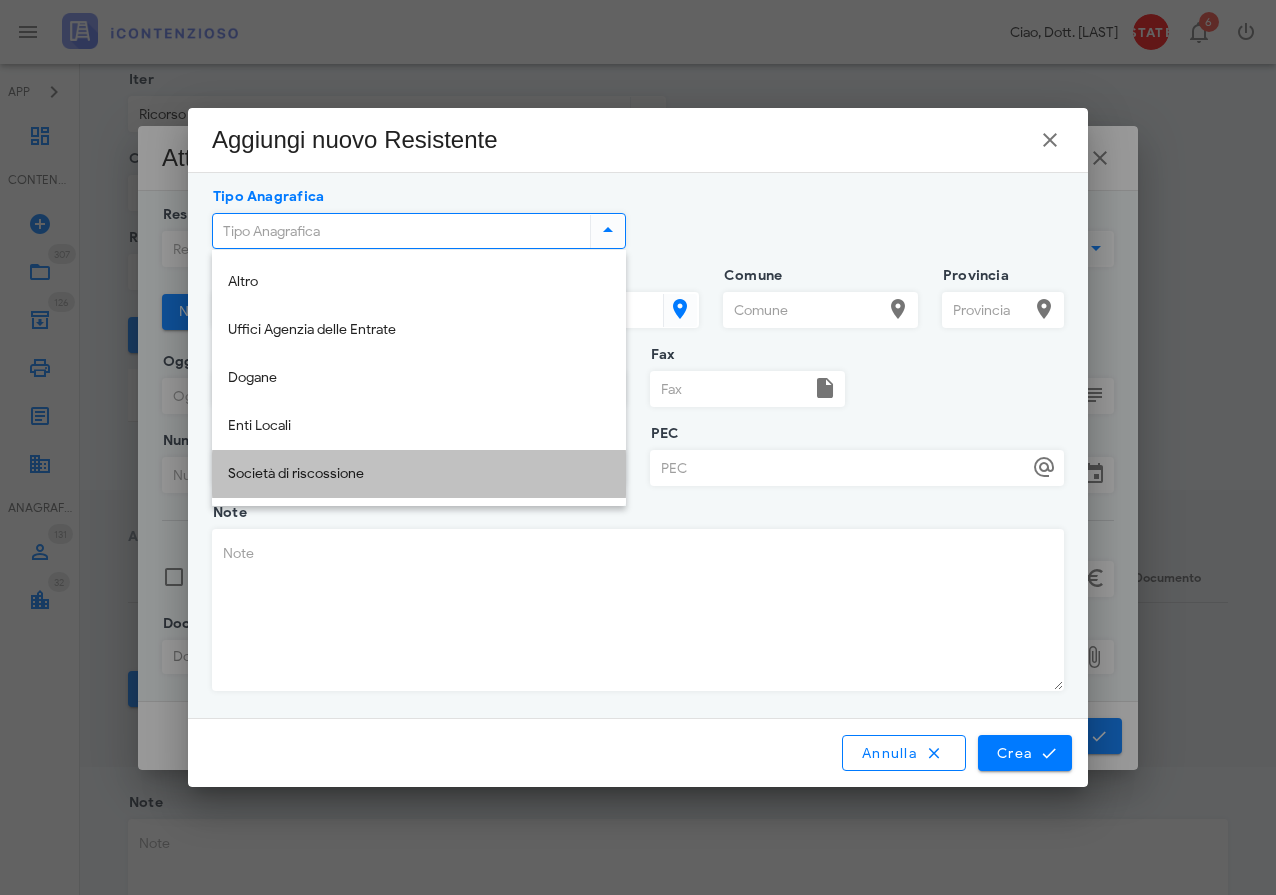 click on "Società di riscossione" at bounding box center [419, 474] 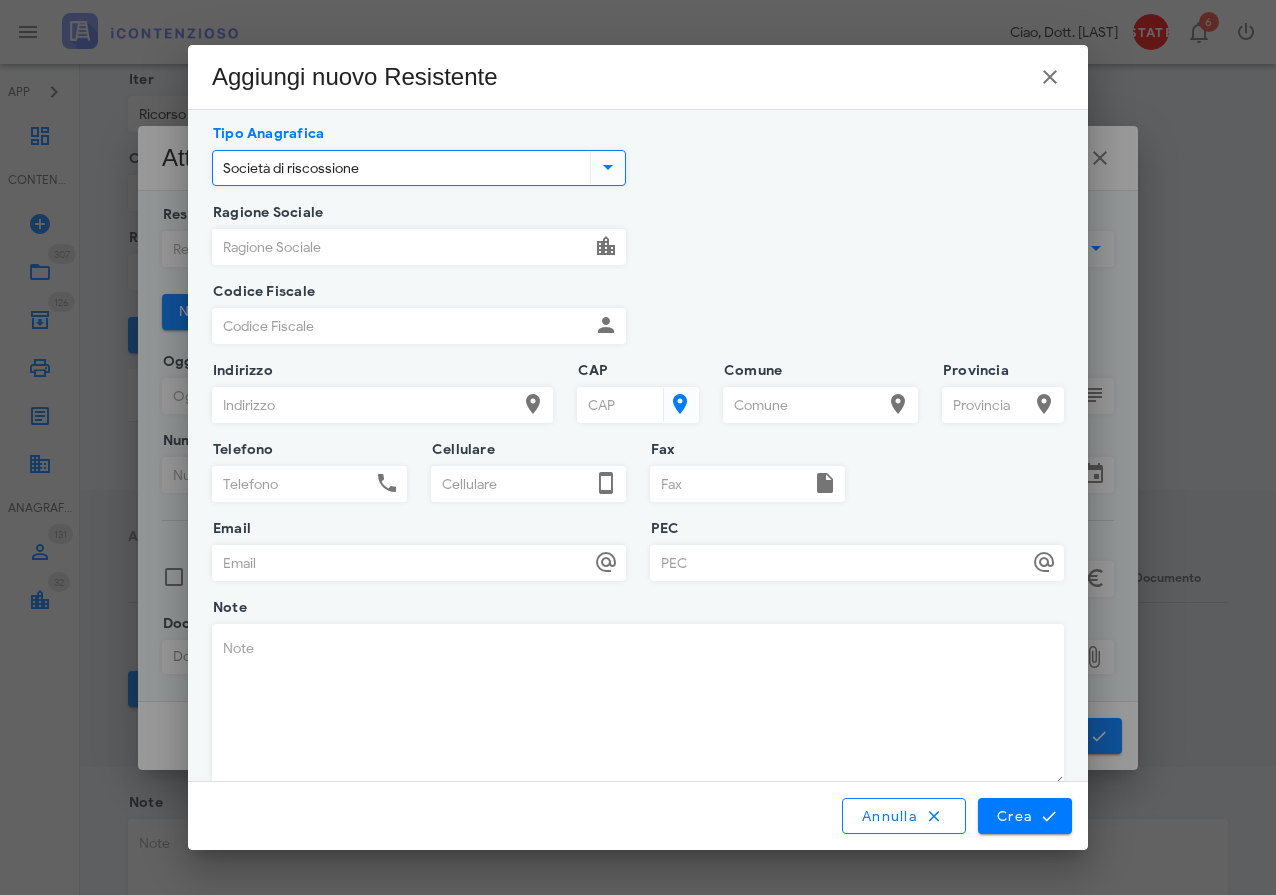 click on "Ragione Sociale" at bounding box center [401, 247] 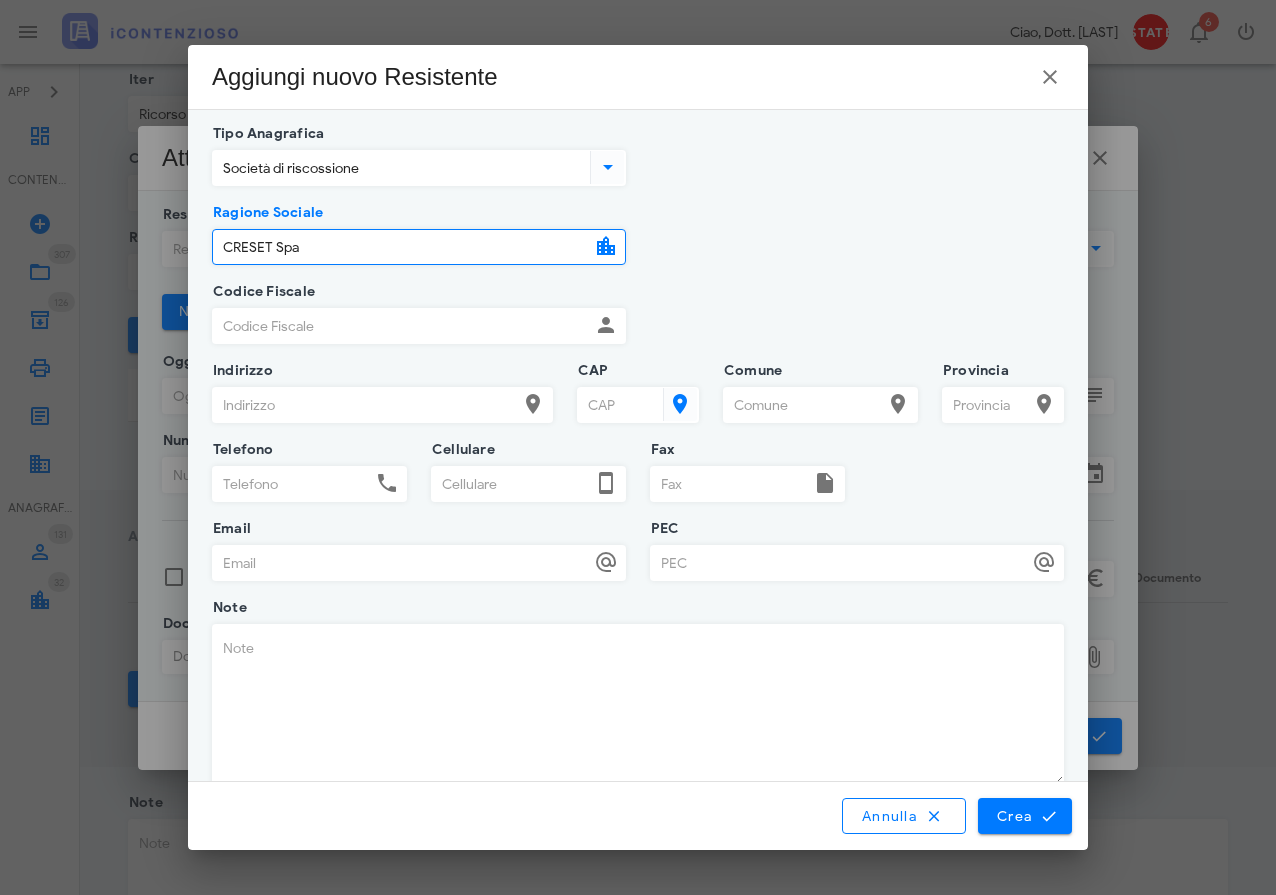 type on "CRESET Spa" 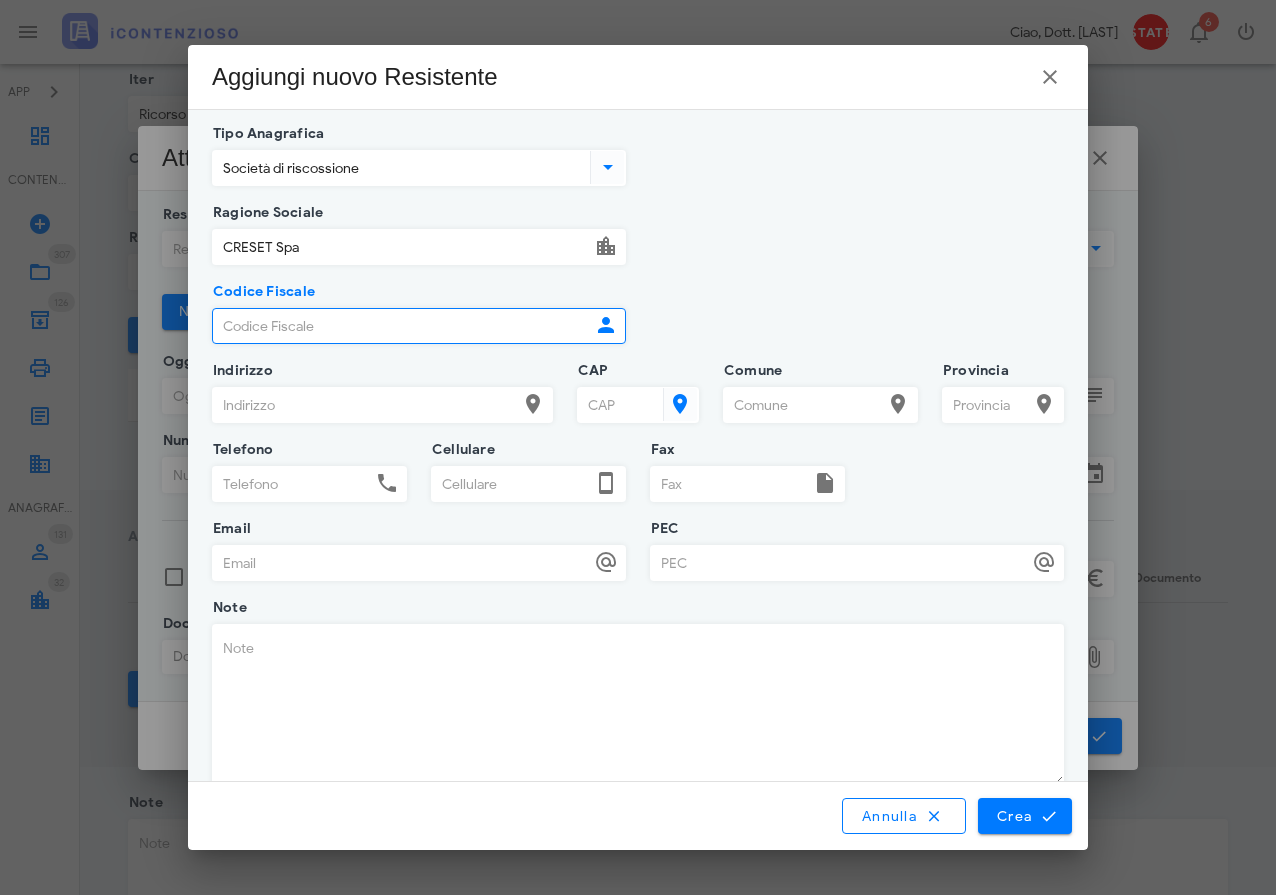 click on "Codice Fiscale" at bounding box center [401, 326] 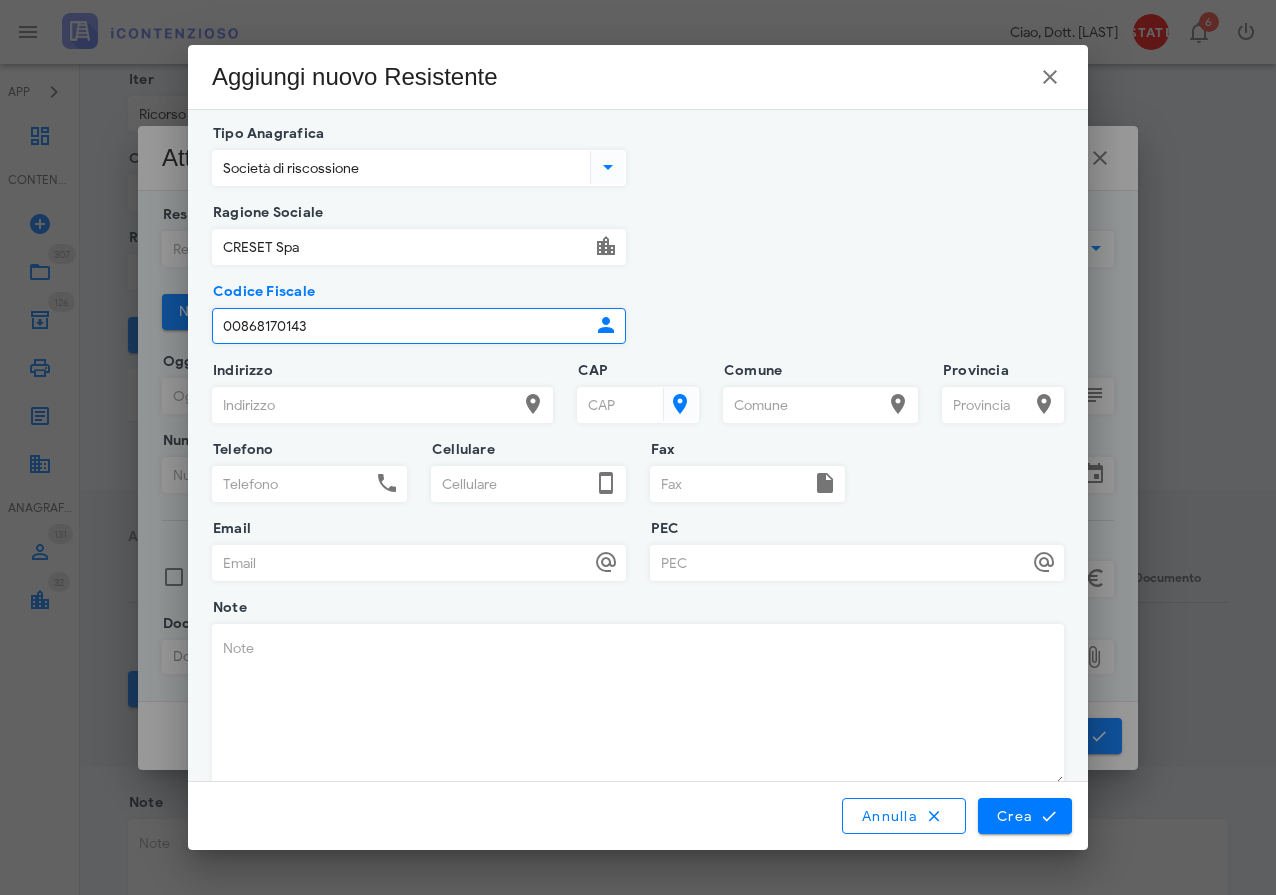 type on "00868170143" 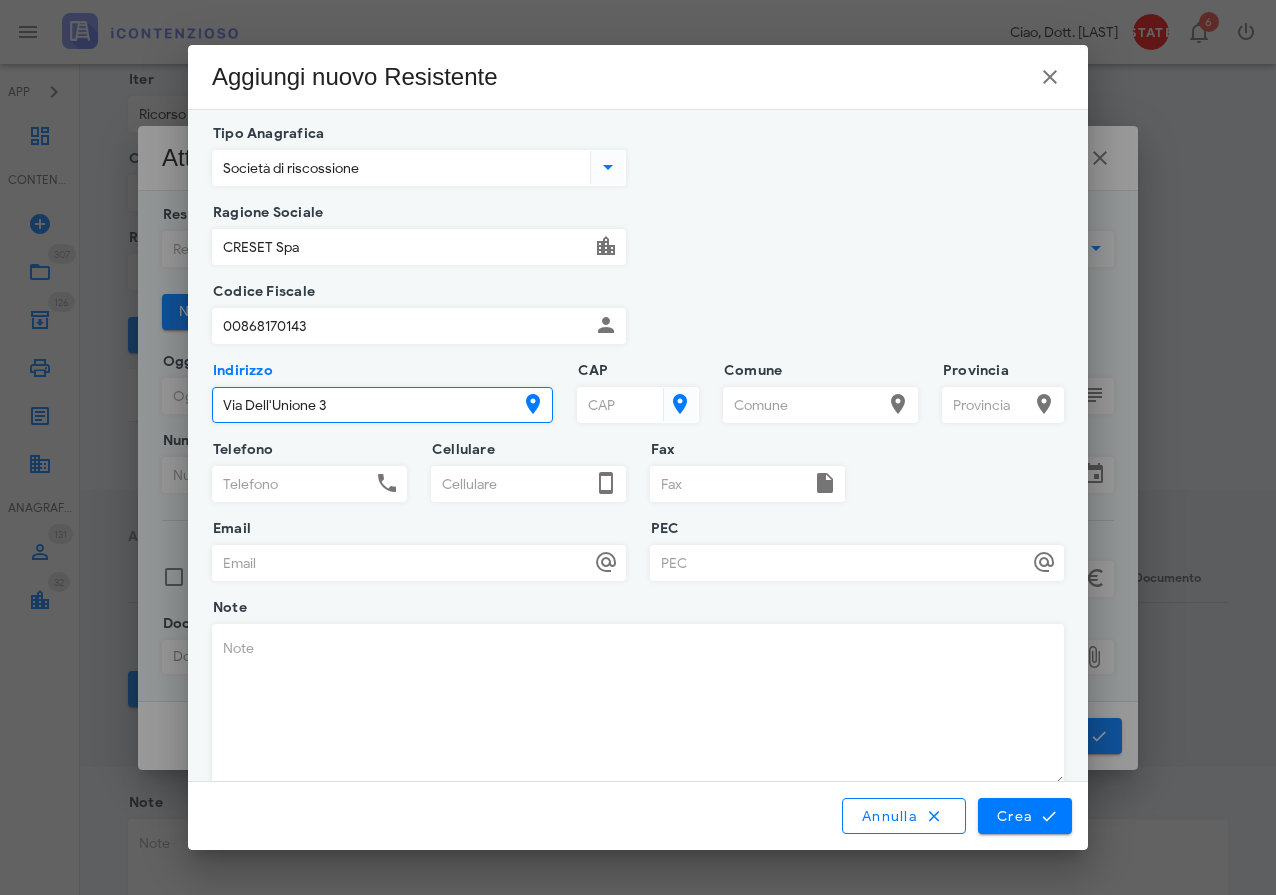 type on "Via Dell'Unione 3" 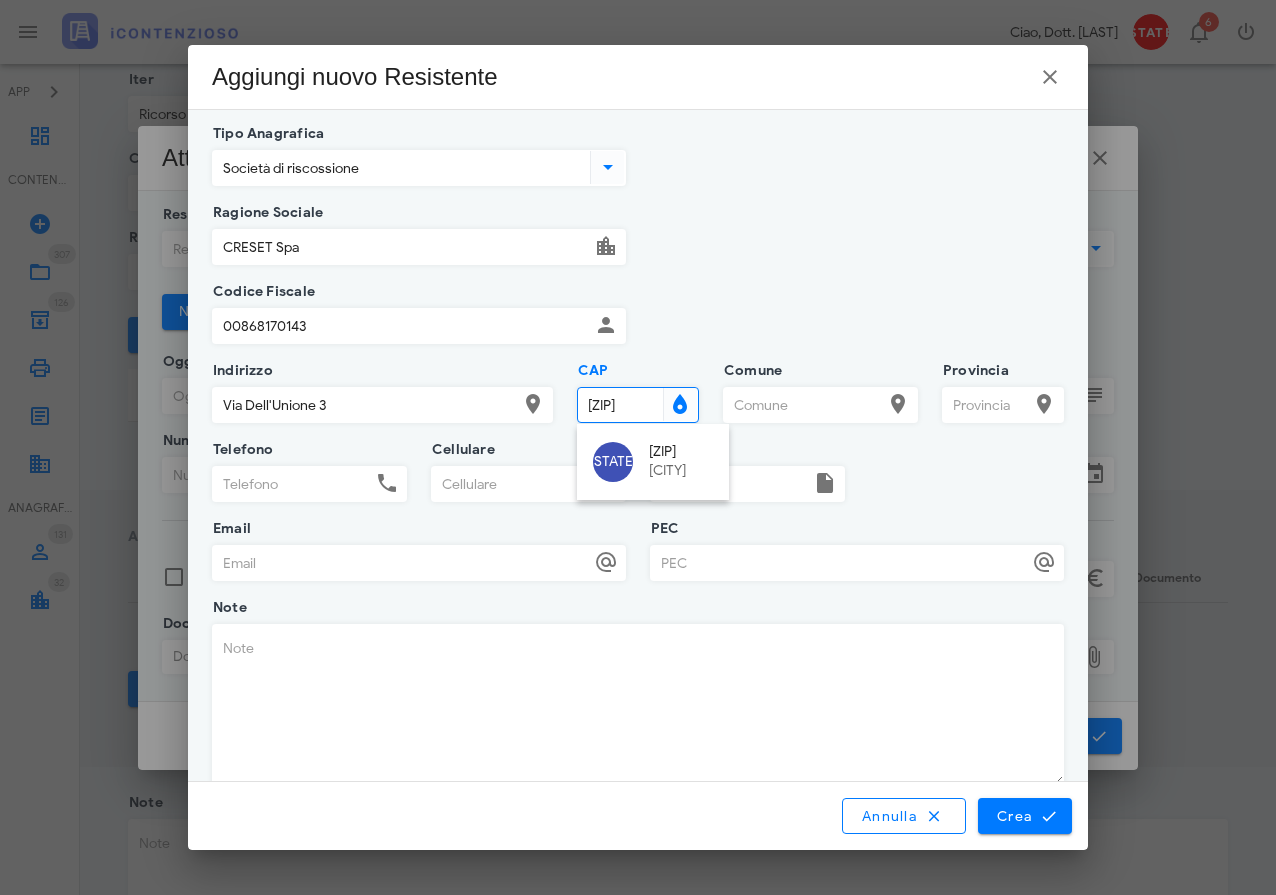 type on "20122" 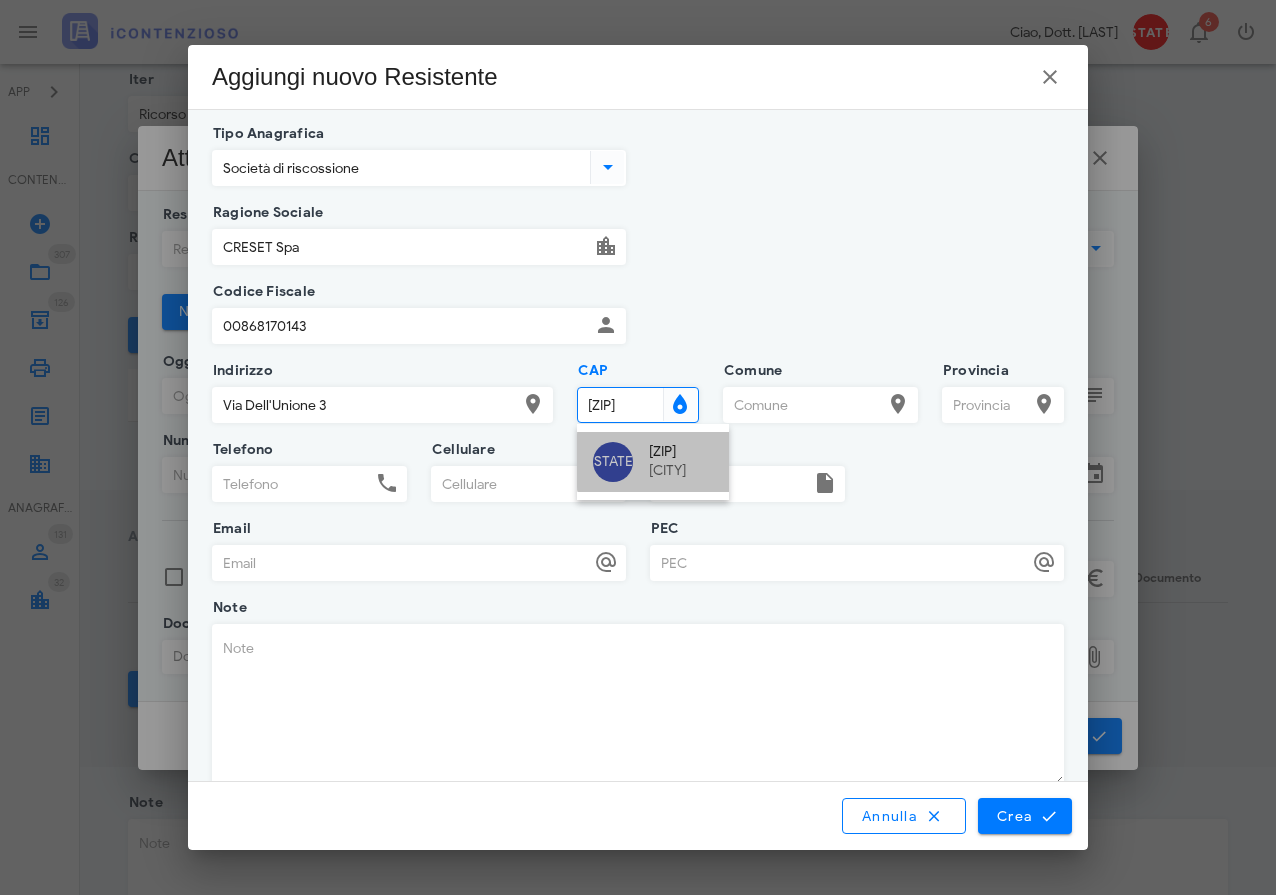 click on "Milano" at bounding box center [681, 471] 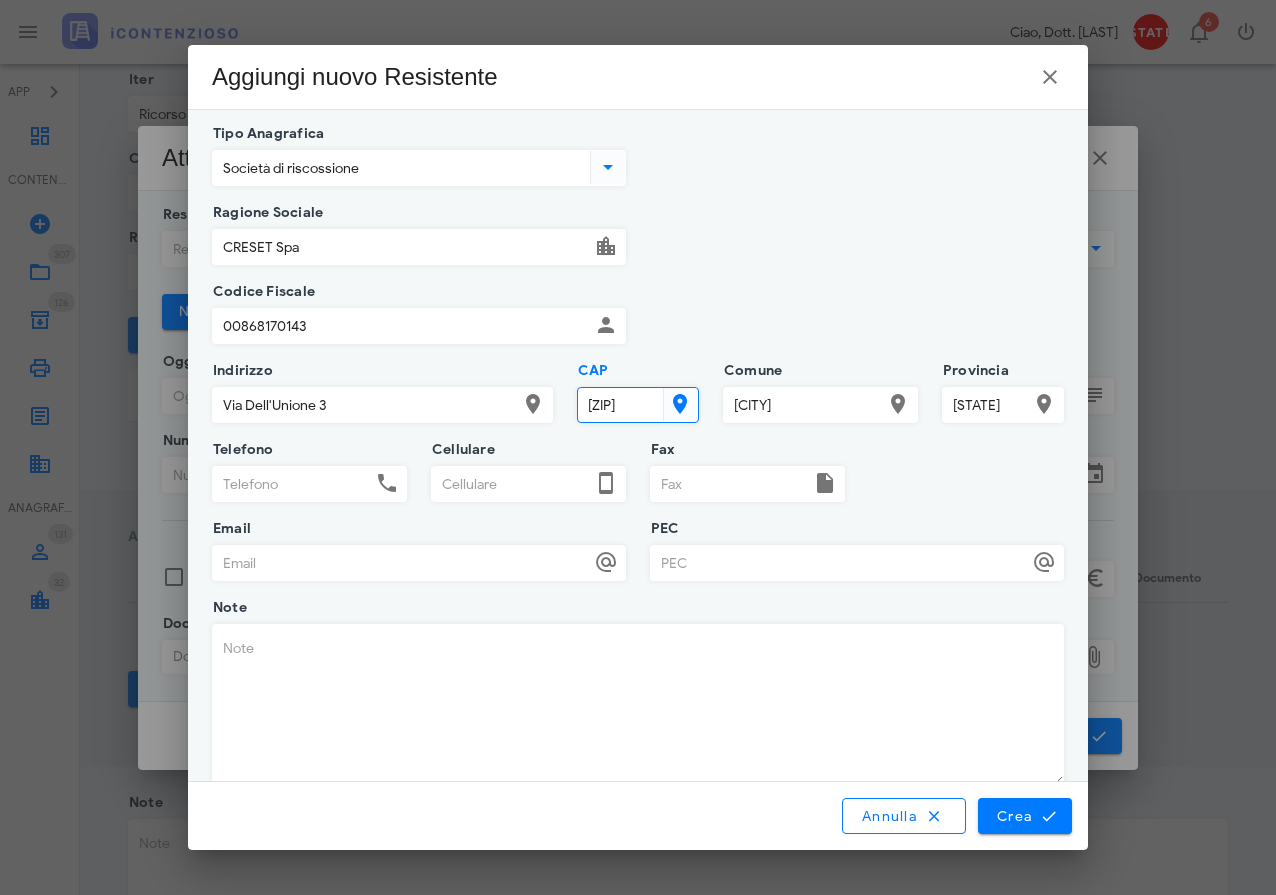 click on "PEC" at bounding box center (839, 563) 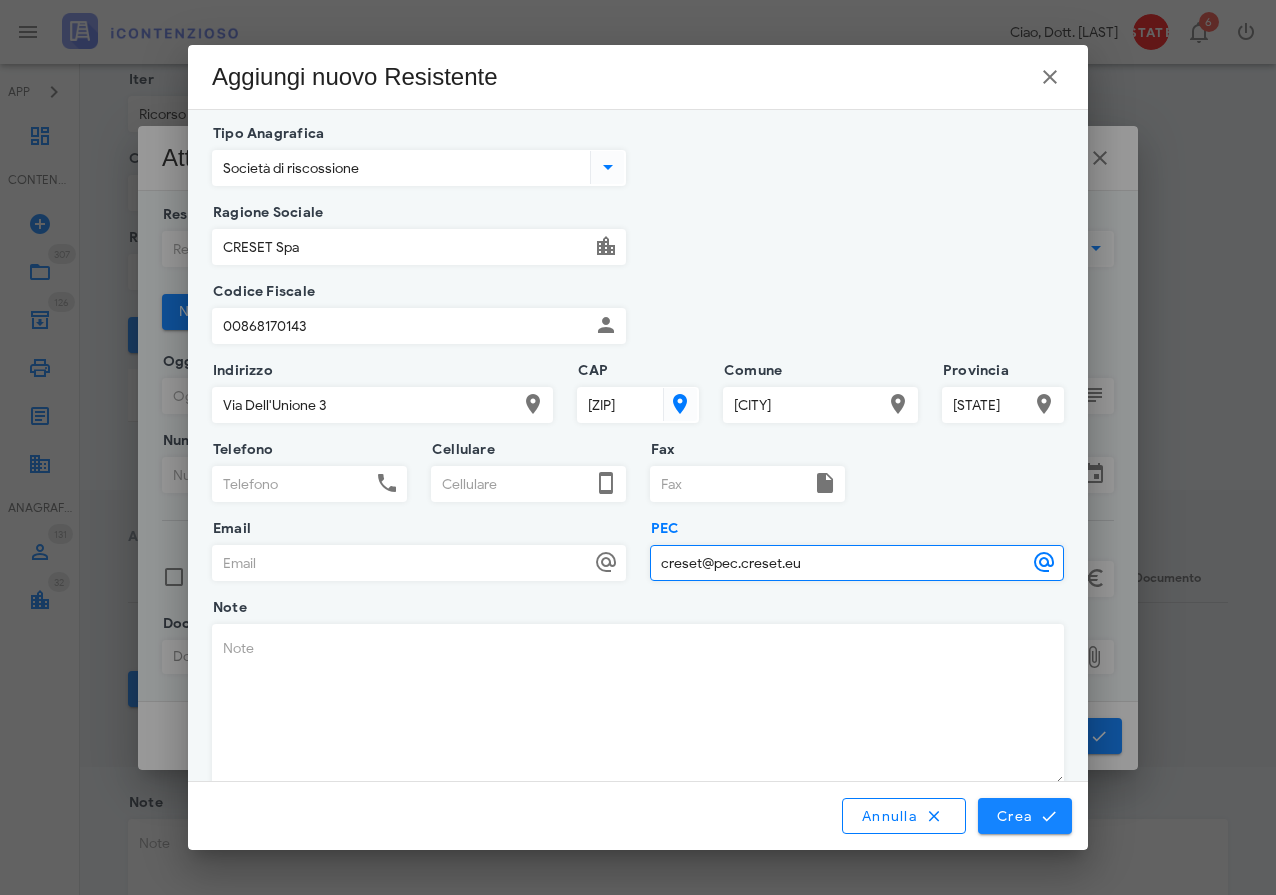 type on "creset@pec.creset.eu" 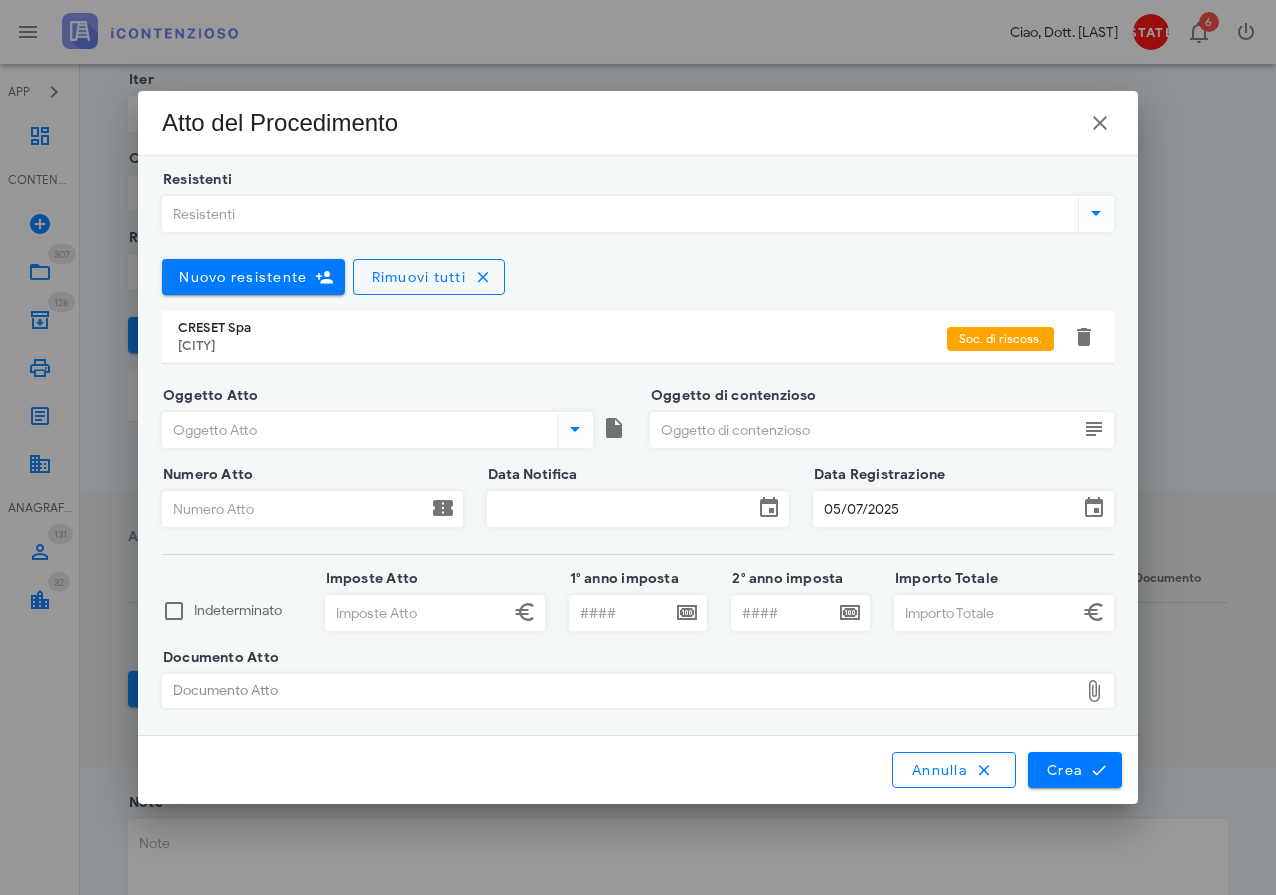 click on "Resistenti" at bounding box center [618, 214] 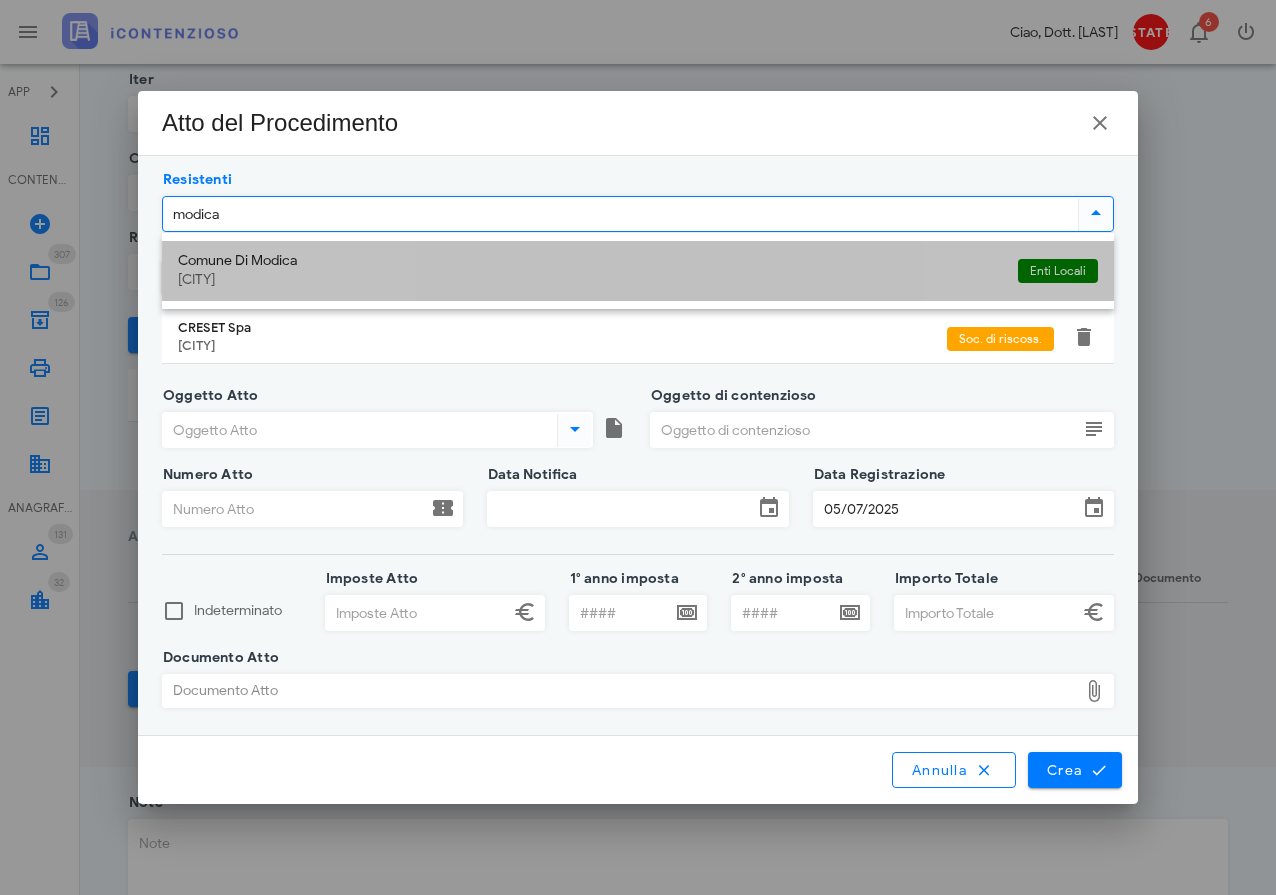click on "Comune Di Modica" at bounding box center (590, 261) 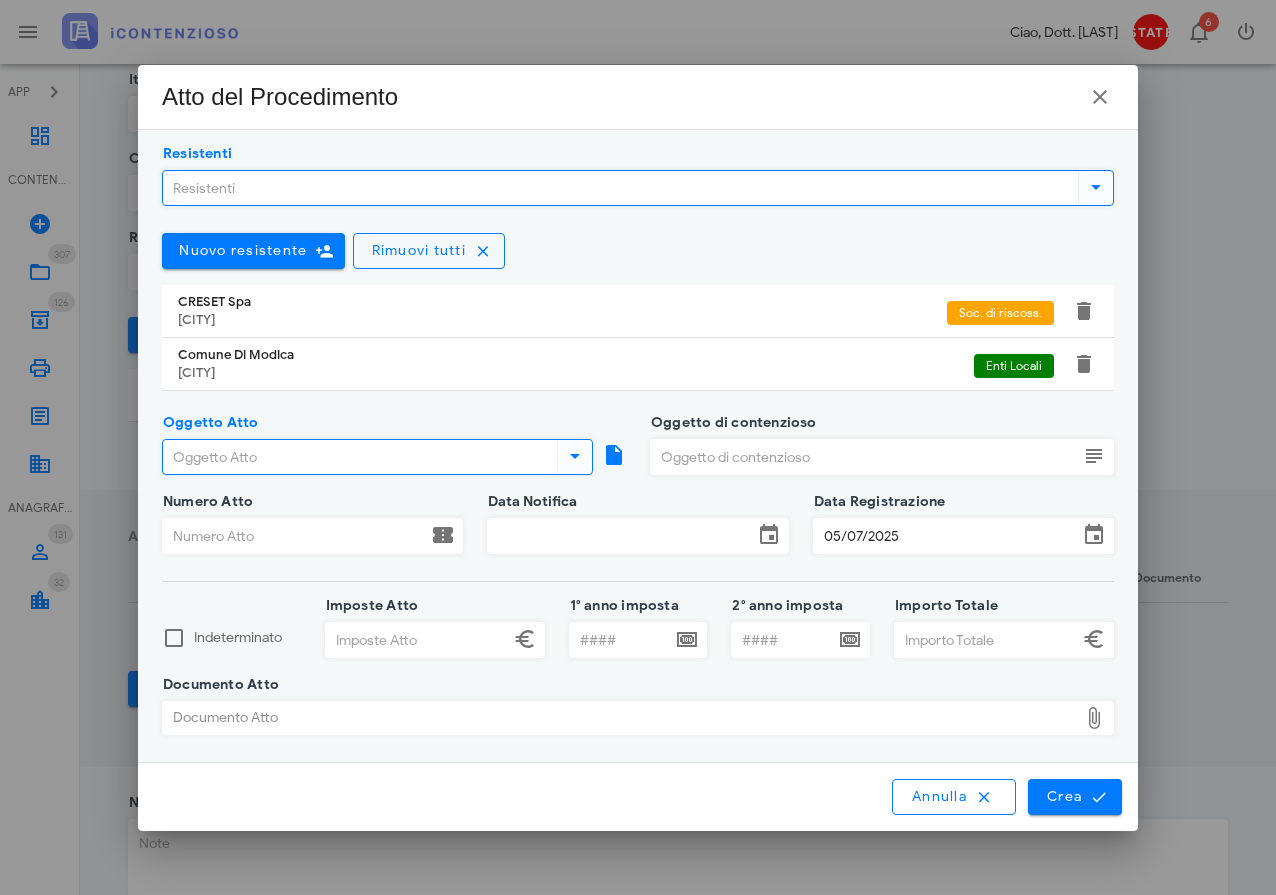 click on "Oggetto Atto" at bounding box center (358, 457) 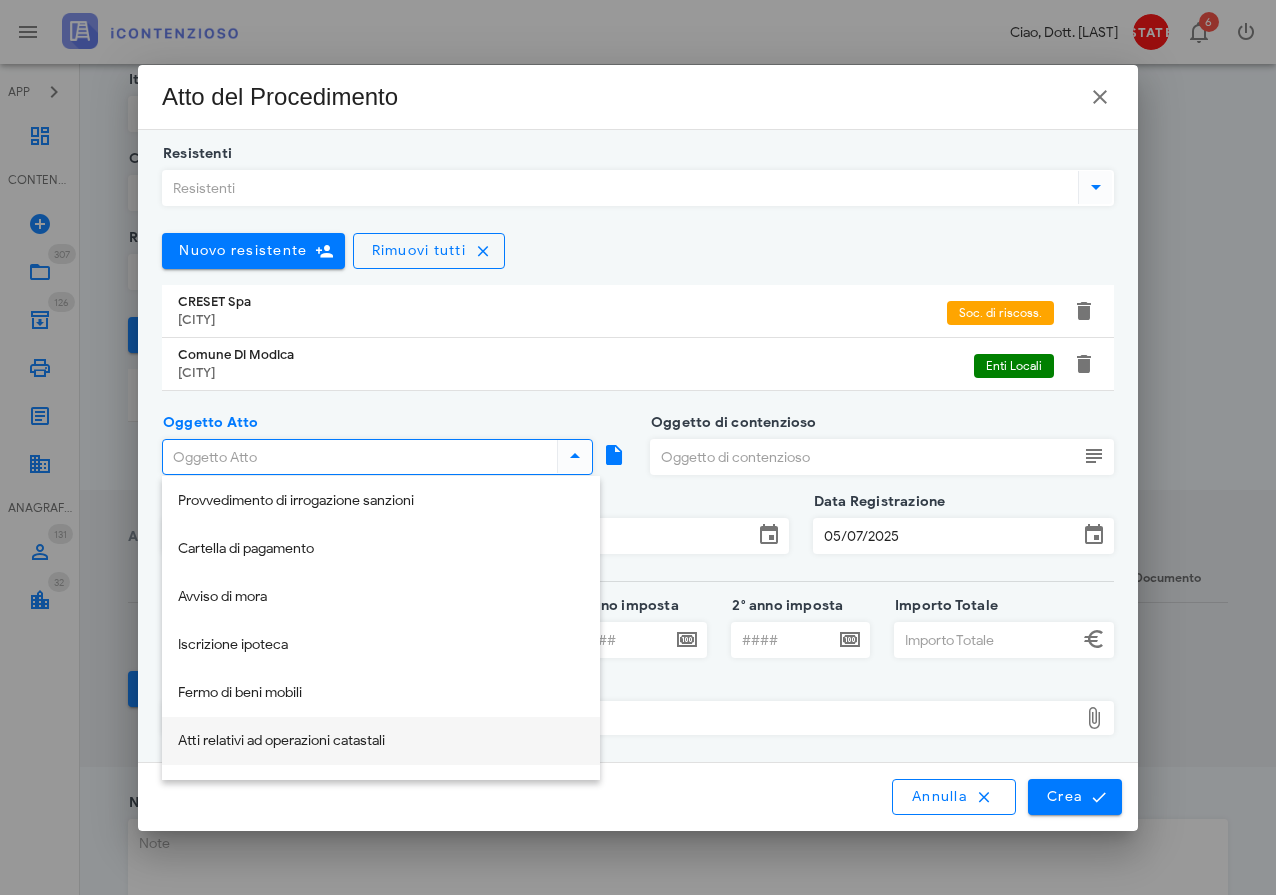 scroll, scrollTop: 108, scrollLeft: 0, axis: vertical 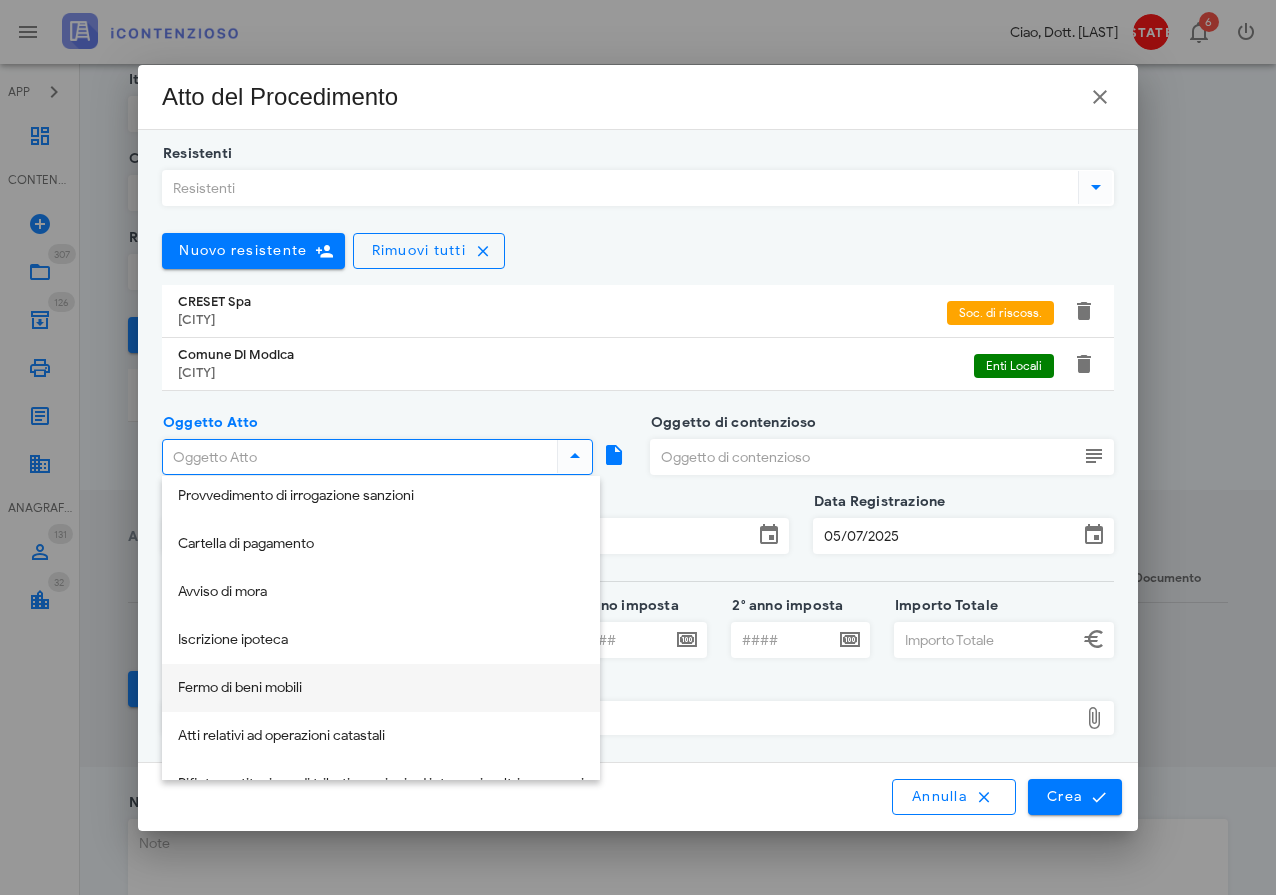 click on "Fermo di beni mobili" at bounding box center [381, 688] 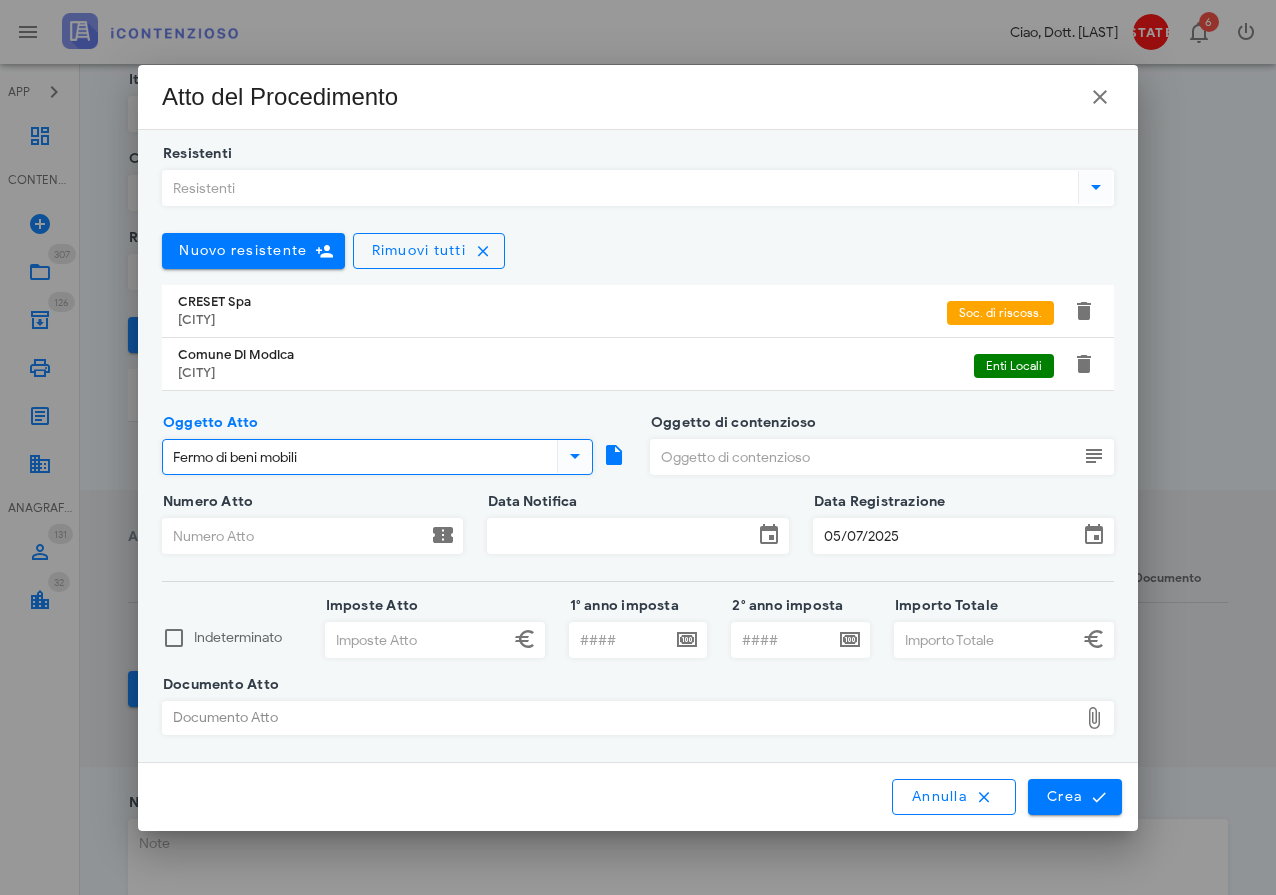 click on "Oggetto di contenzioso" at bounding box center [864, 457] 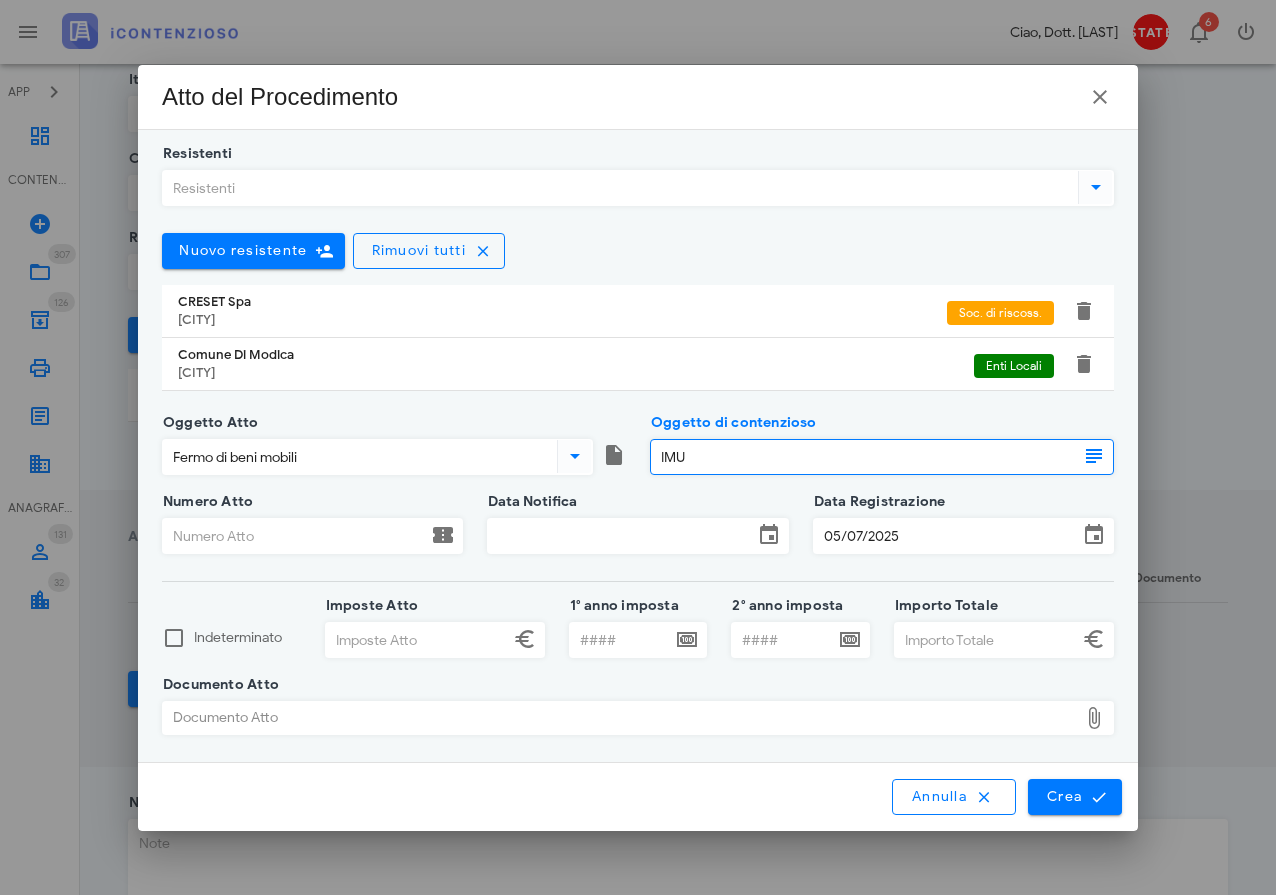 type on "IMU" 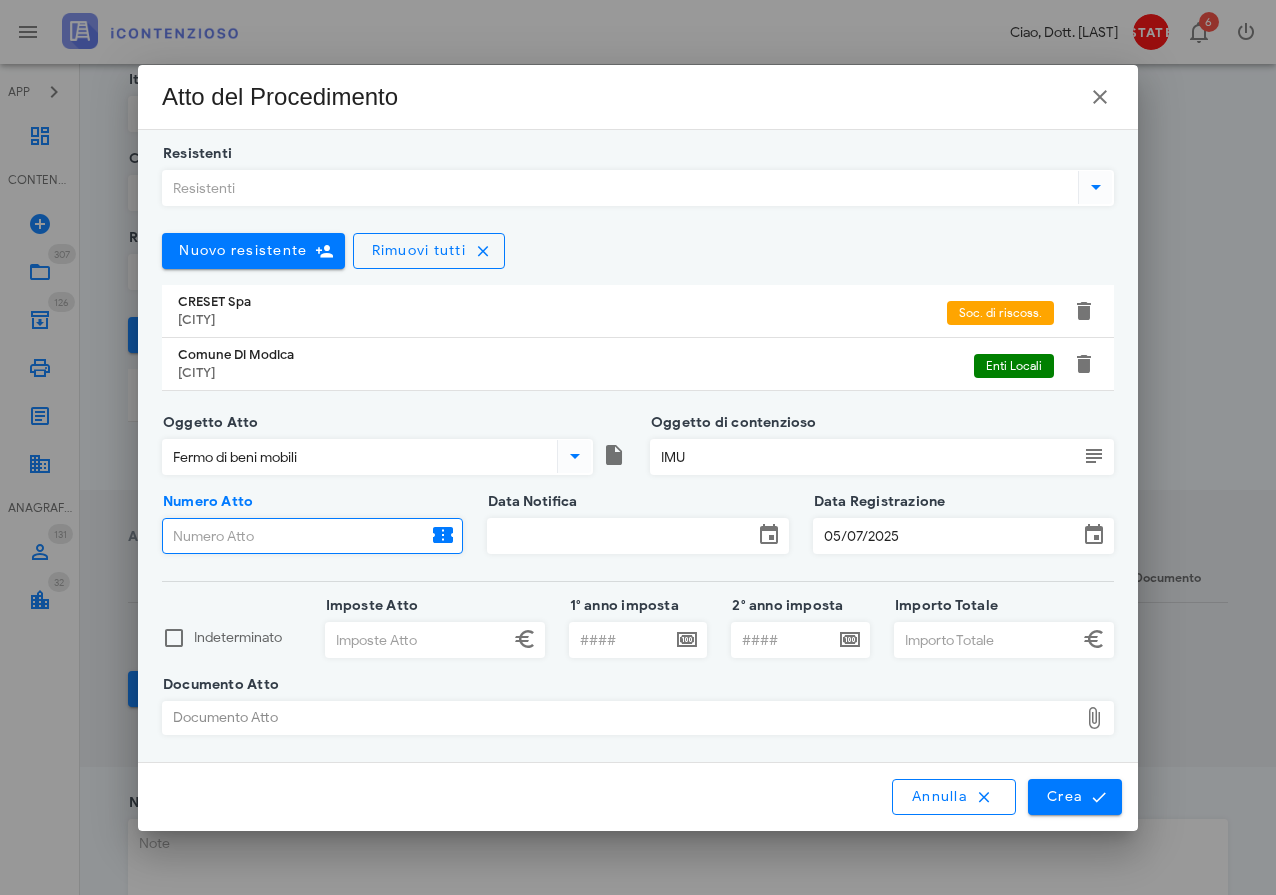 click on "Numero Atto" at bounding box center [295, 536] 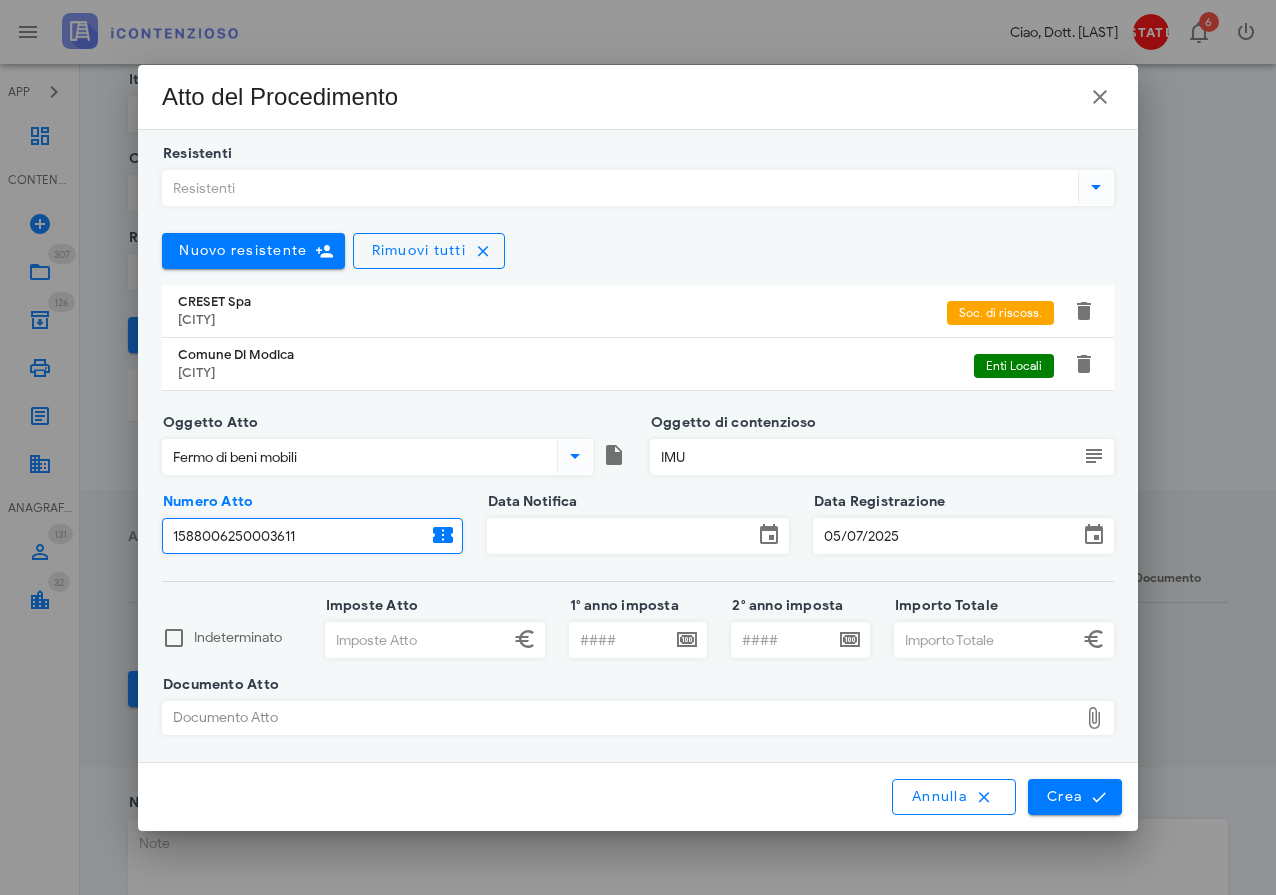 type on "1588006250003611" 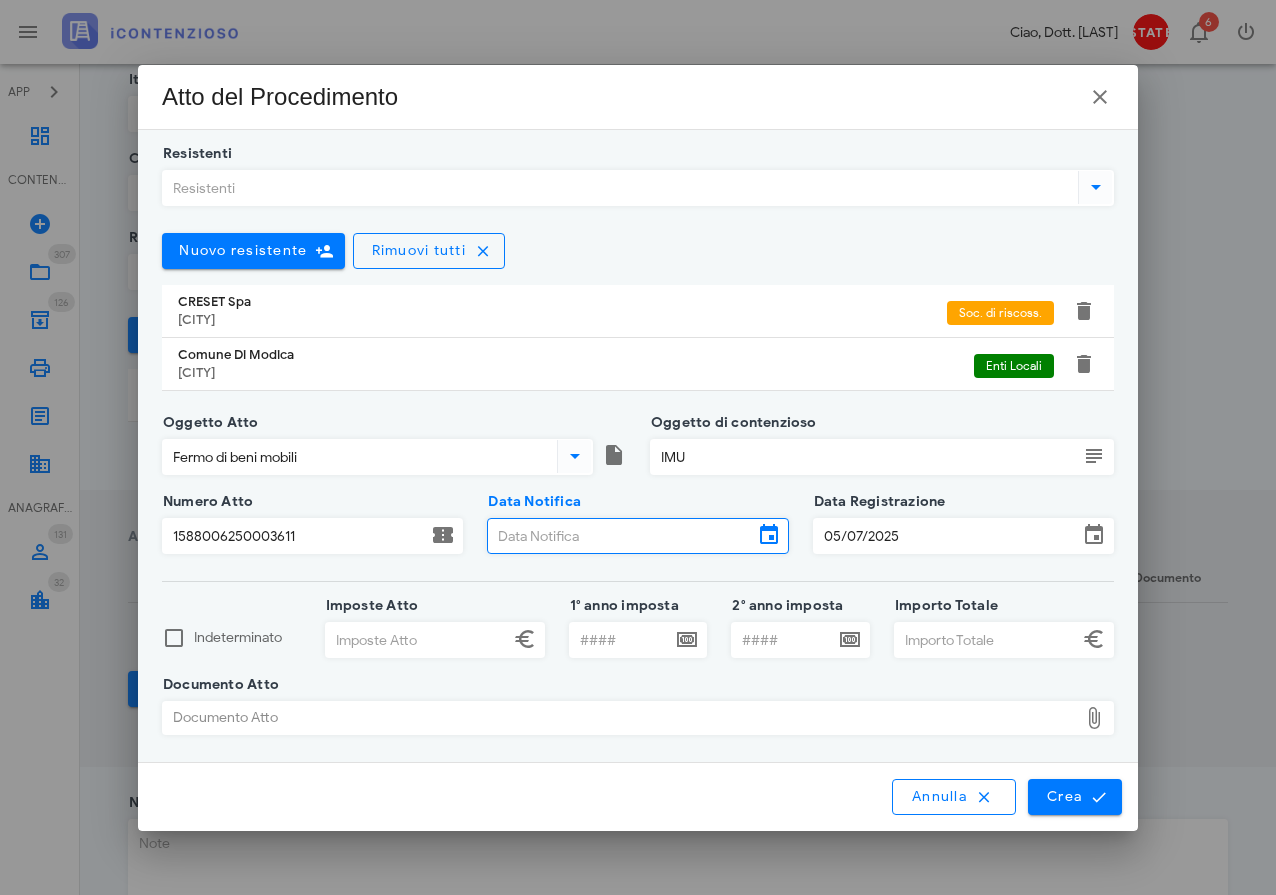 click on "Data Notifica" at bounding box center [620, 536] 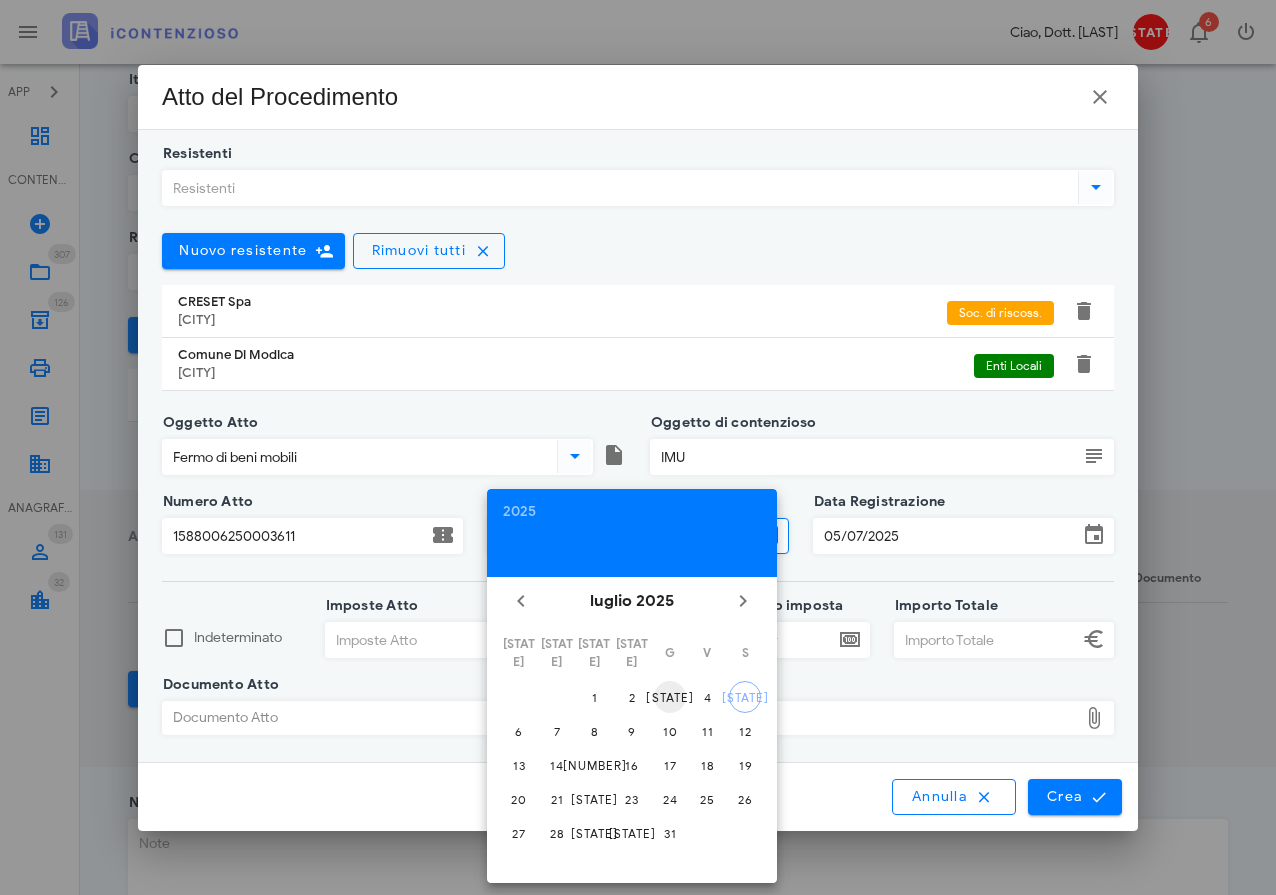 click on "3" at bounding box center [594, 697] 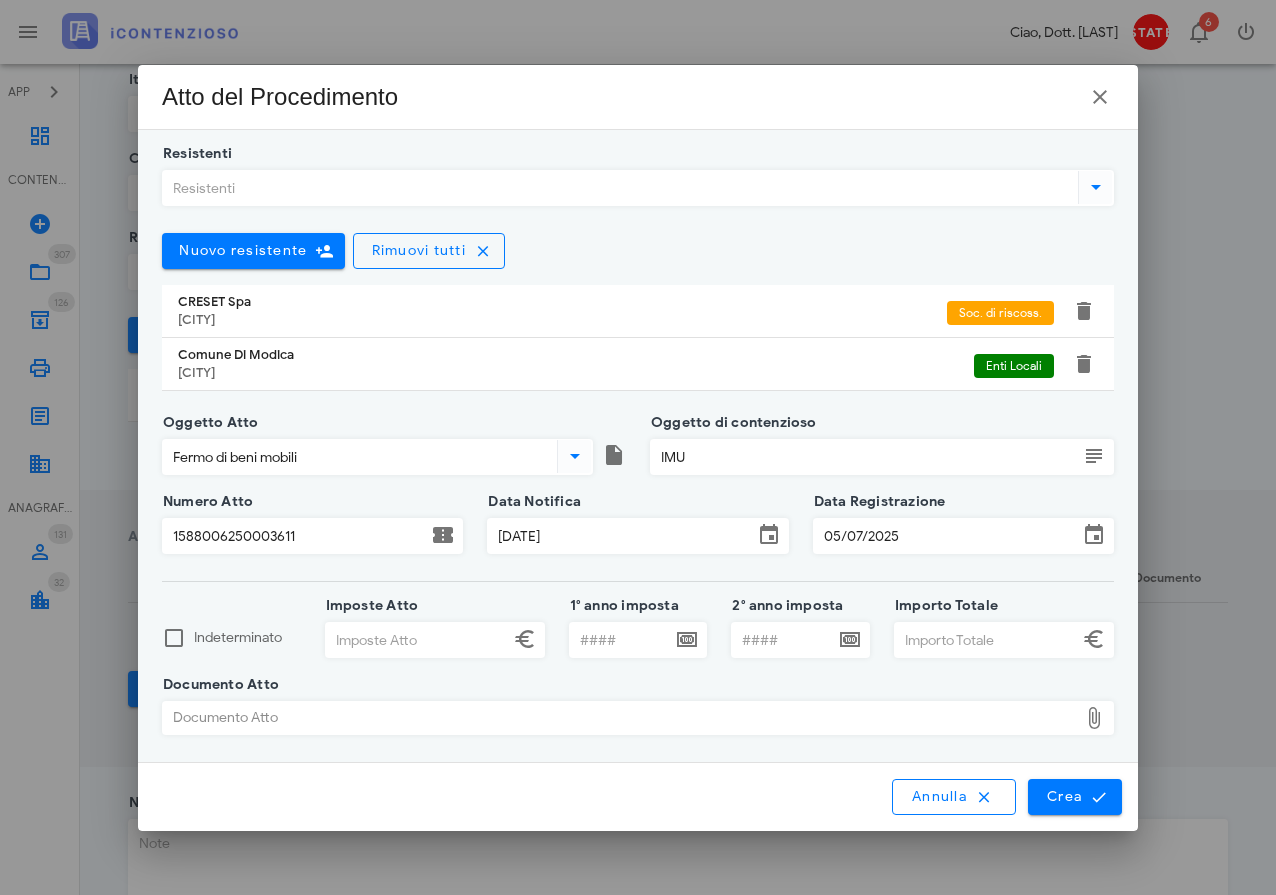 click on "Imposte Atto" at bounding box center (417, 640) 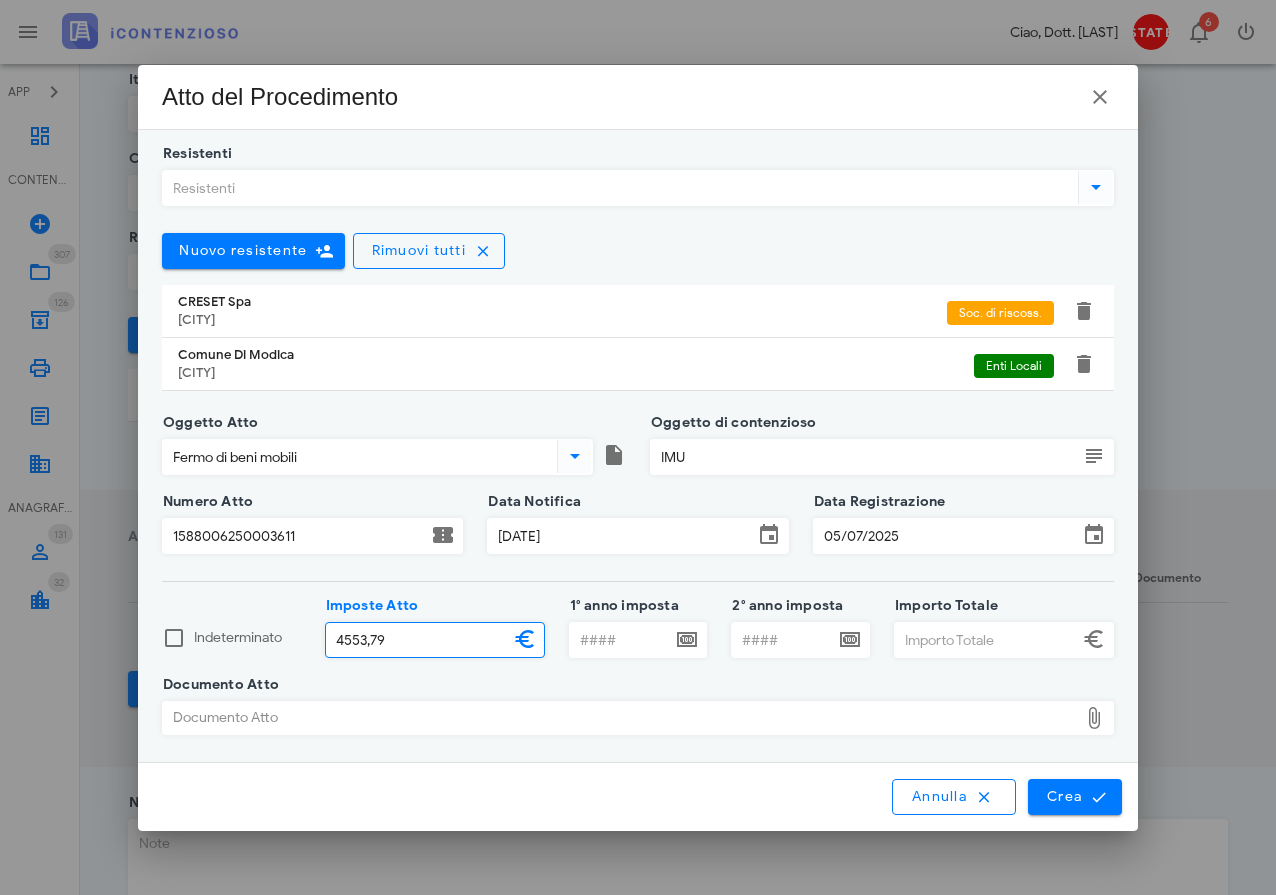 type on "4553,79" 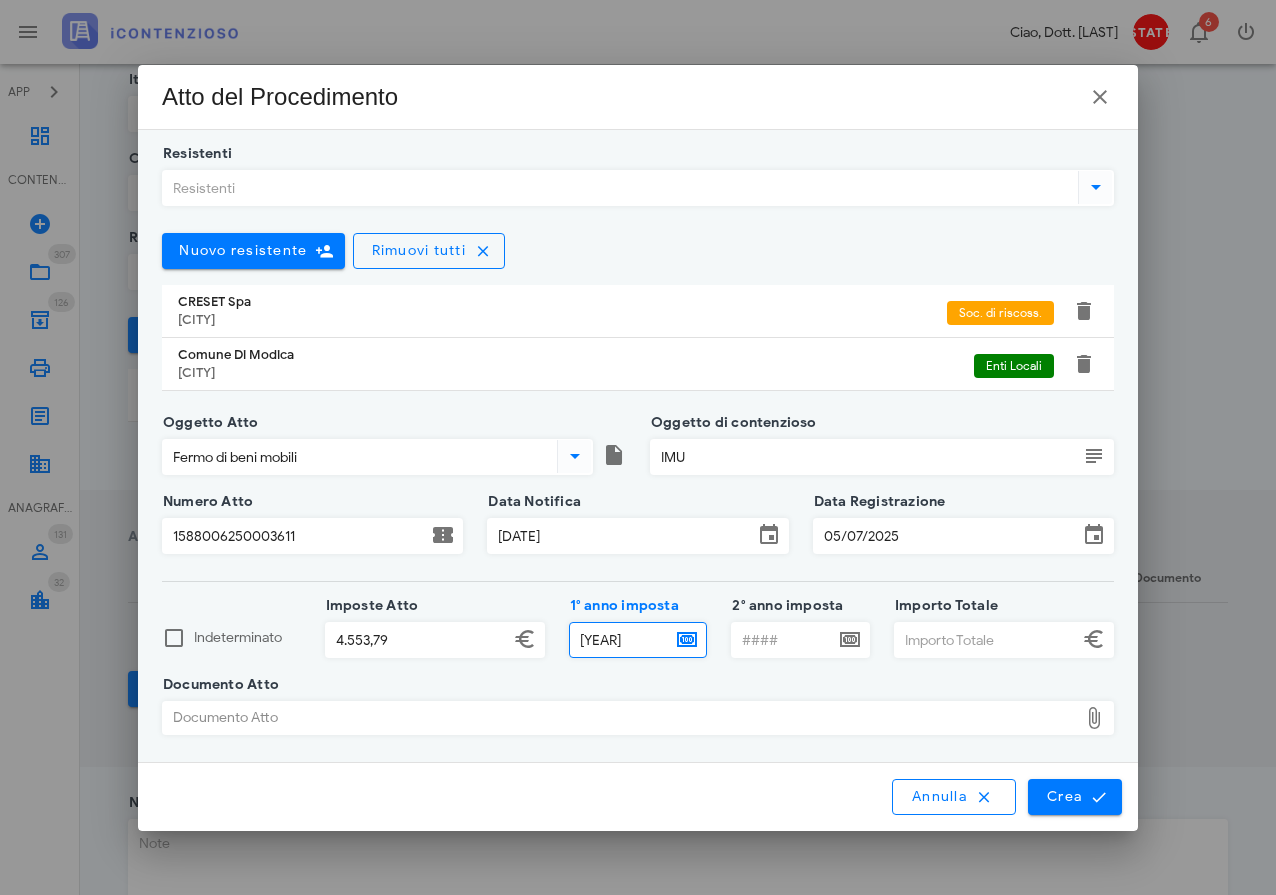 type on "2018" 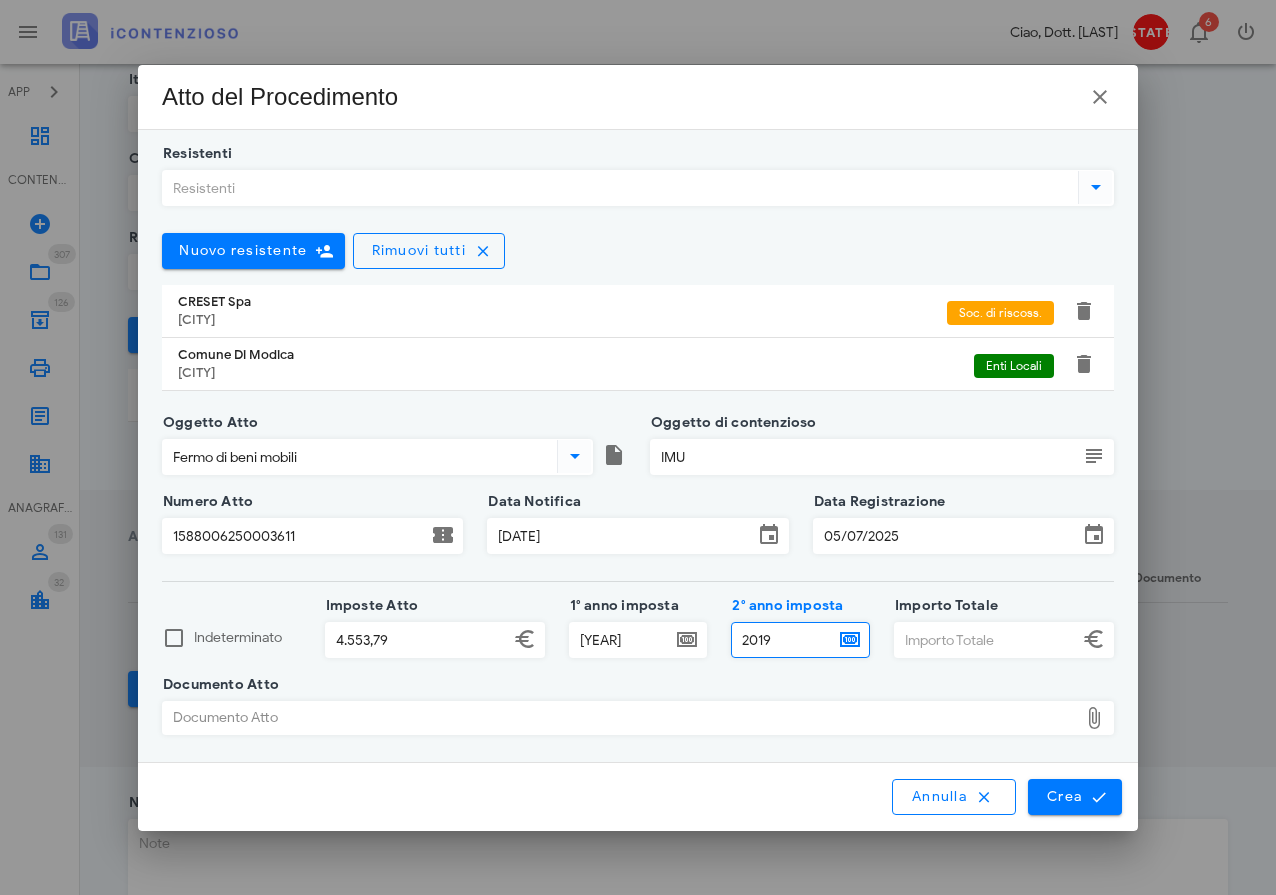 type on "2019" 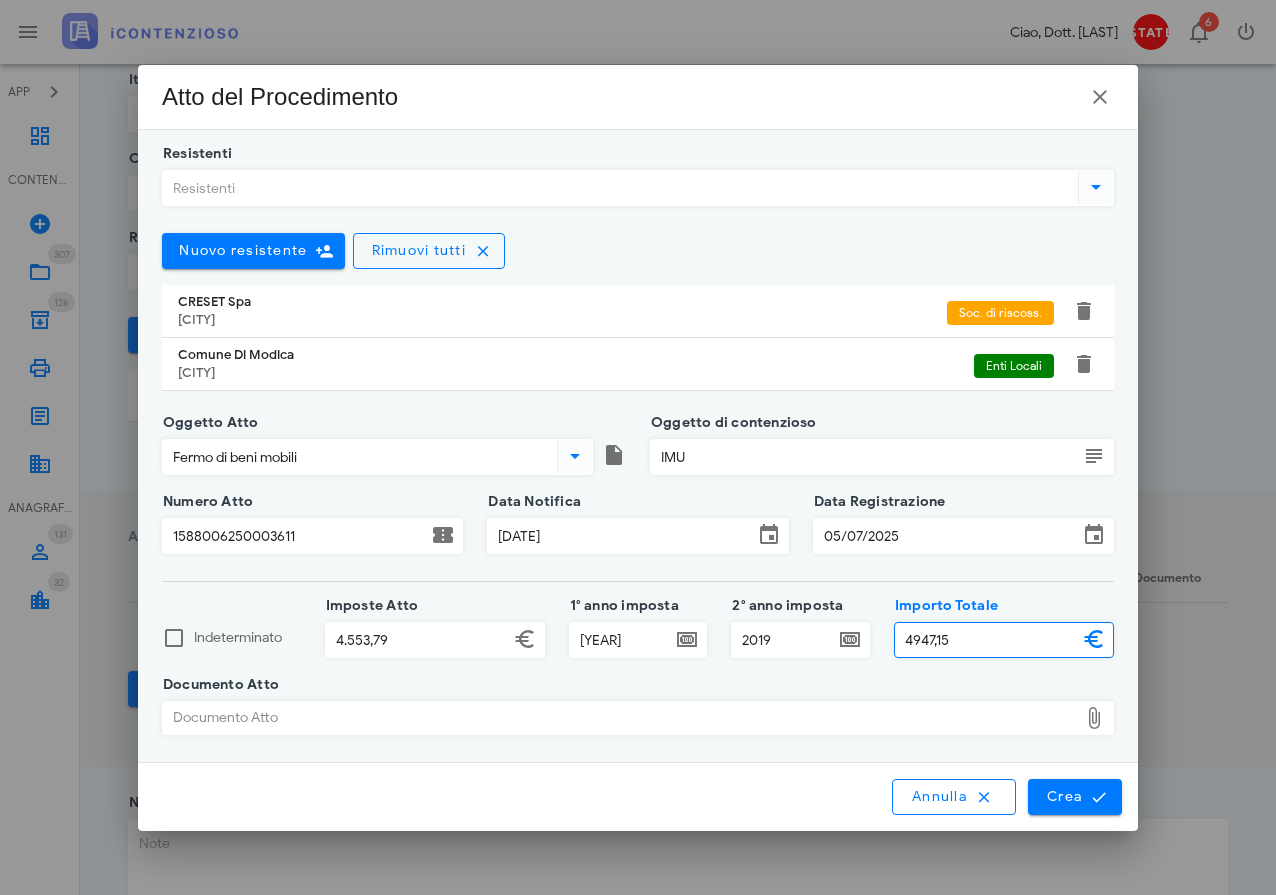 type on "4947,15" 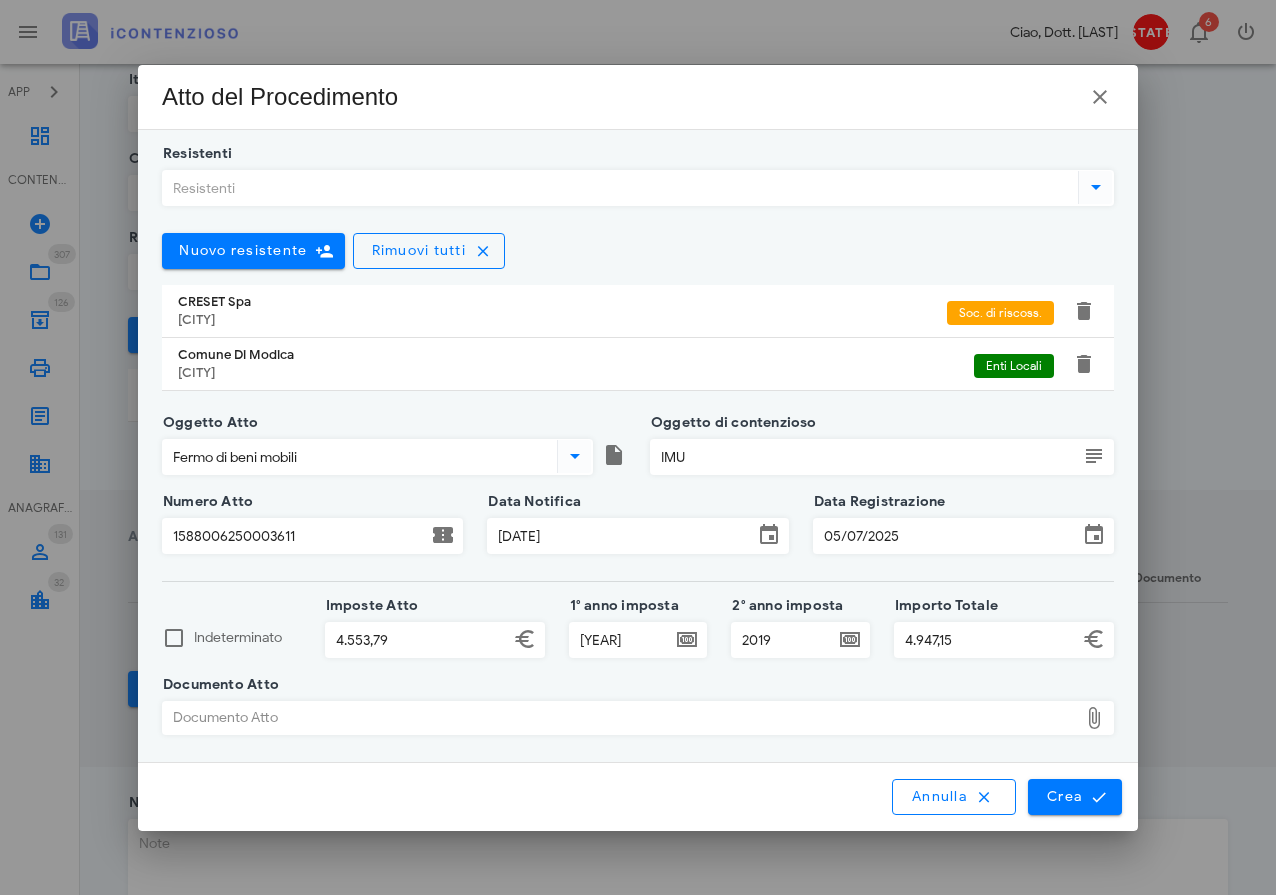 type on "C:\fakepath\image0.jpeg.pdf" 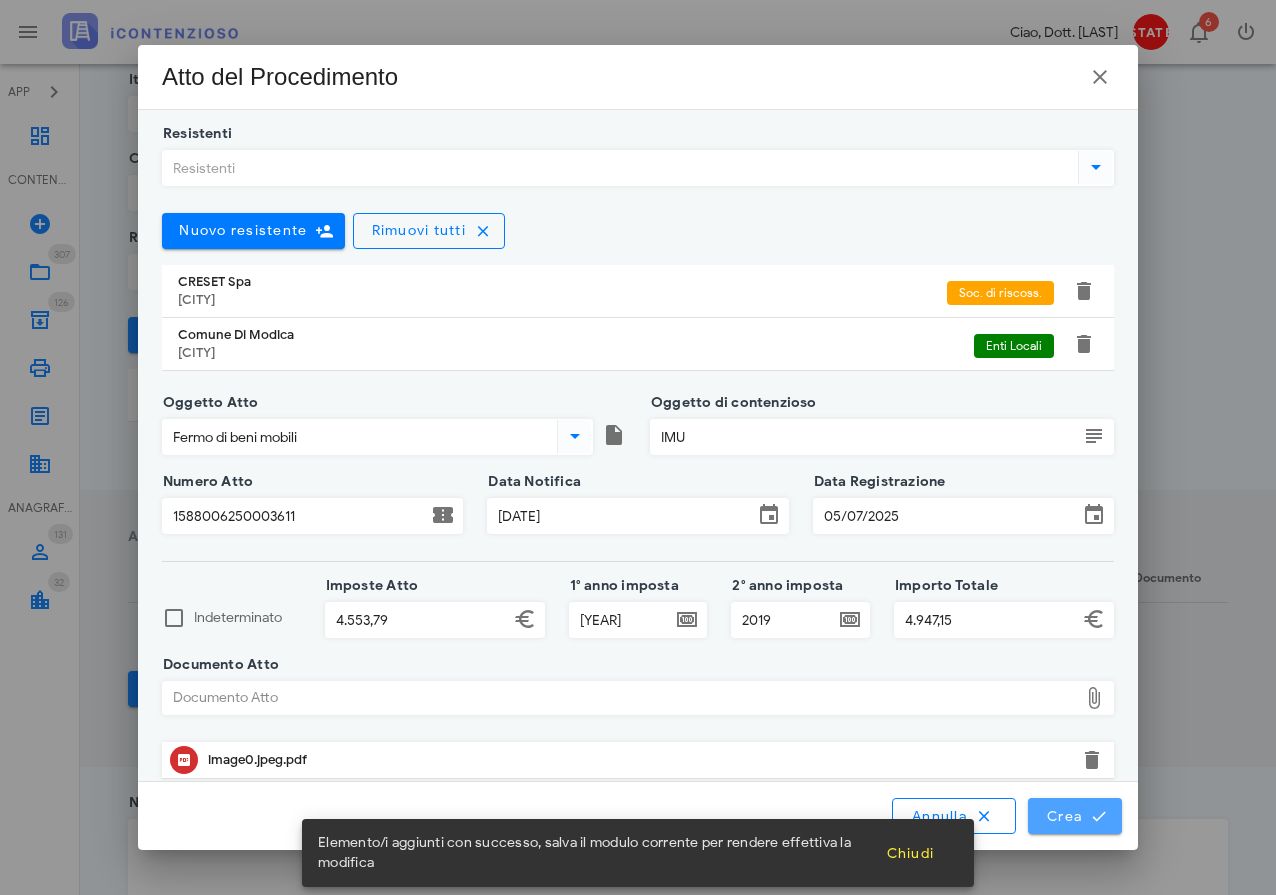 click on "Crea" at bounding box center (1075, 816) 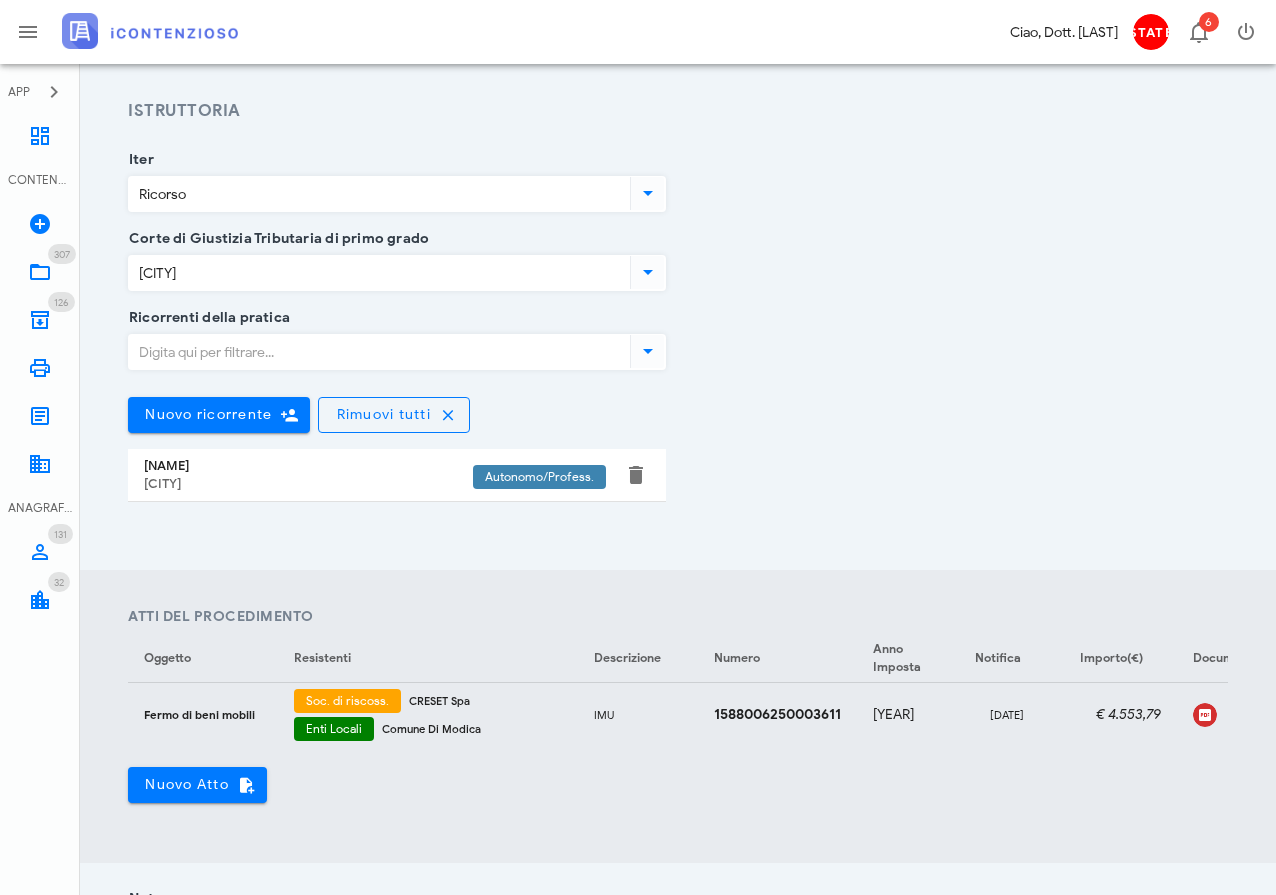 scroll, scrollTop: 559, scrollLeft: 0, axis: vertical 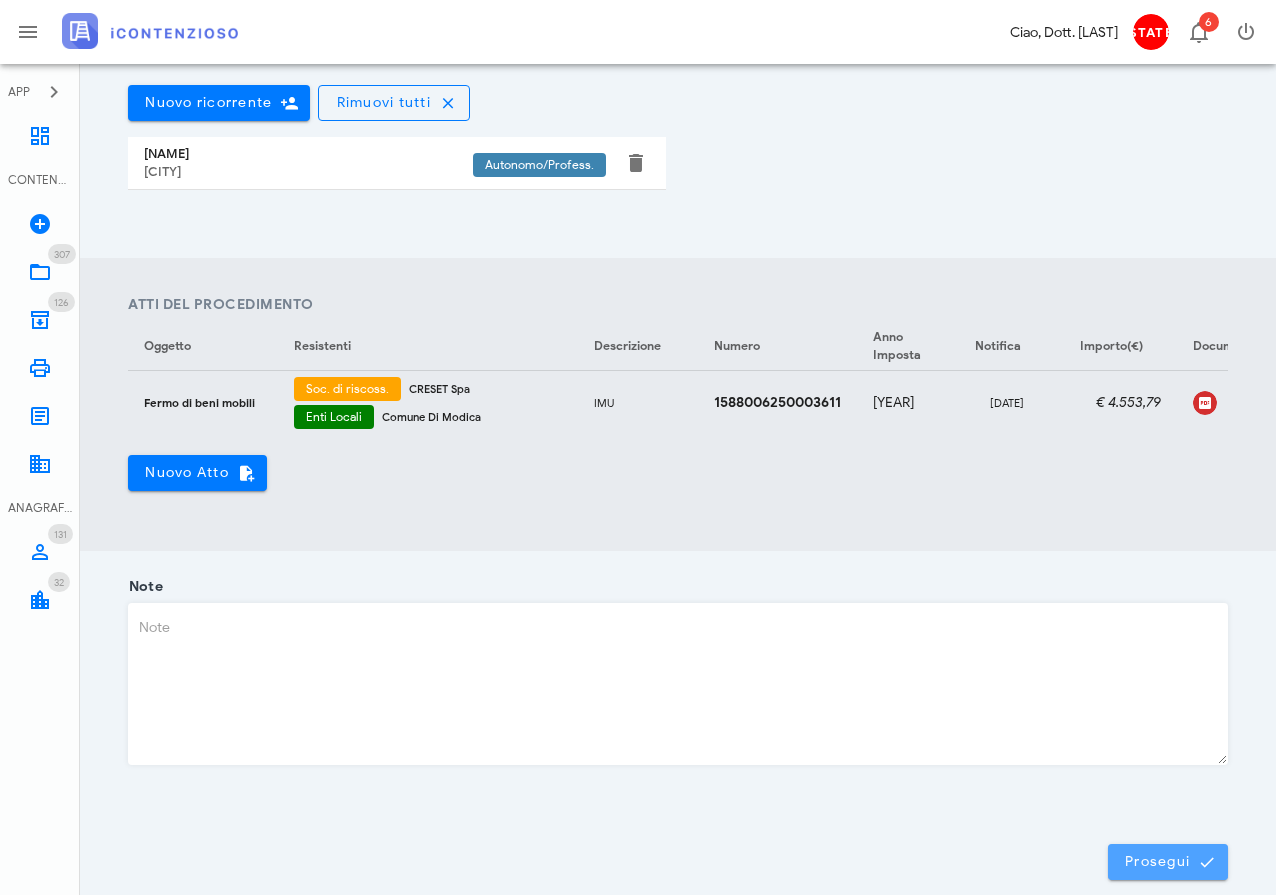 click on "Prosegui" at bounding box center [1168, 862] 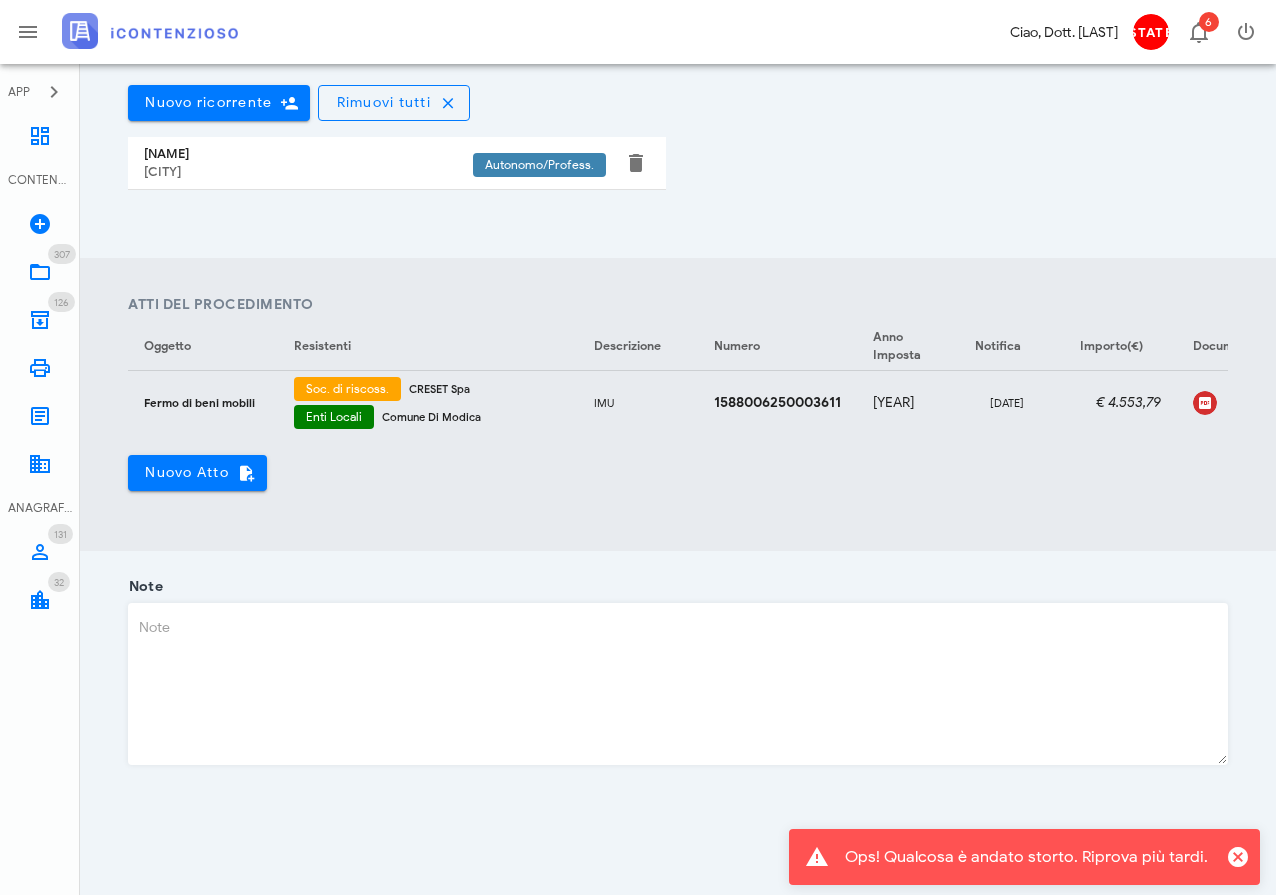 scroll, scrollTop: 0, scrollLeft: 0, axis: both 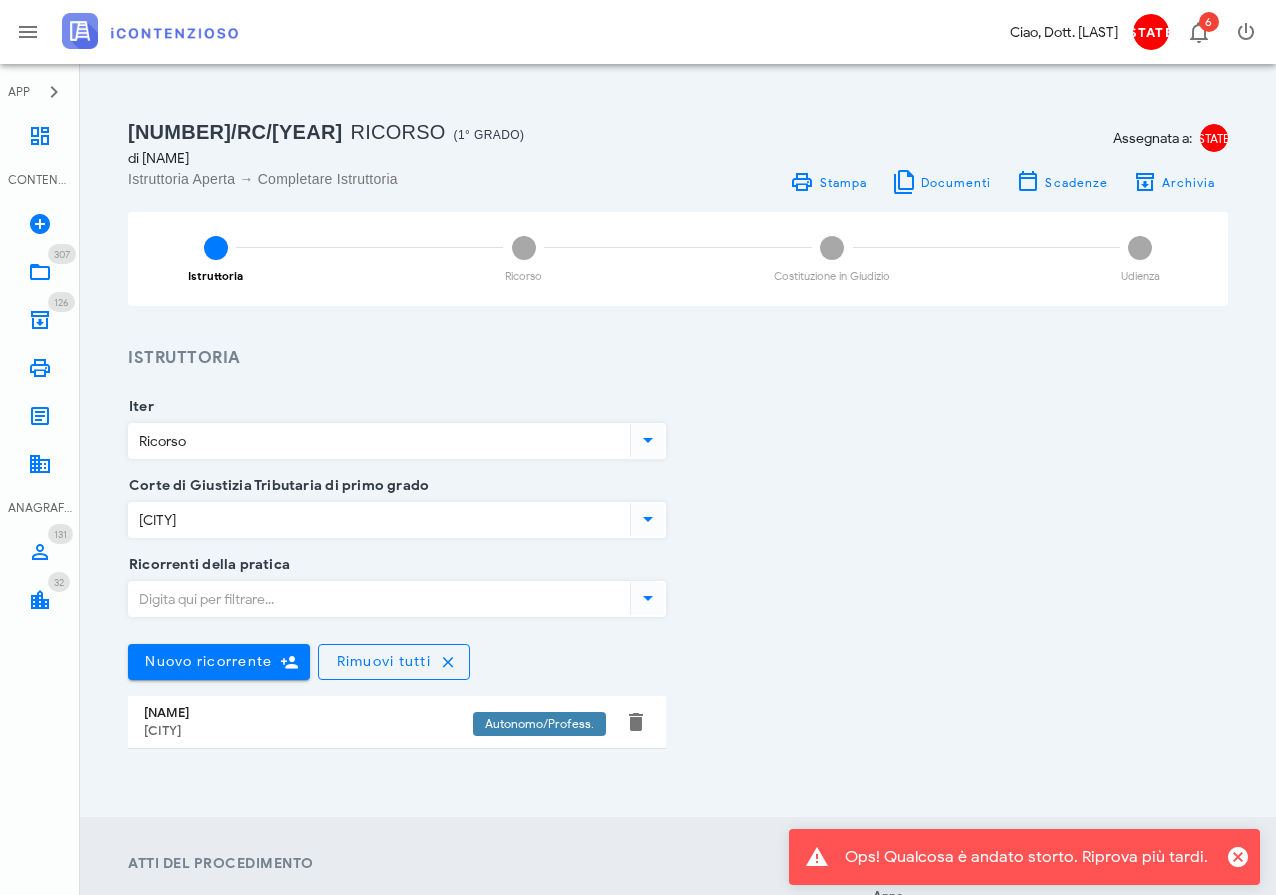 click on "Ricorrenti della pratica Nuovo ricorrente Rimuovi tutti Maria Concetta Basile Modica Autonomo/Profess. Chiudi" at bounding box center [678, 673] 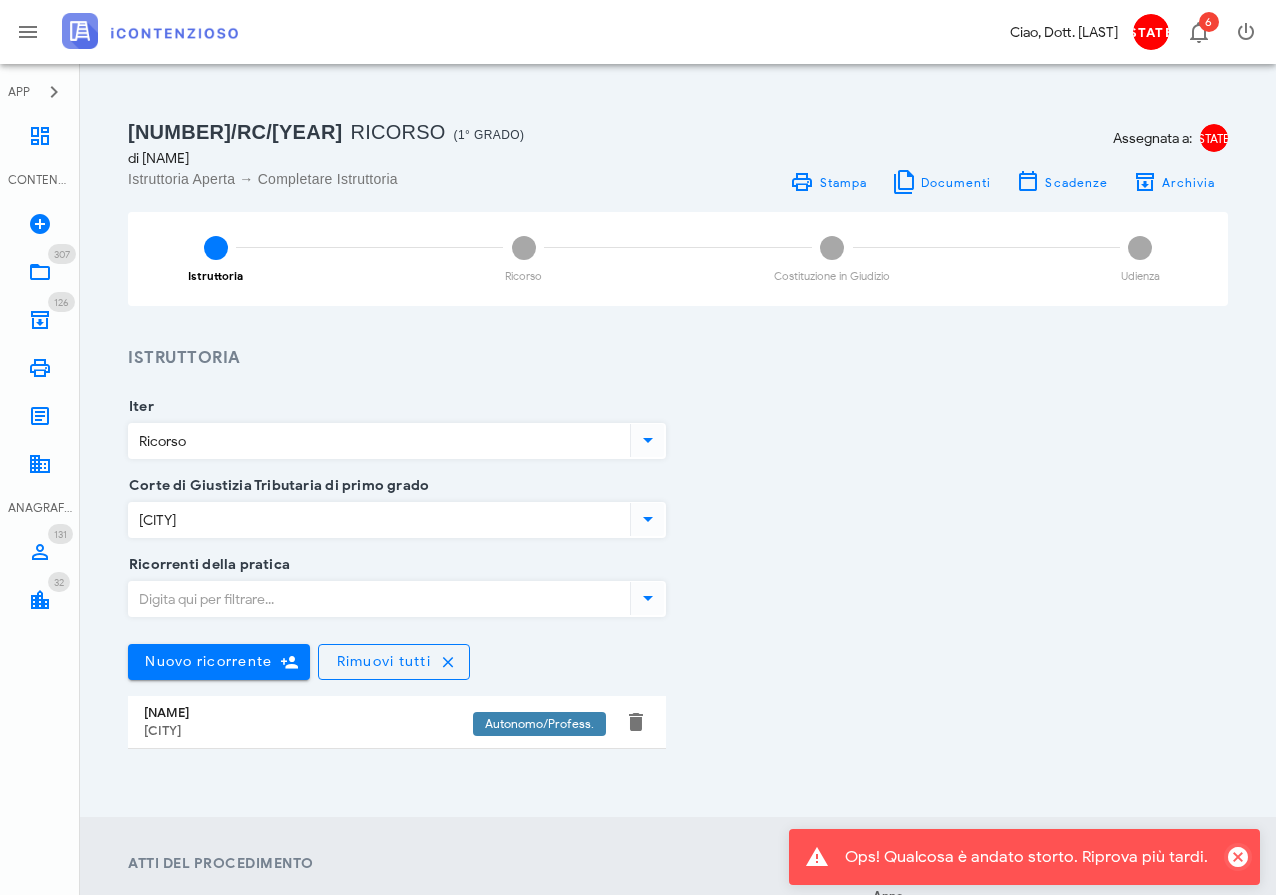 click at bounding box center [1238, 857] 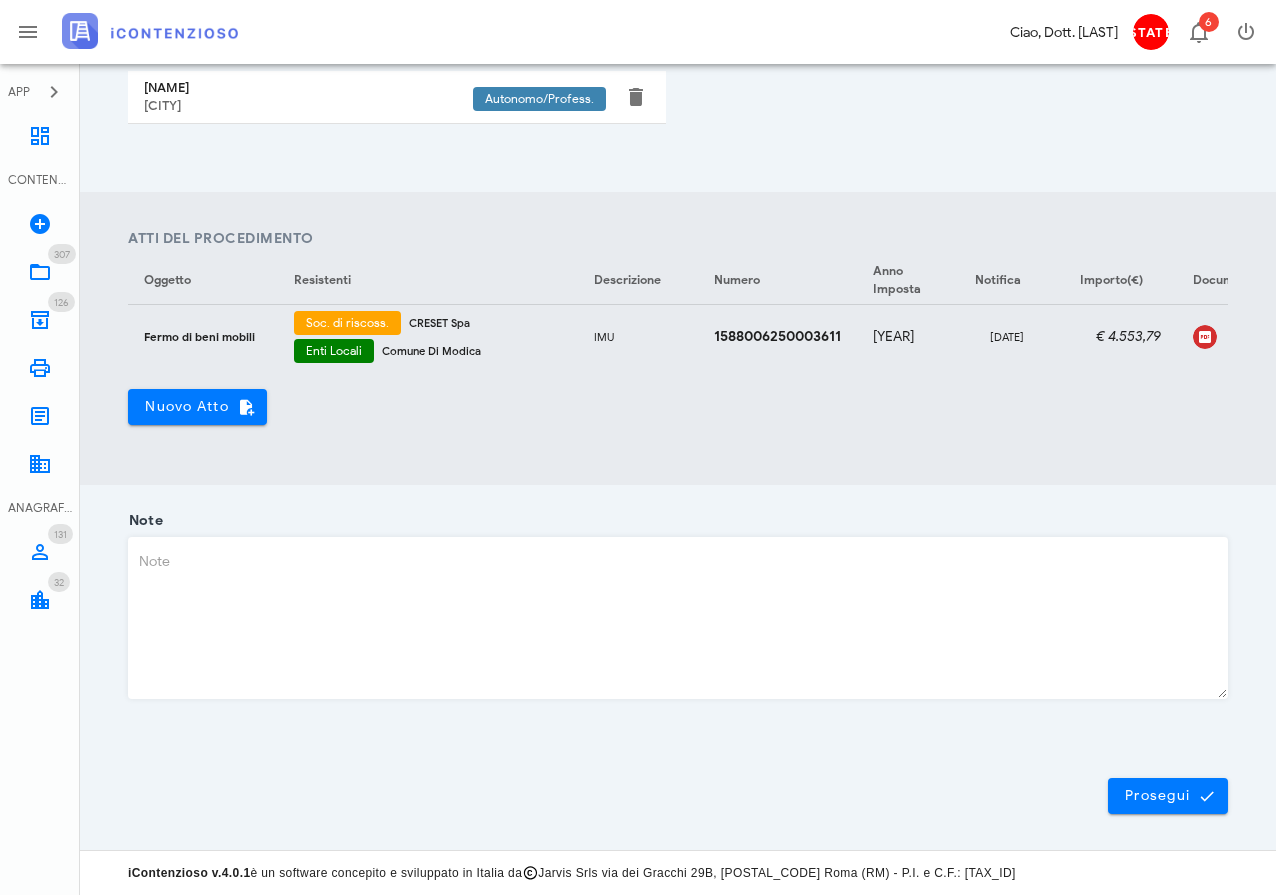 scroll, scrollTop: 624, scrollLeft: 0, axis: vertical 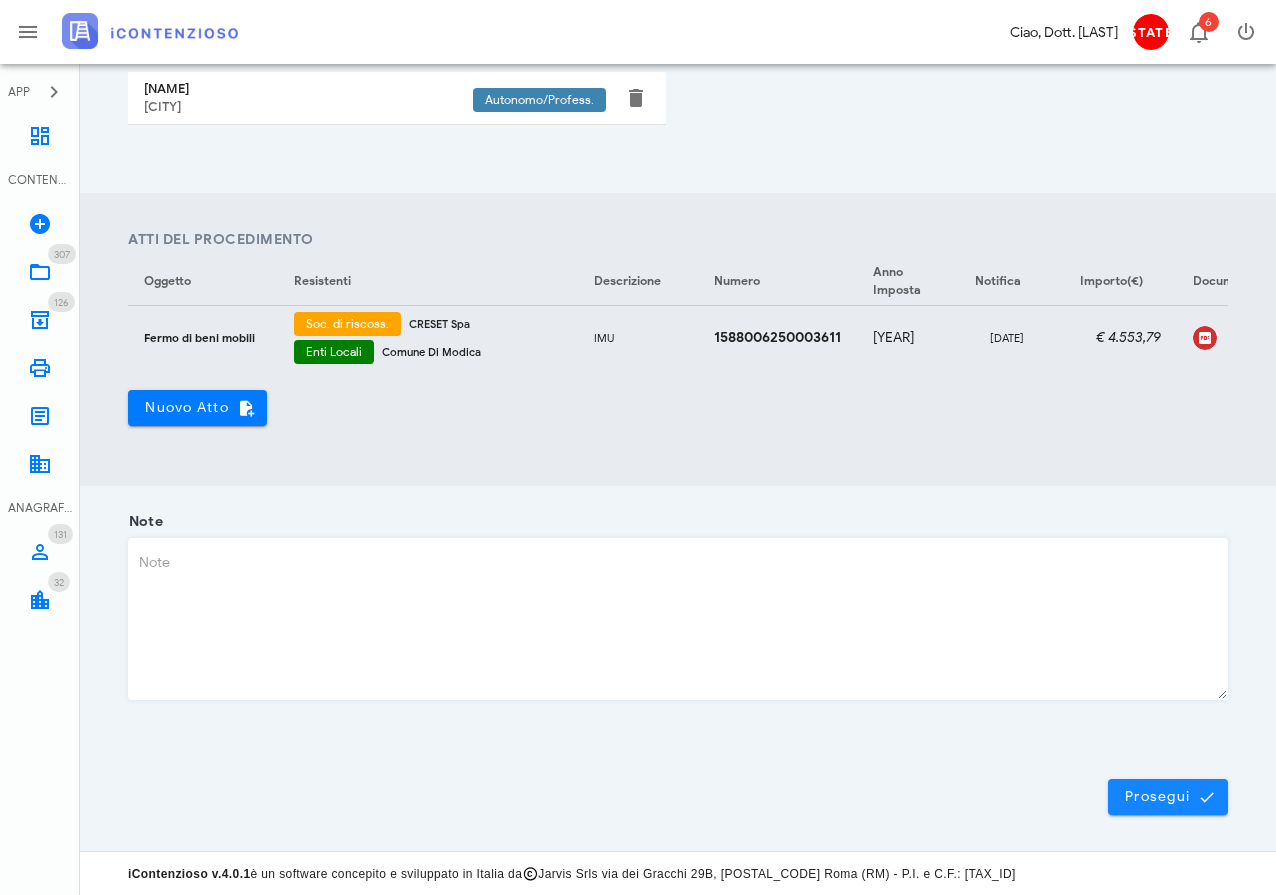 click on "Prosegui" at bounding box center [1168, 797] 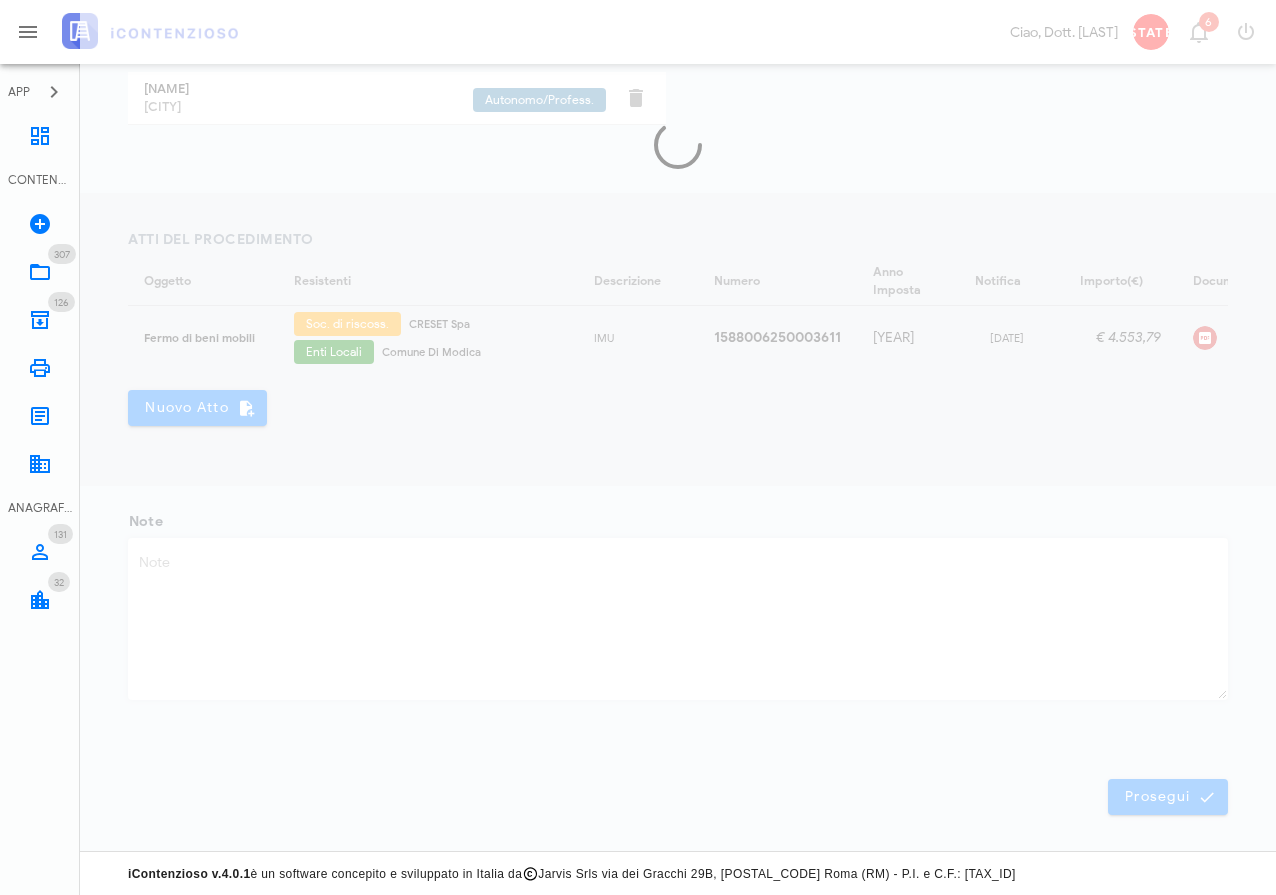 scroll, scrollTop: 0, scrollLeft: 0, axis: both 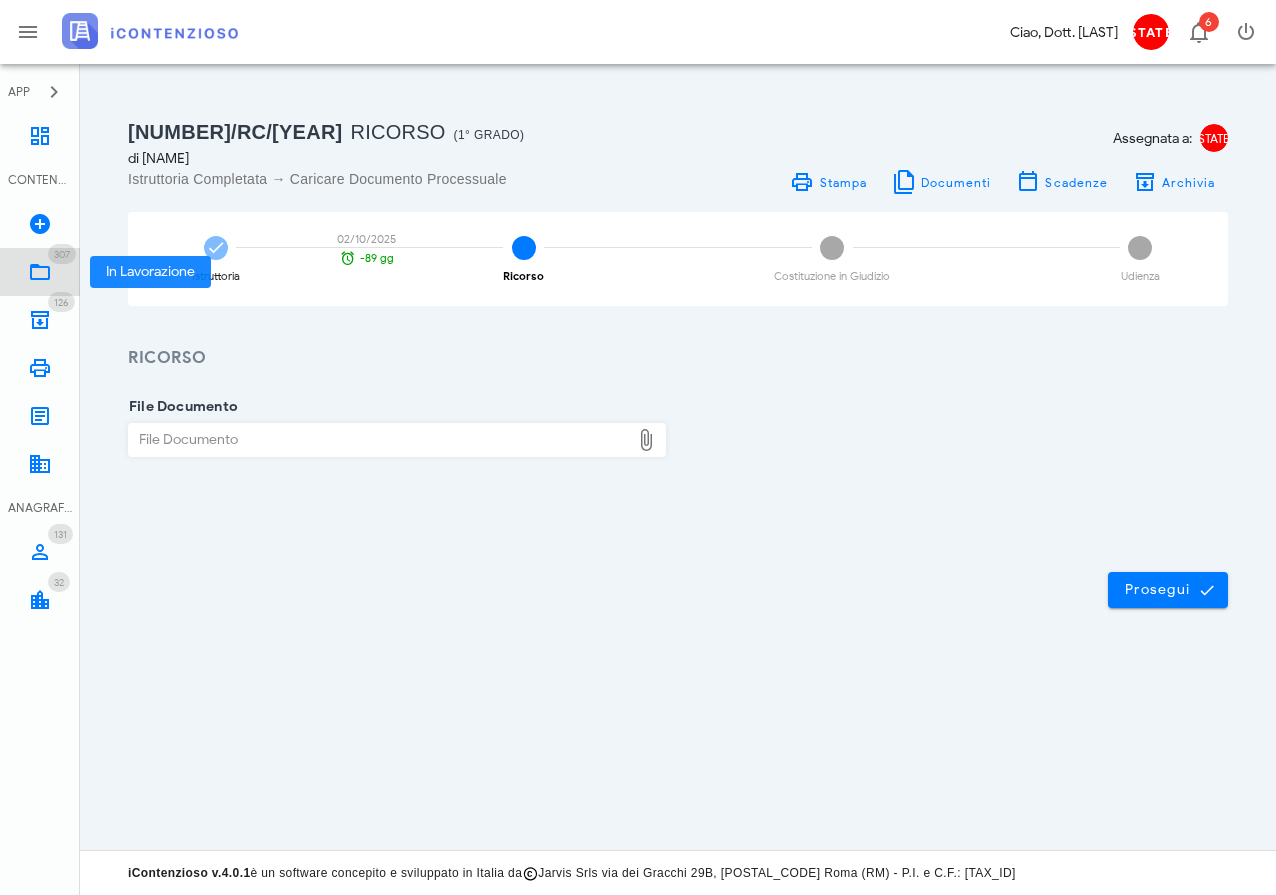 click at bounding box center [40, 272] 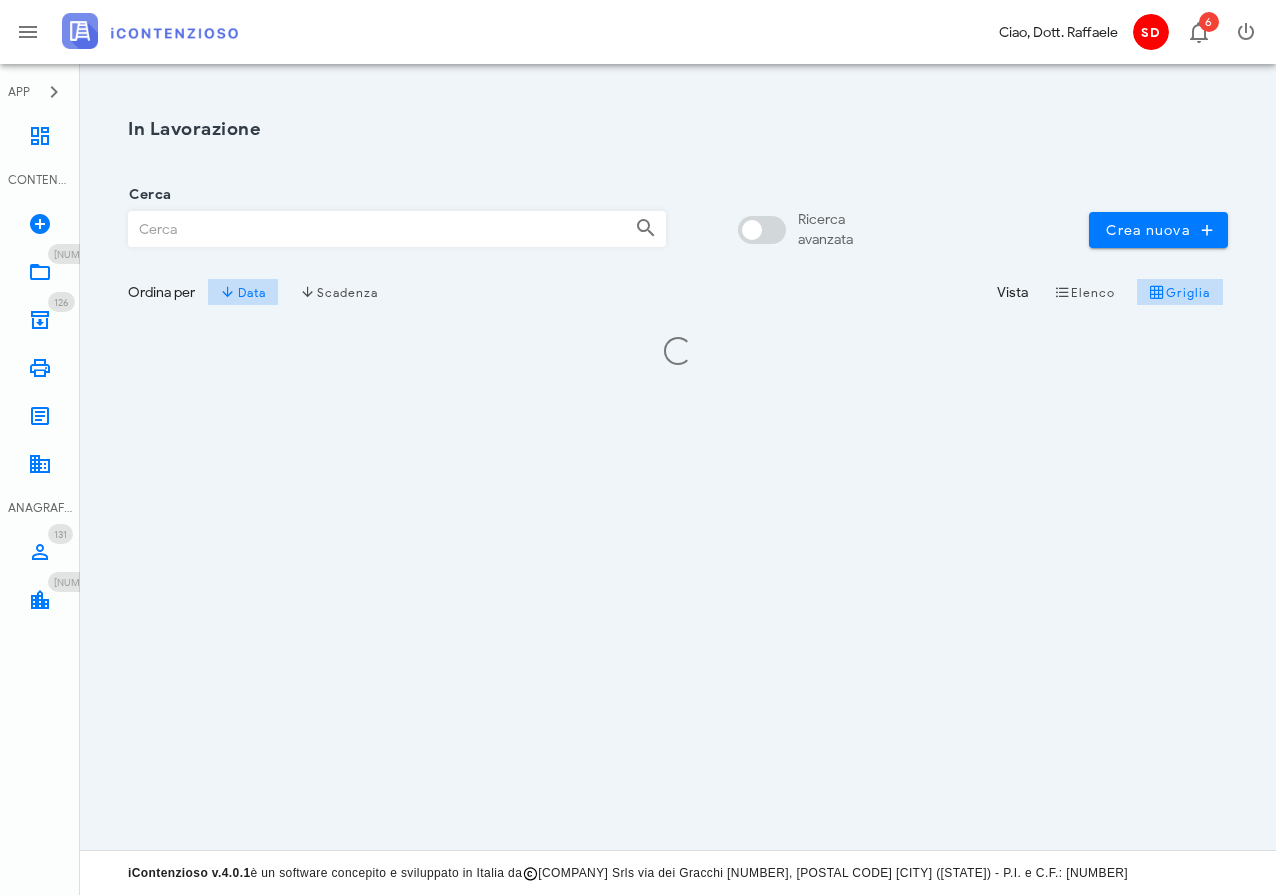 scroll, scrollTop: 0, scrollLeft: 0, axis: both 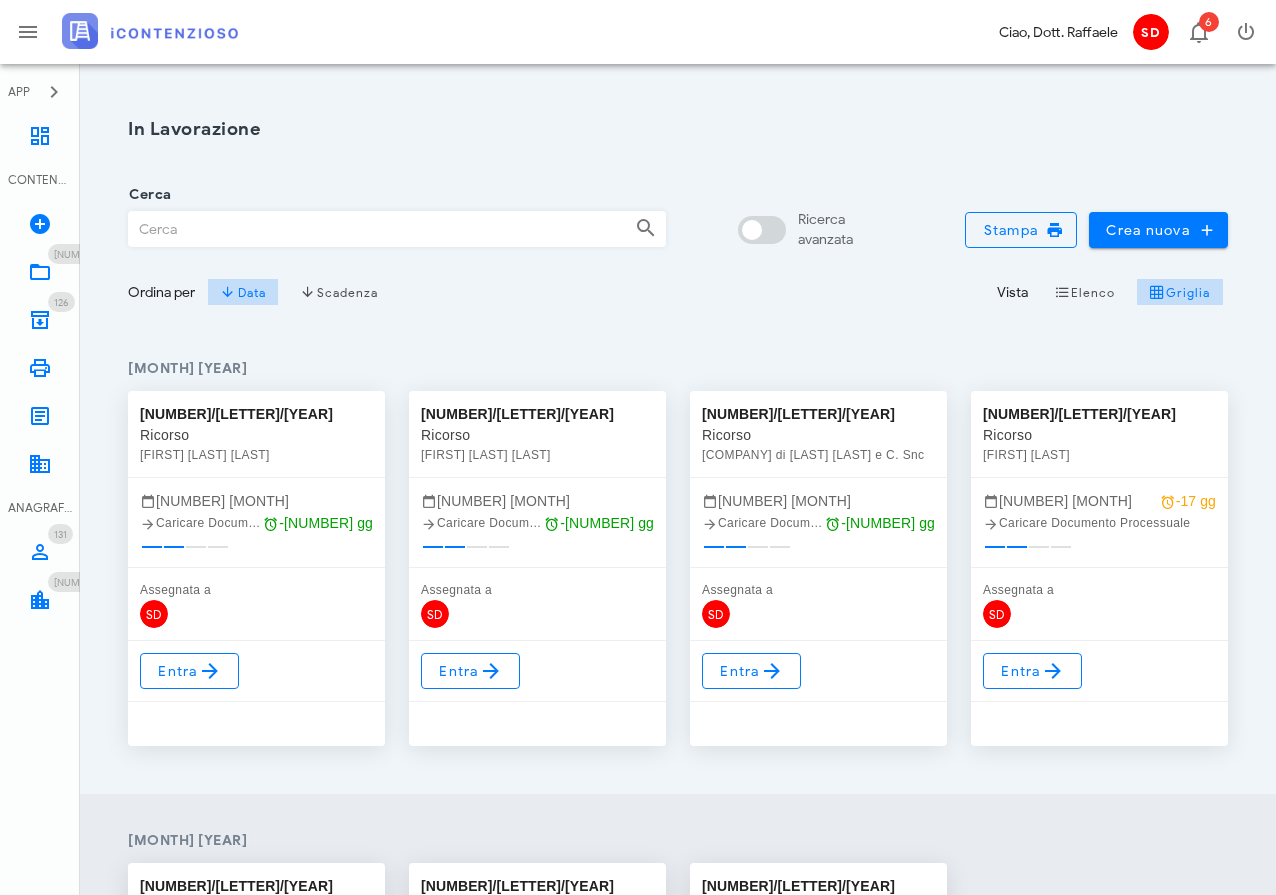 click on "Cerca" at bounding box center (374, 229) 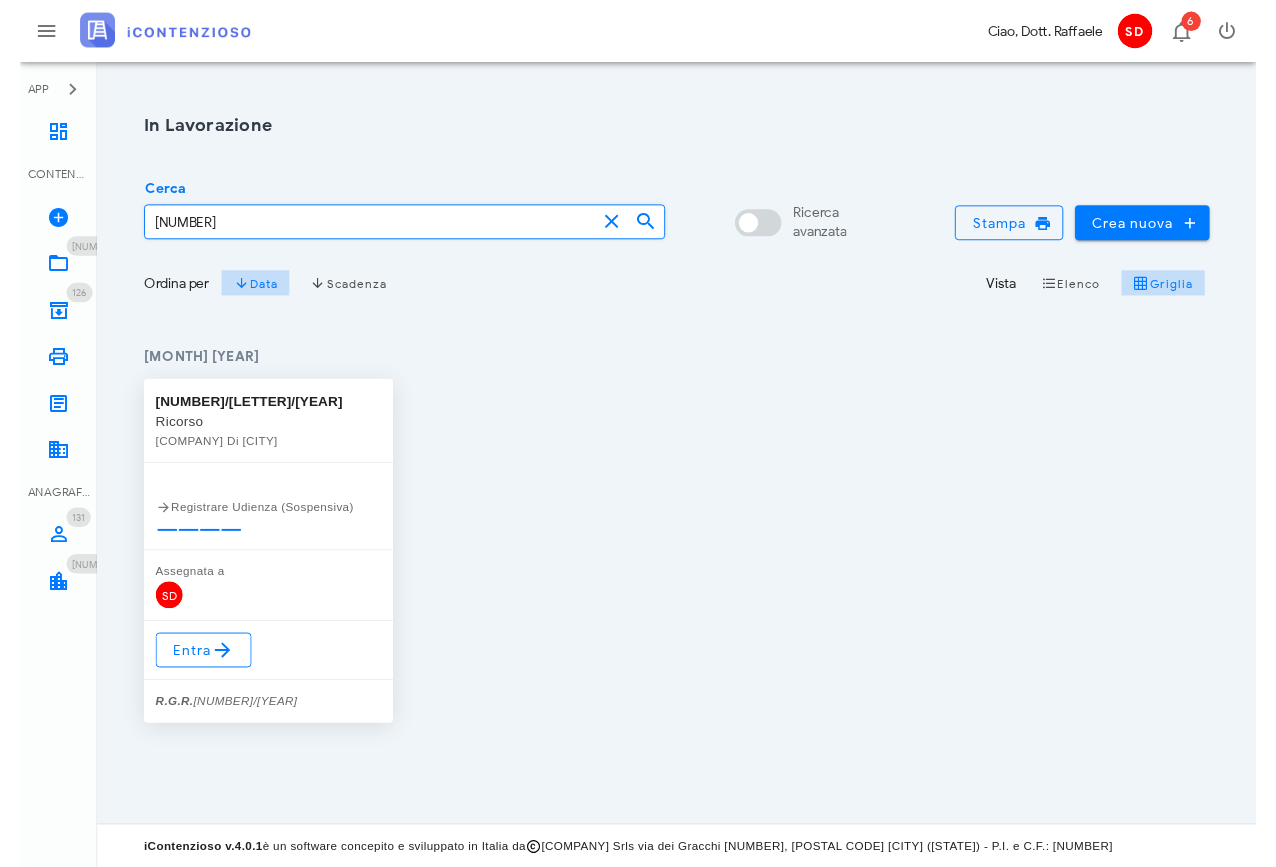 scroll, scrollTop: 0, scrollLeft: 0, axis: both 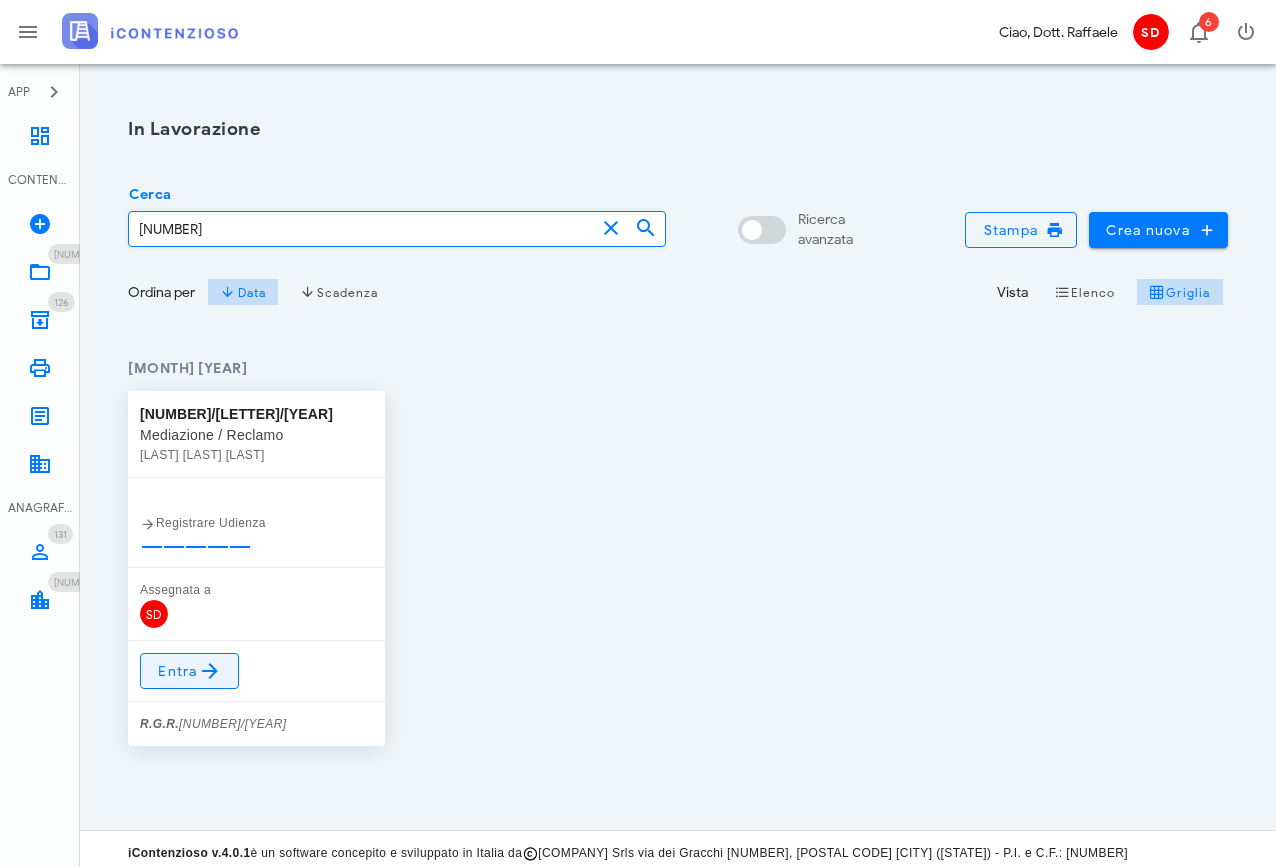 type on "[NUMBER]" 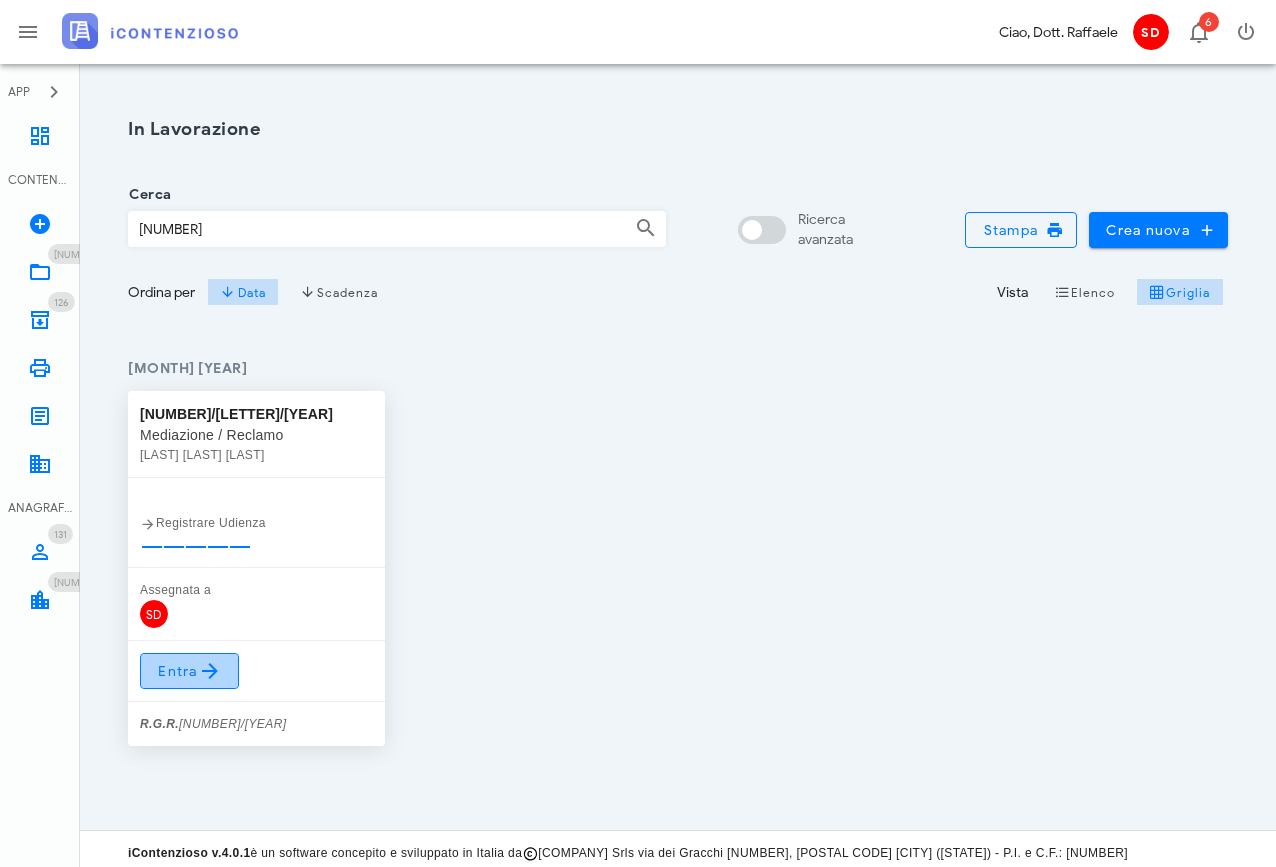 click on "Entra" at bounding box center [189, 671] 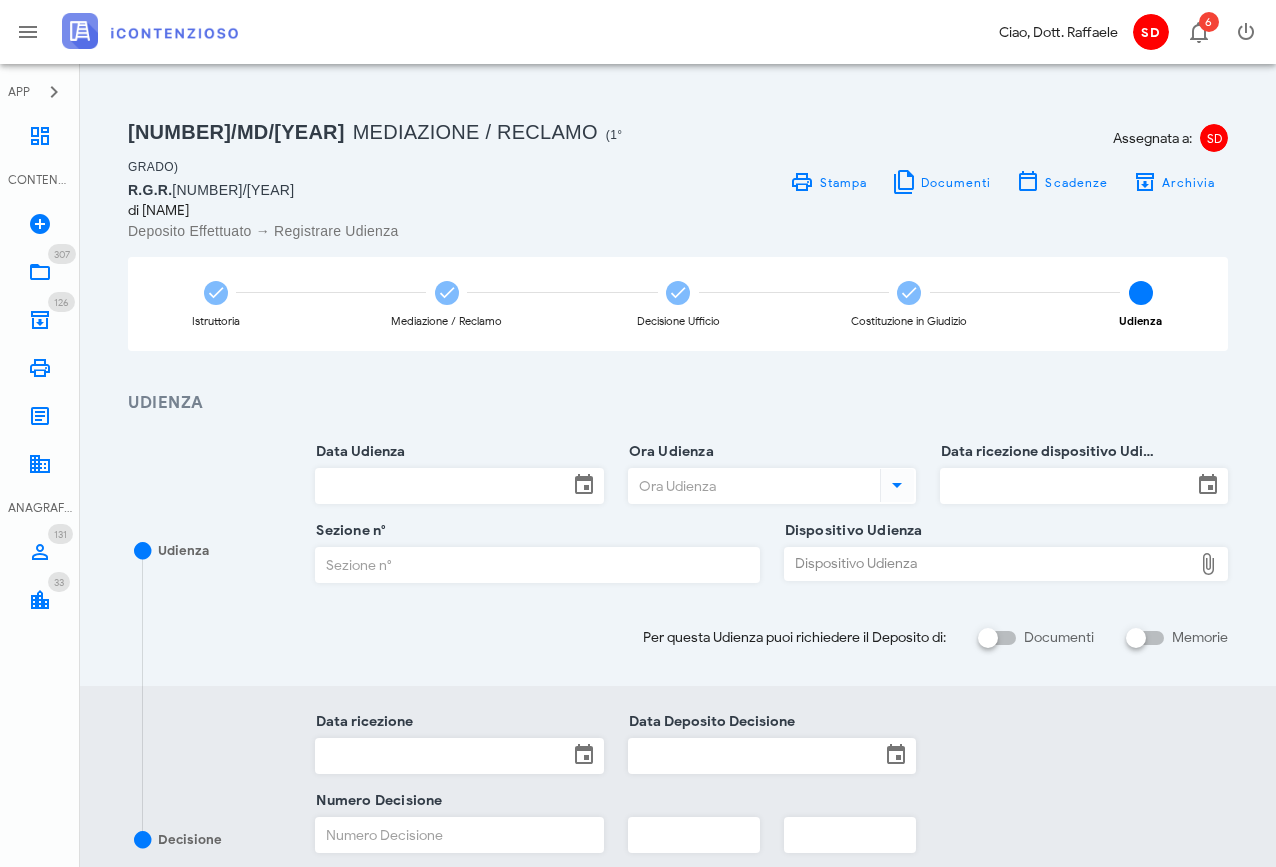 scroll, scrollTop: 0, scrollLeft: 0, axis: both 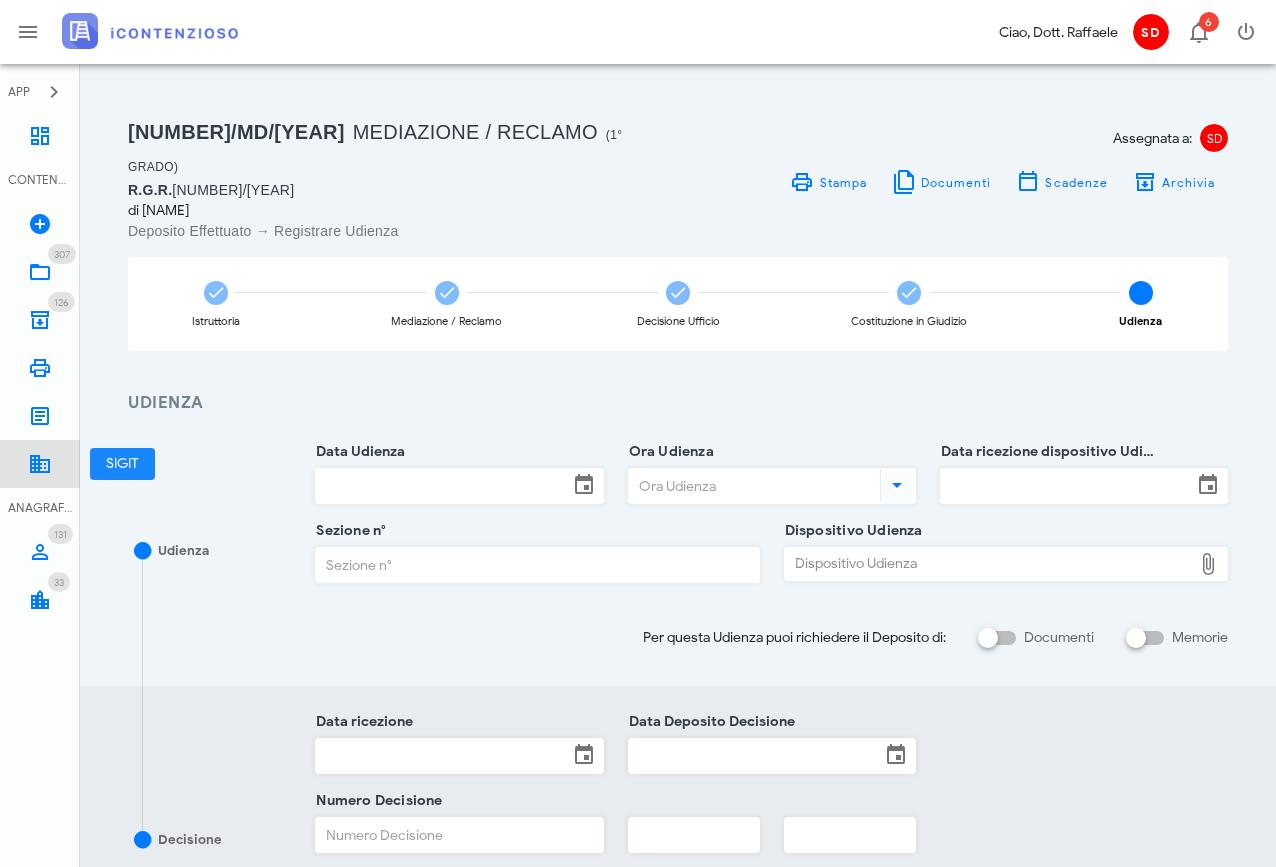 click at bounding box center [40, 464] 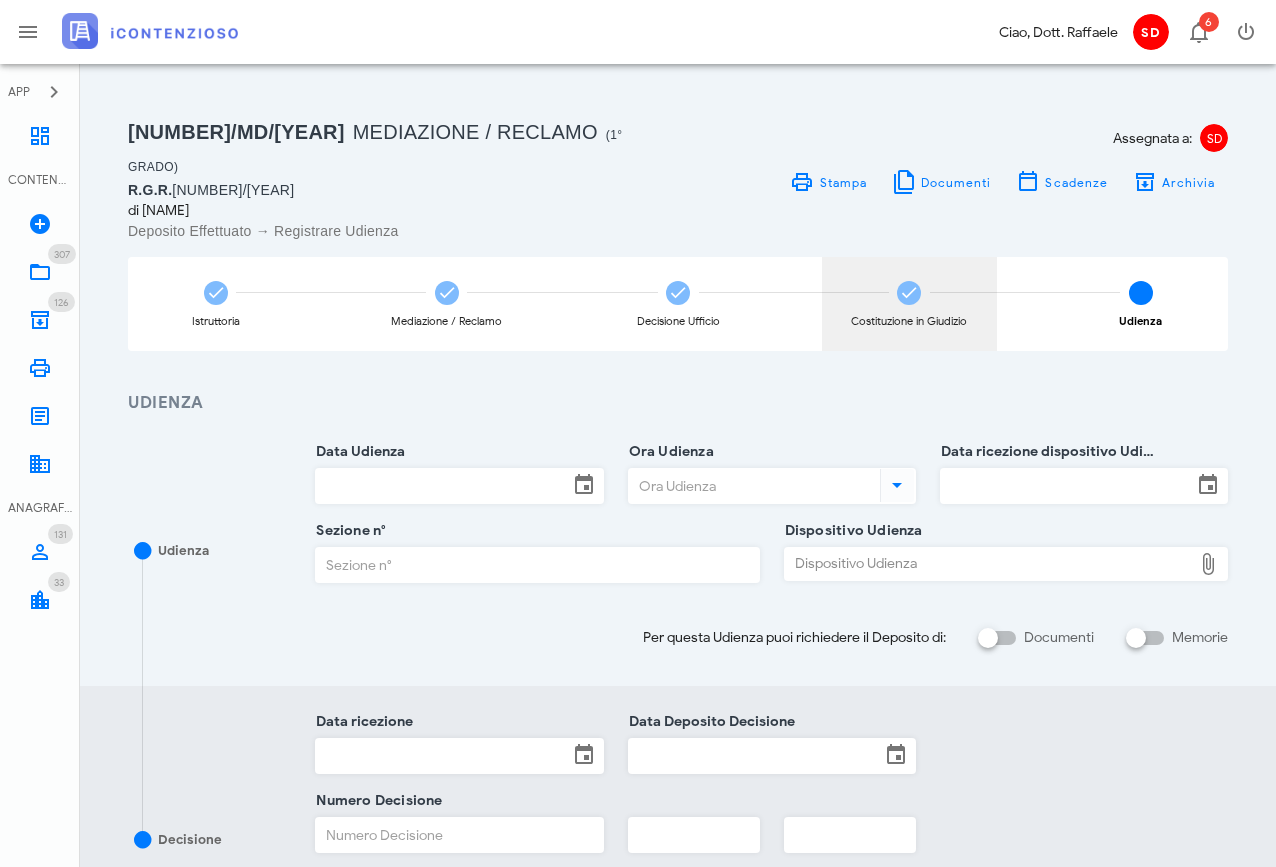 click at bounding box center [216, 293] 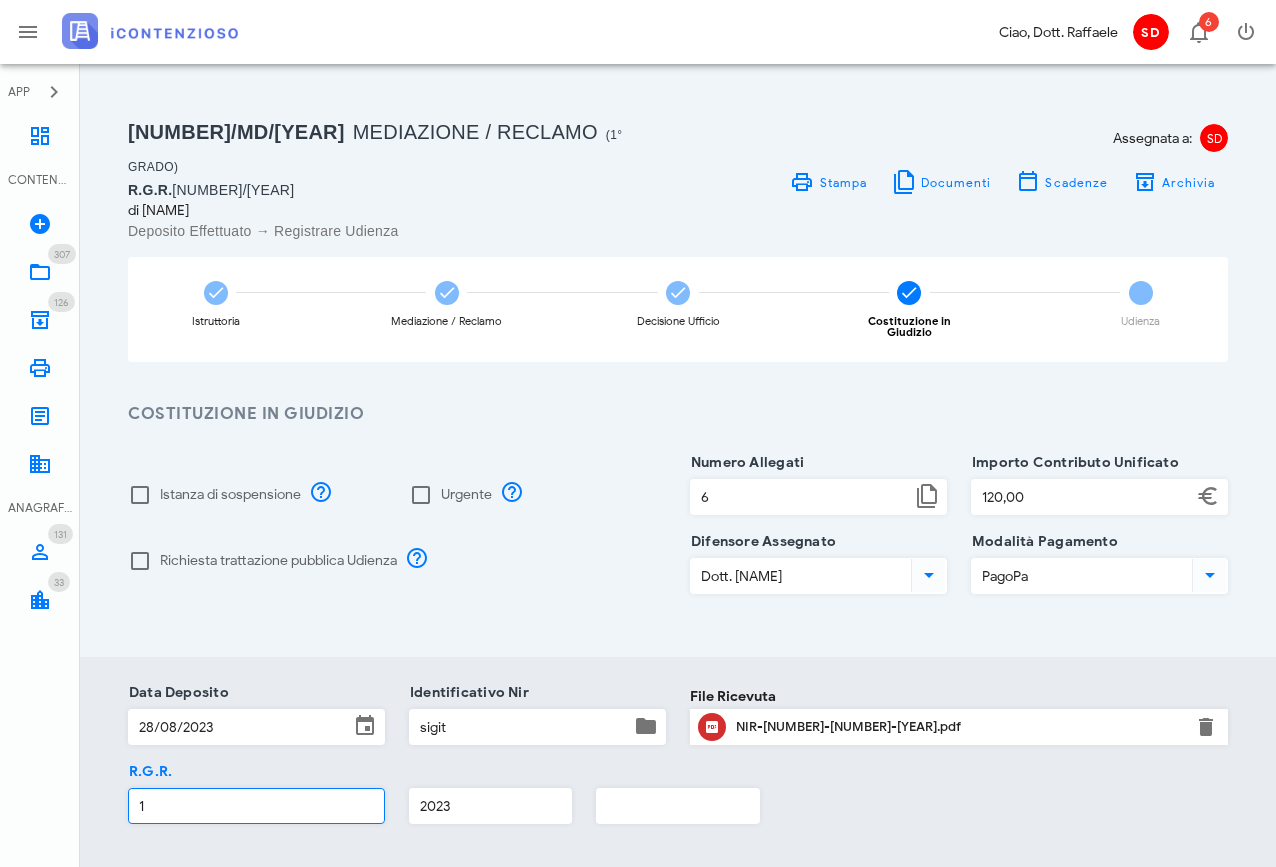 click on "1" at bounding box center (256, 806) 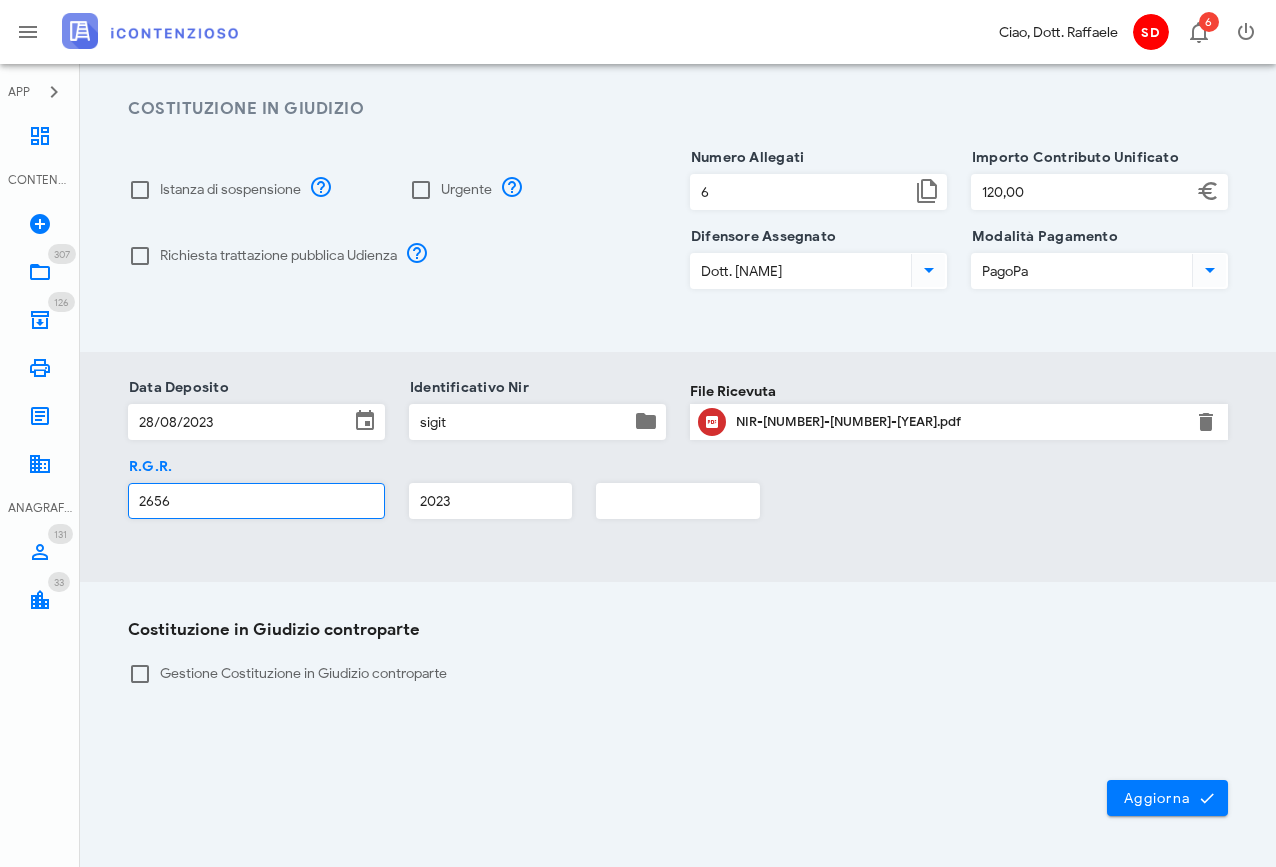 scroll, scrollTop: 327, scrollLeft: 0, axis: vertical 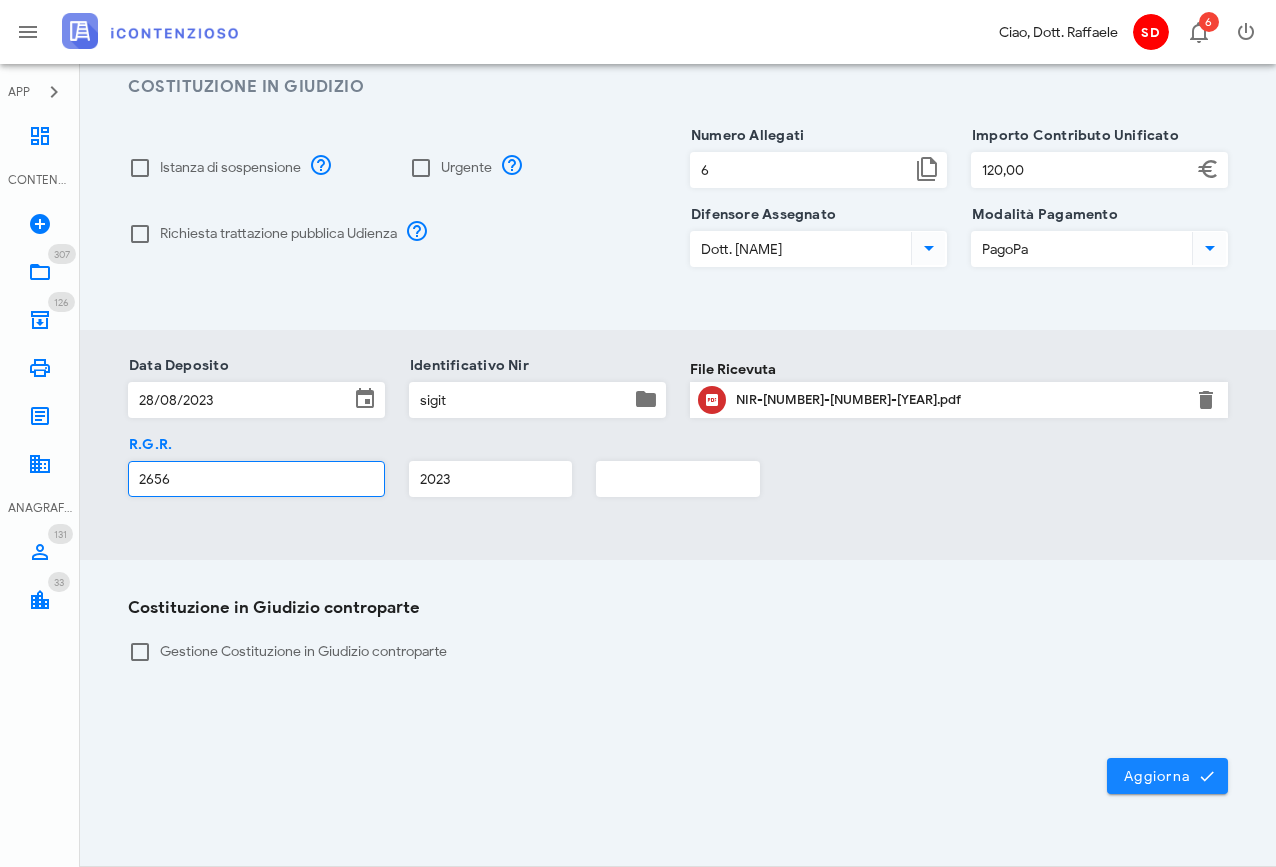 type on "2656" 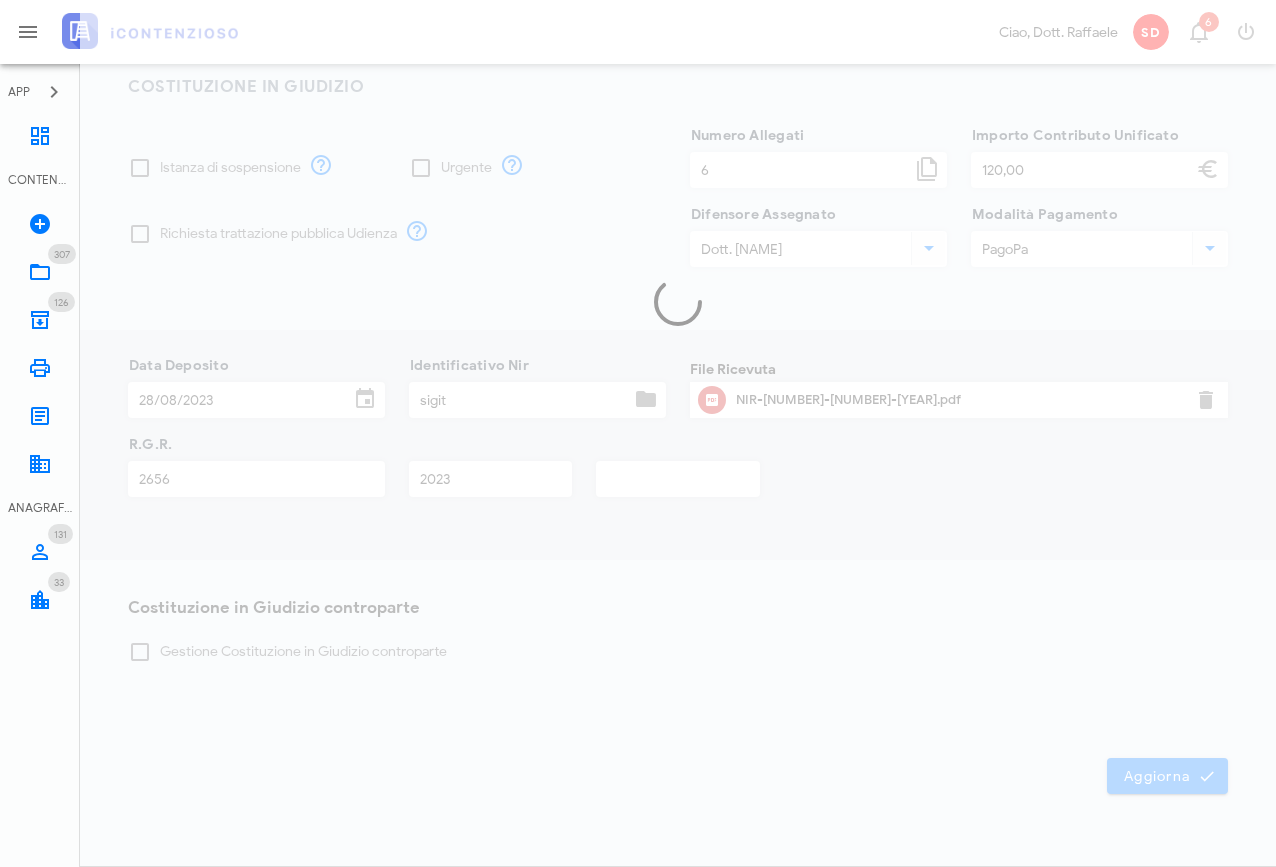 scroll, scrollTop: 300, scrollLeft: 0, axis: vertical 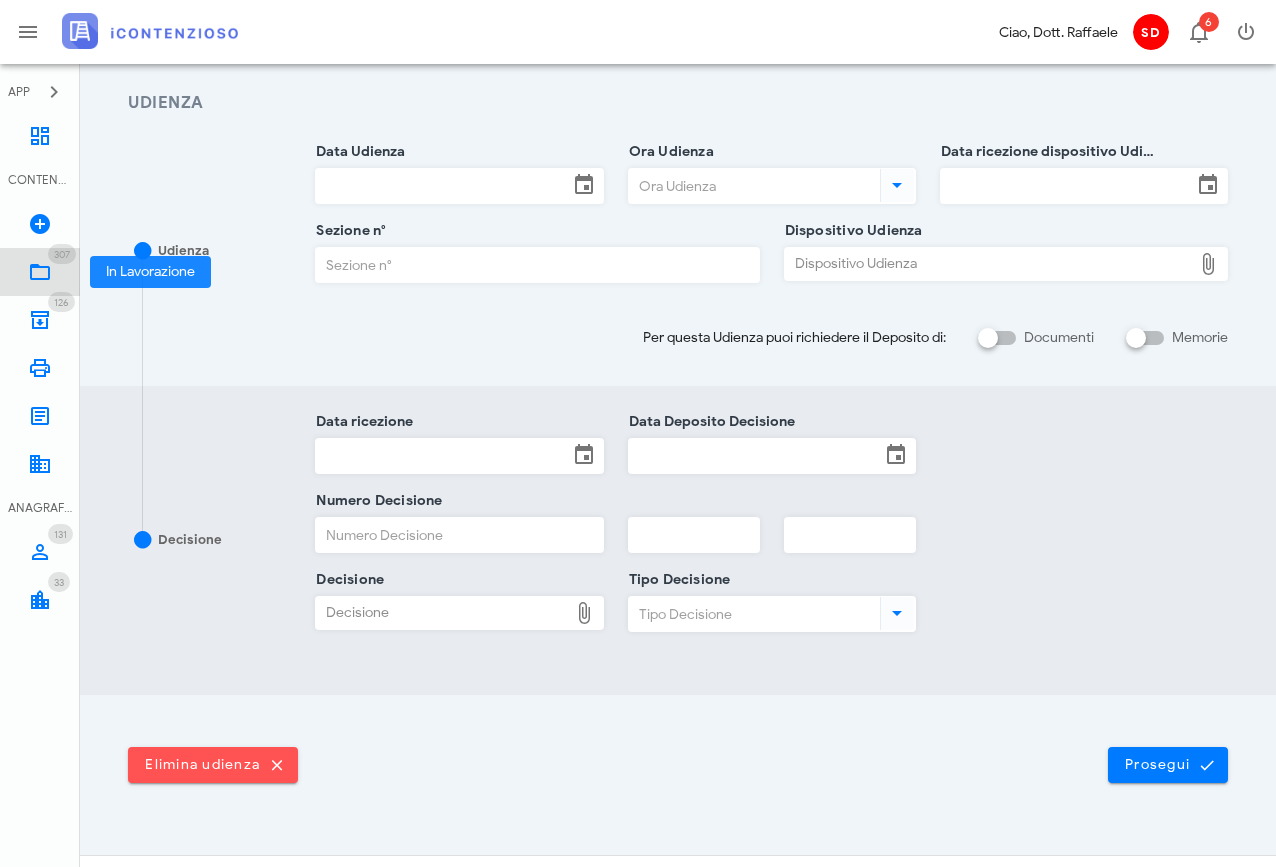click at bounding box center [40, 272] 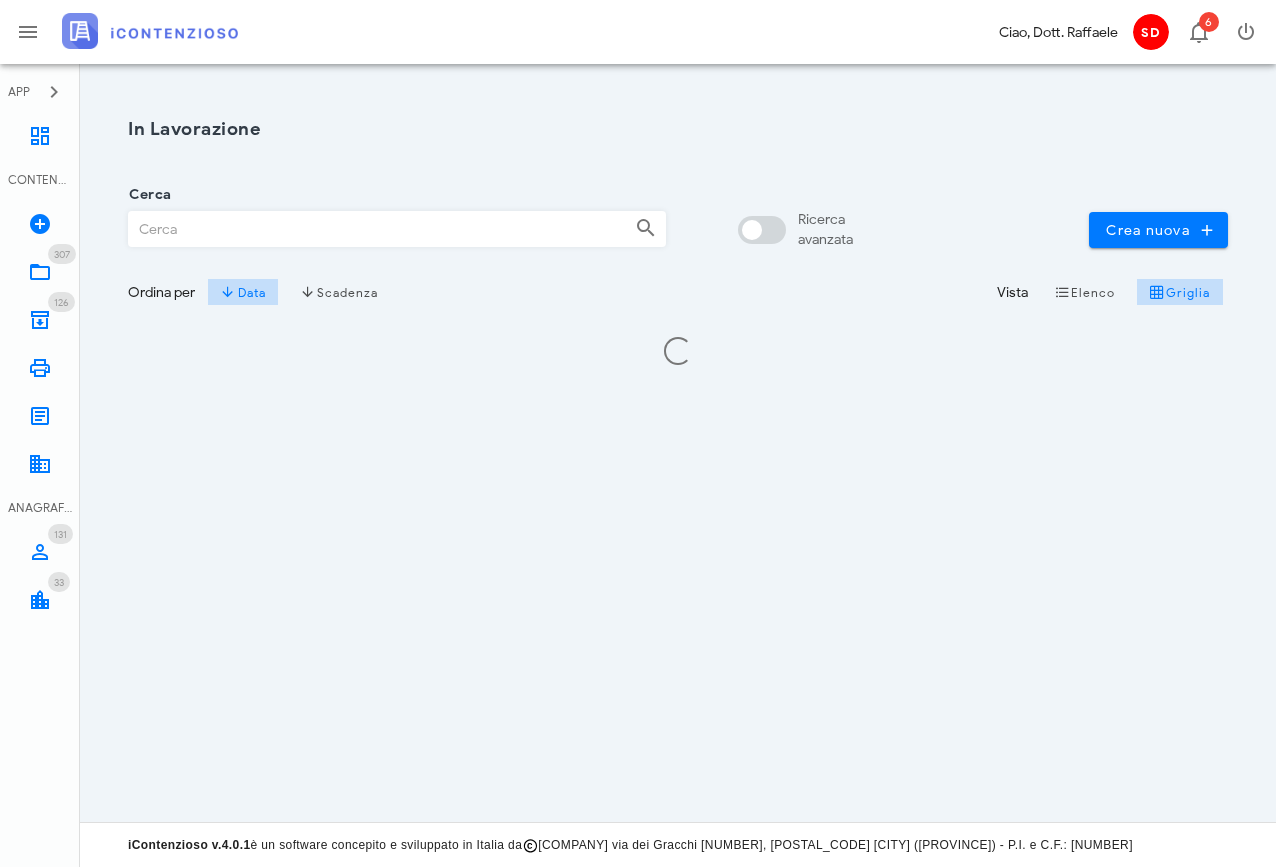 scroll, scrollTop: 0, scrollLeft: 0, axis: both 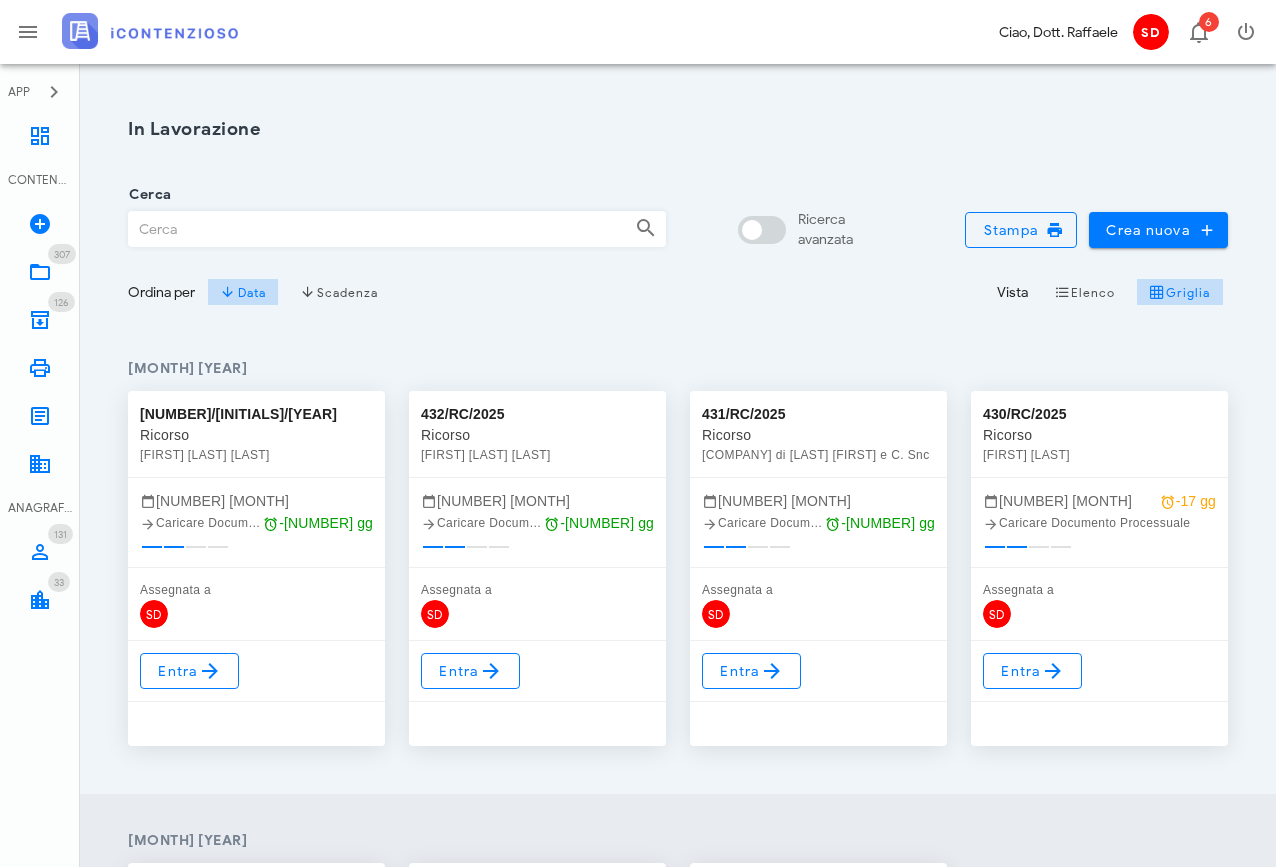 click on "Cerca" at bounding box center [374, 229] 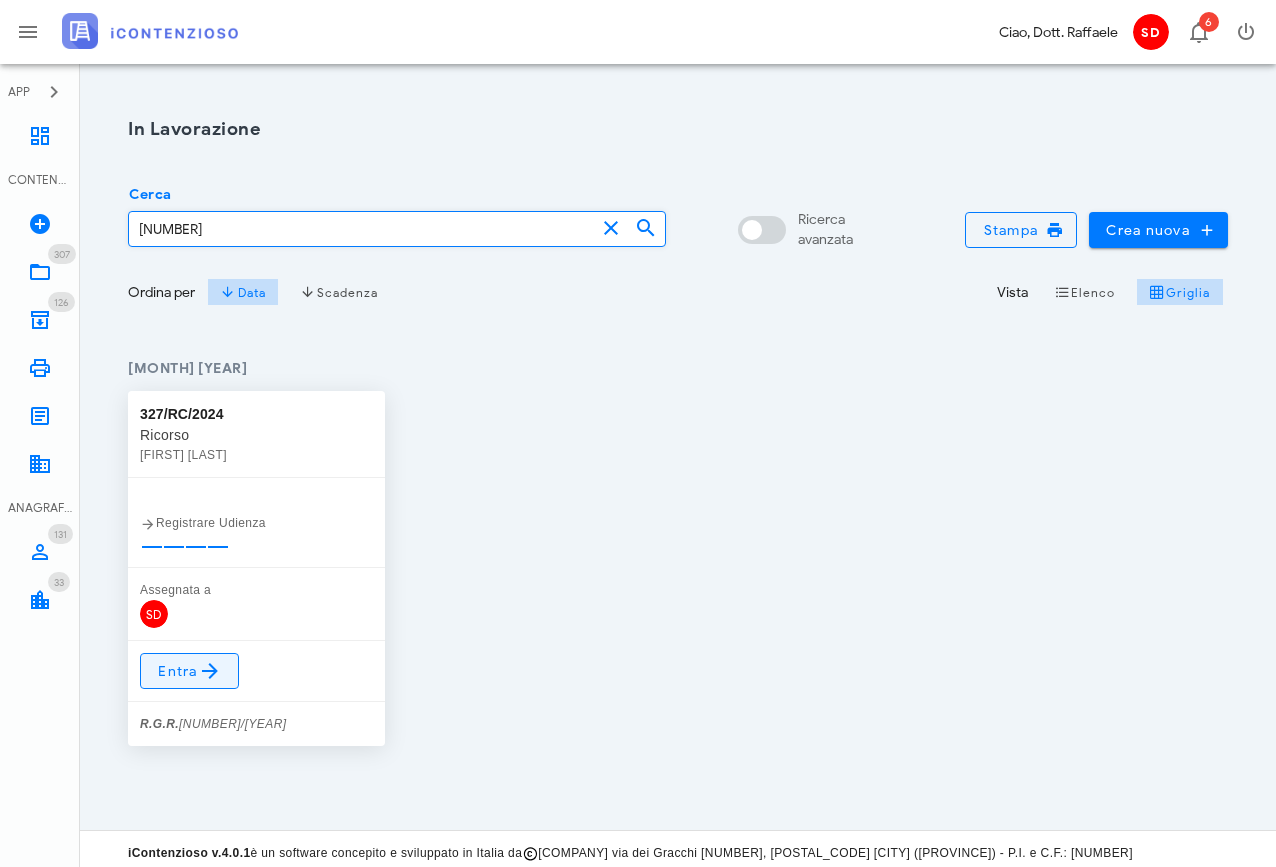 type on "[NUMBER]" 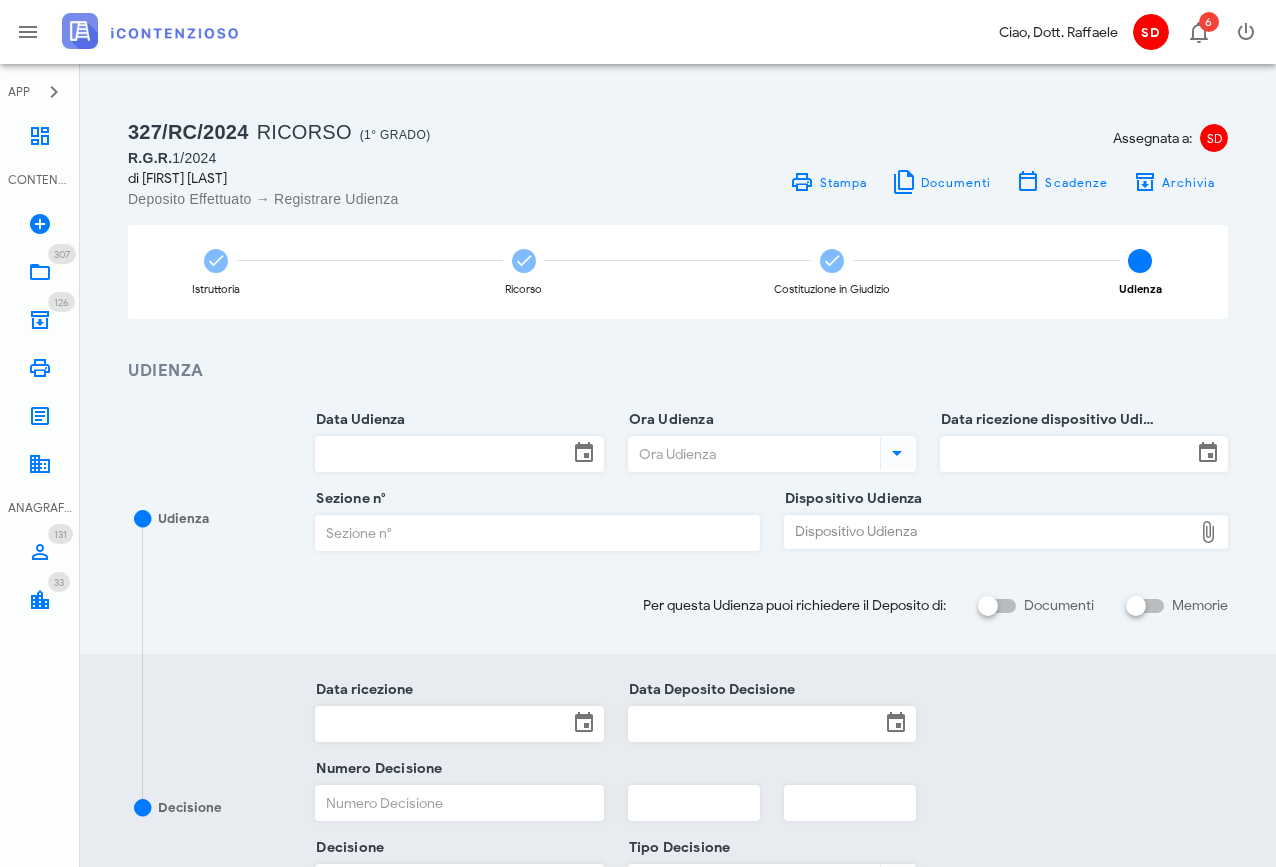 scroll, scrollTop: 0, scrollLeft: 0, axis: both 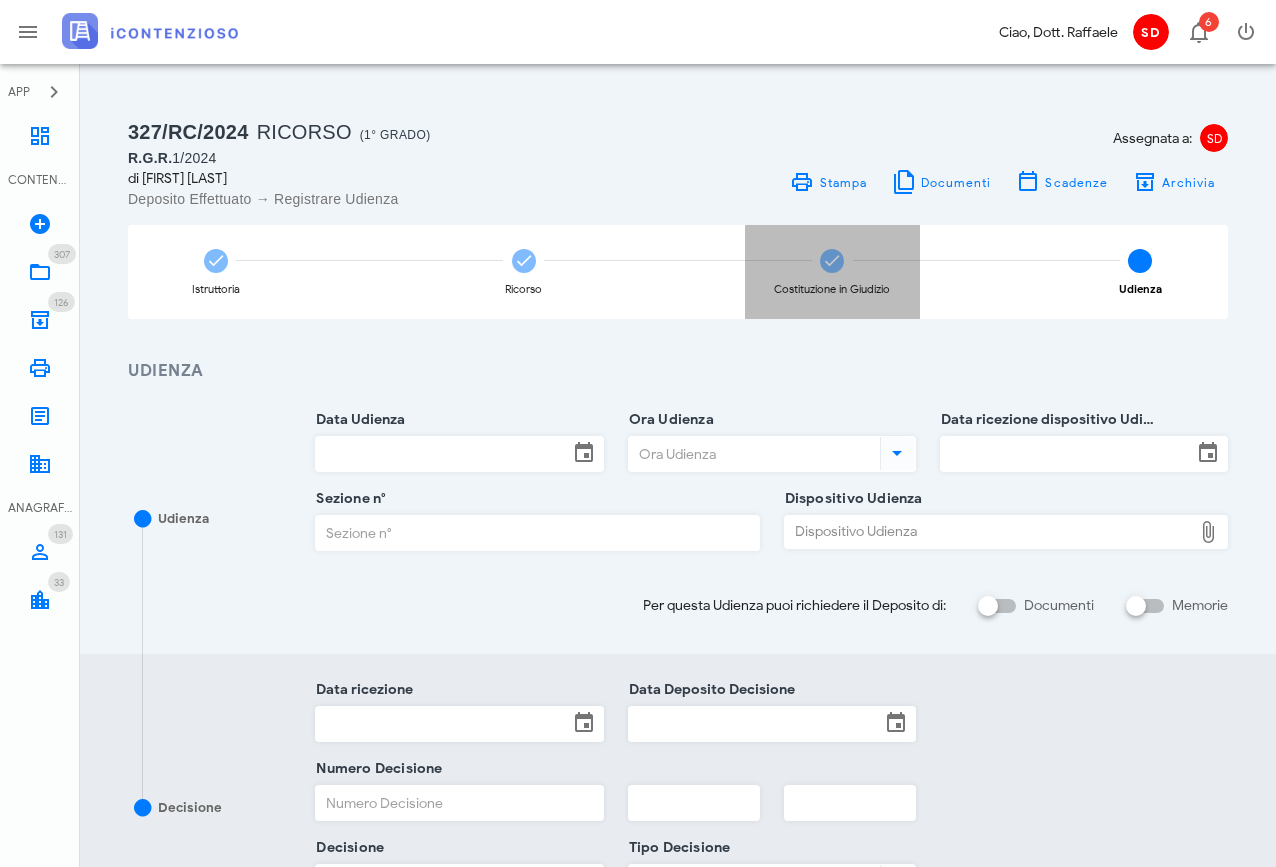 click at bounding box center (216, 261) 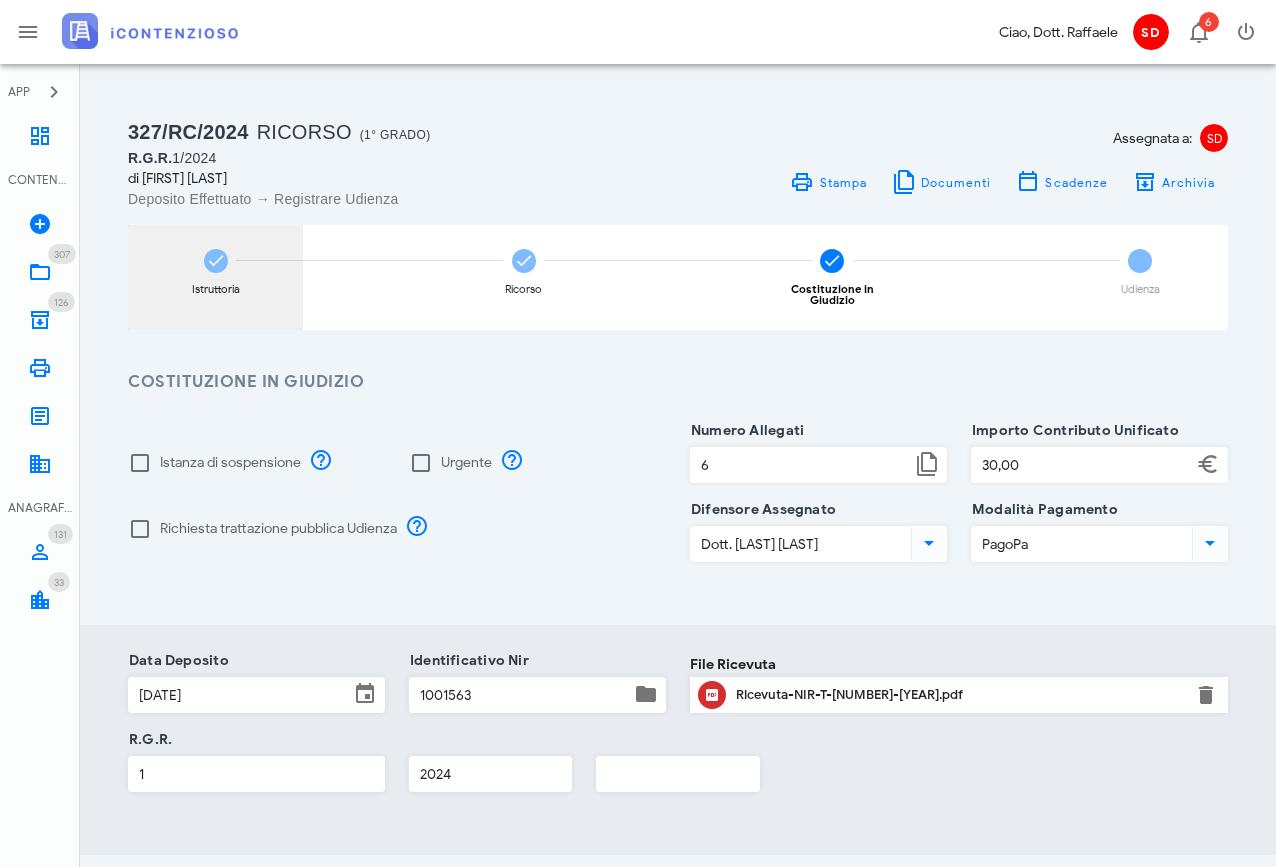 click at bounding box center [216, 261] 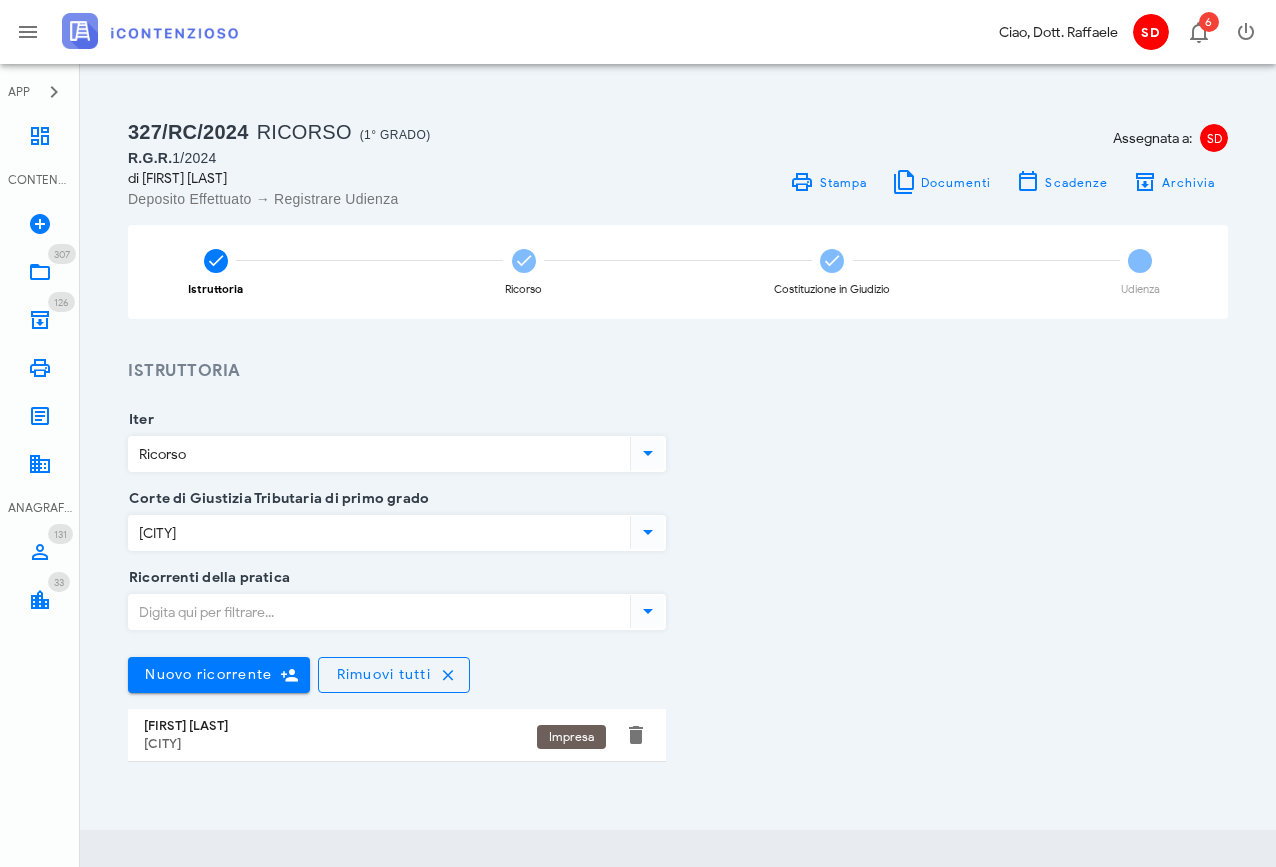 scroll, scrollTop: 0, scrollLeft: 0, axis: both 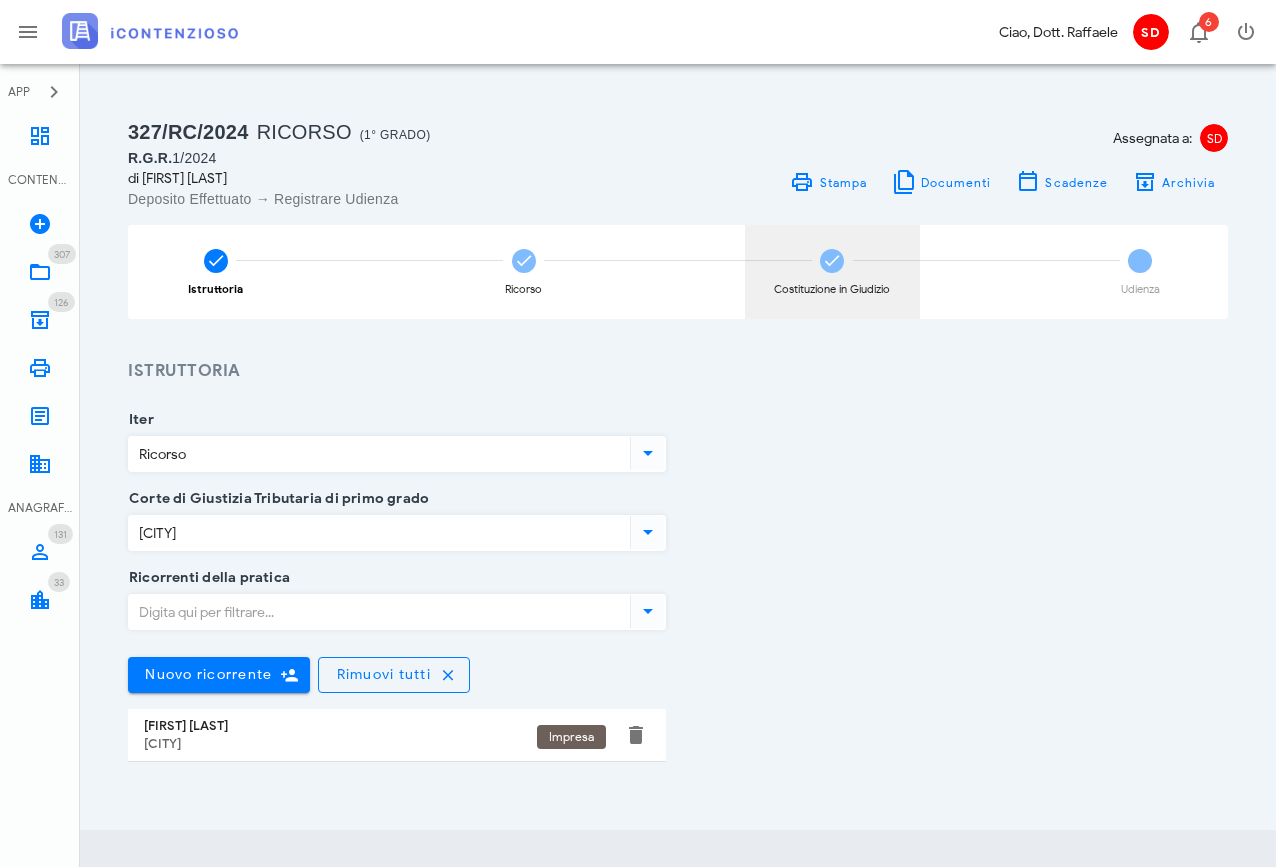 click at bounding box center (524, 261) 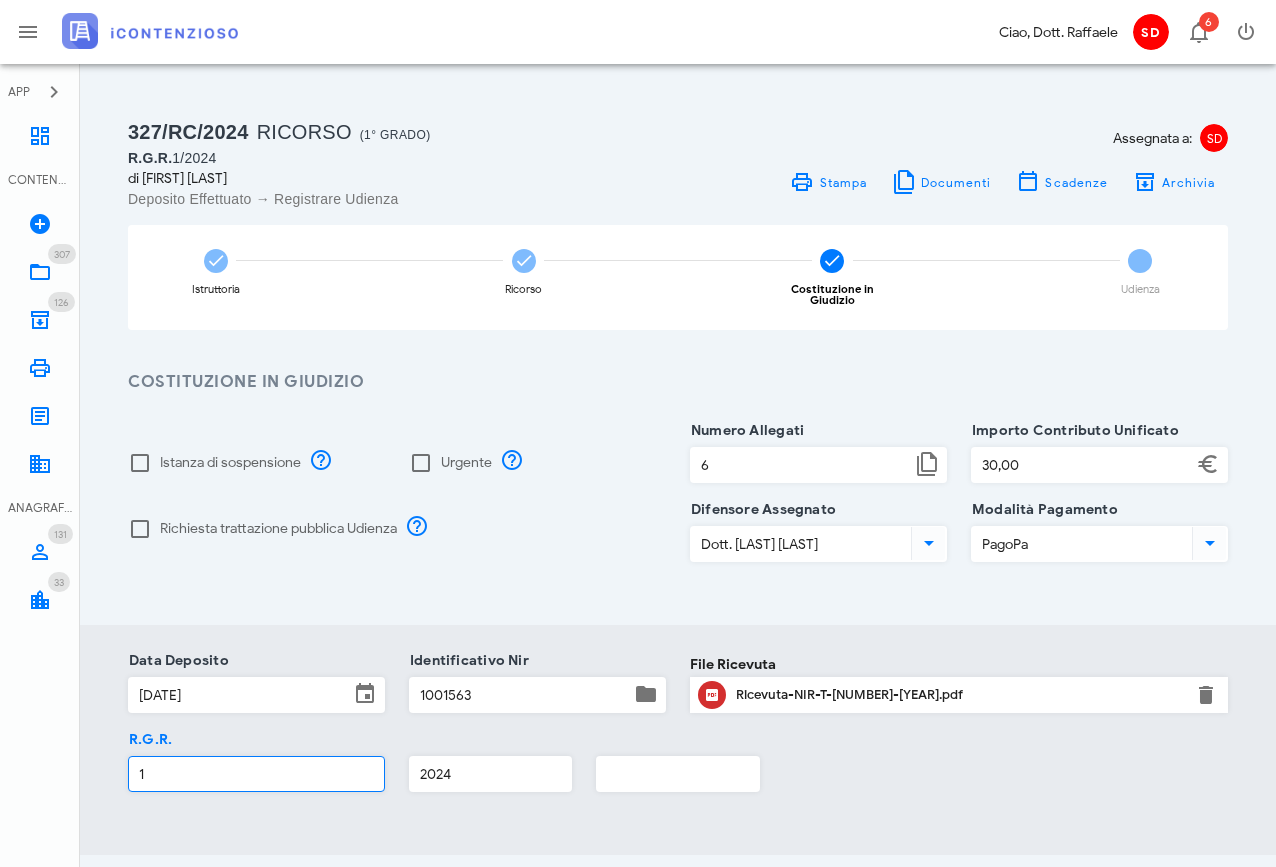 click on "1" at bounding box center (256, 774) 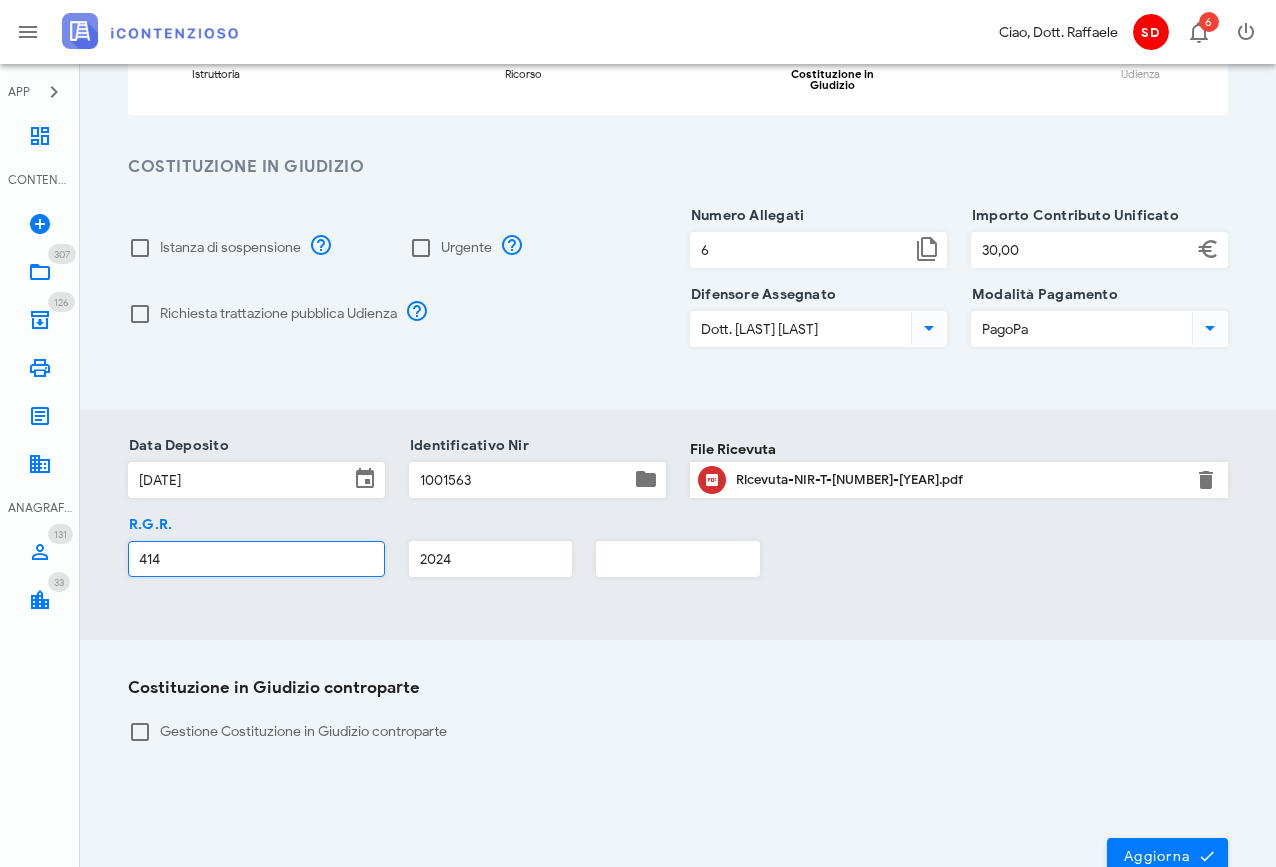scroll, scrollTop: 223, scrollLeft: 0, axis: vertical 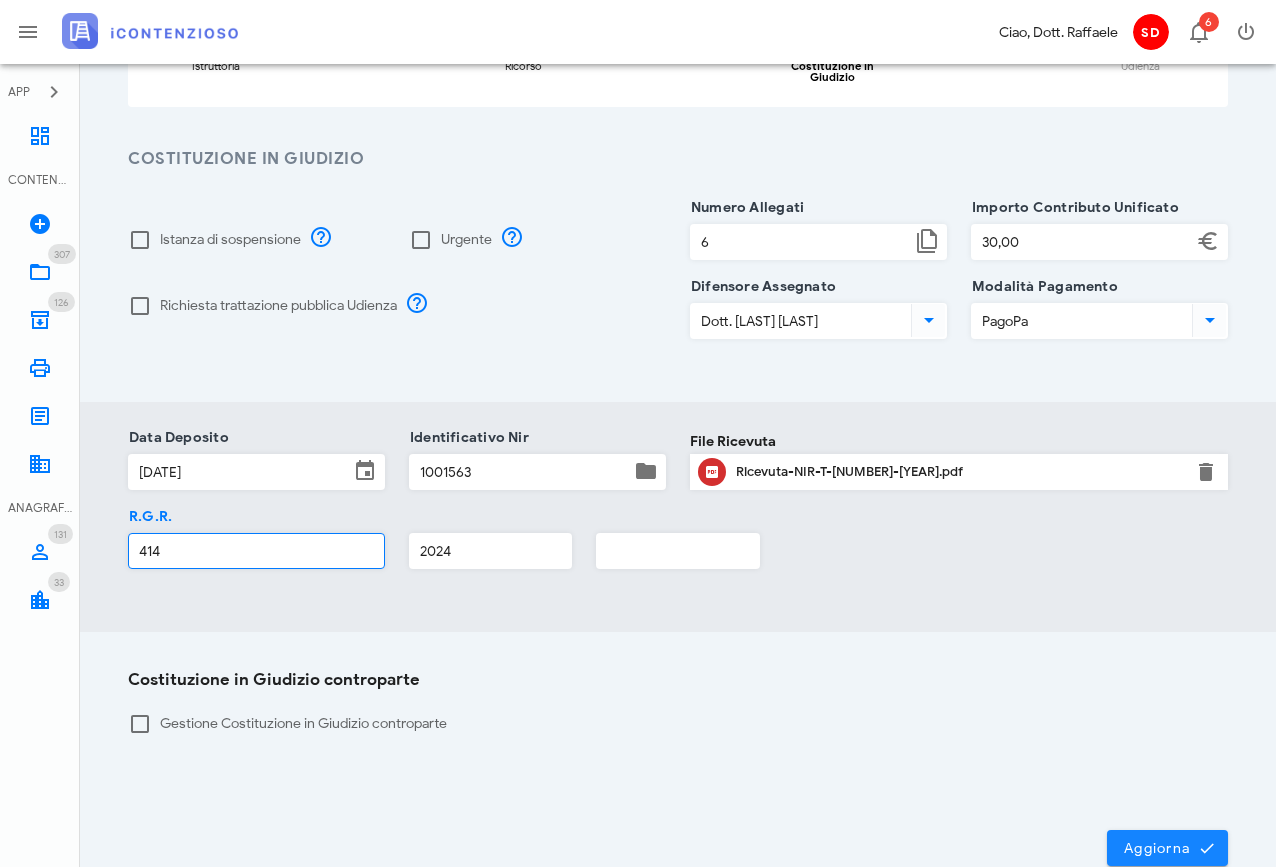 type on "414" 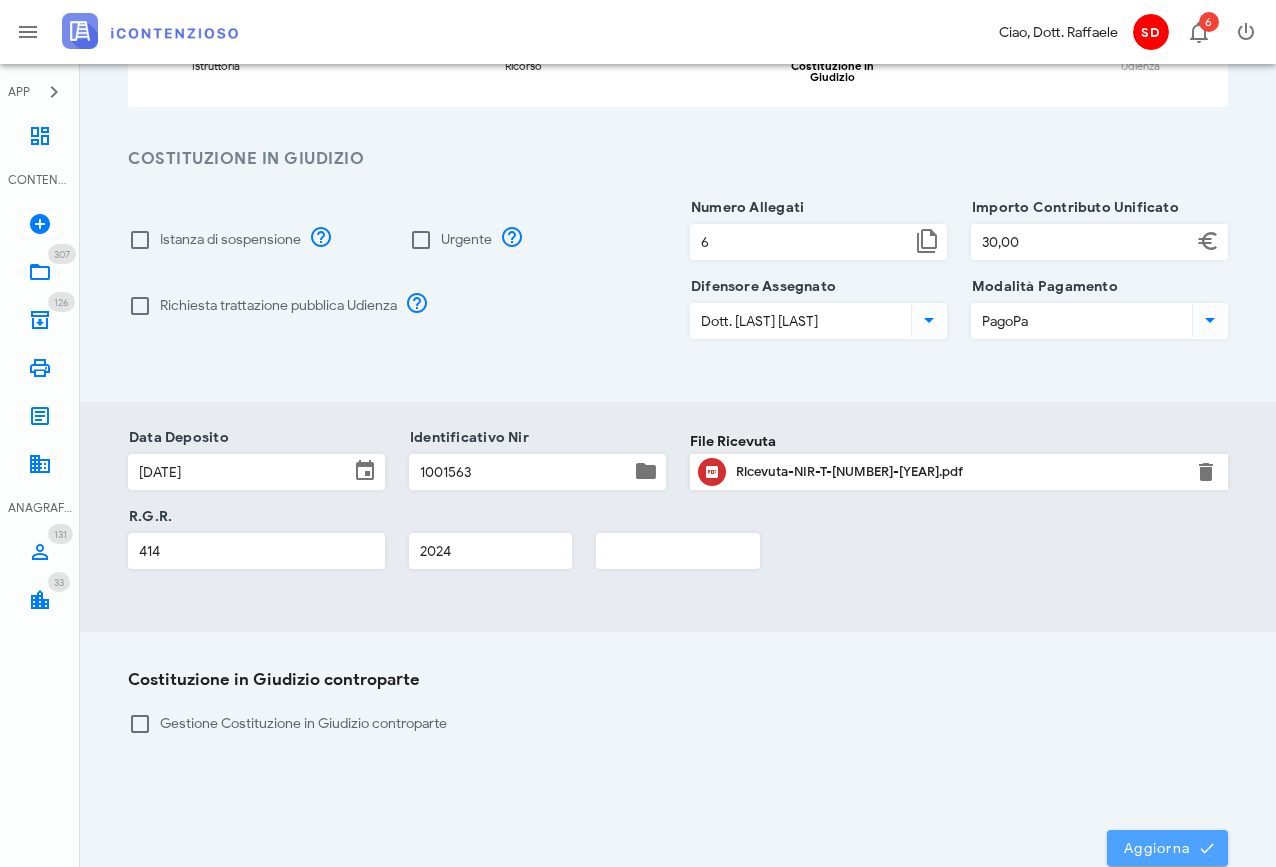 click on "Aggiorna" at bounding box center (1167, 848) 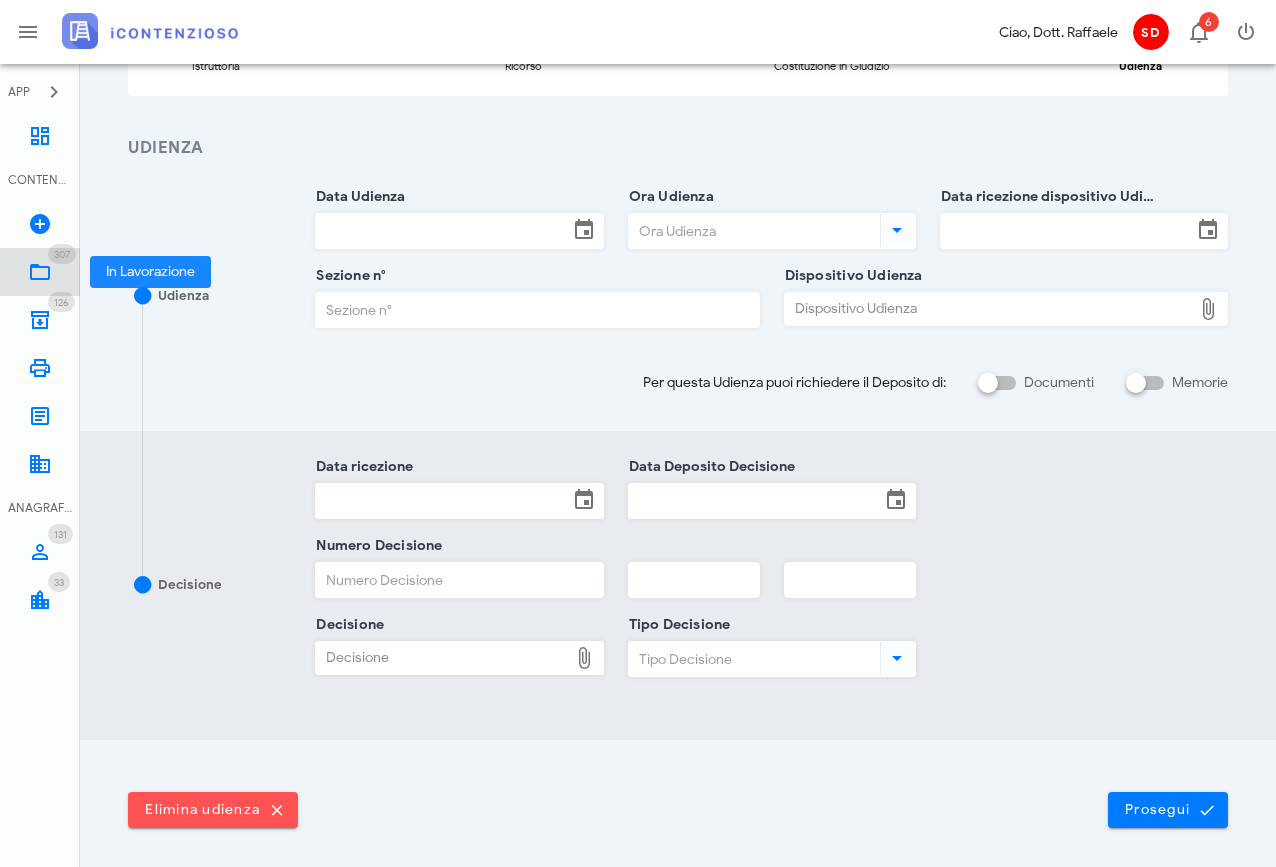 click at bounding box center [40, 272] 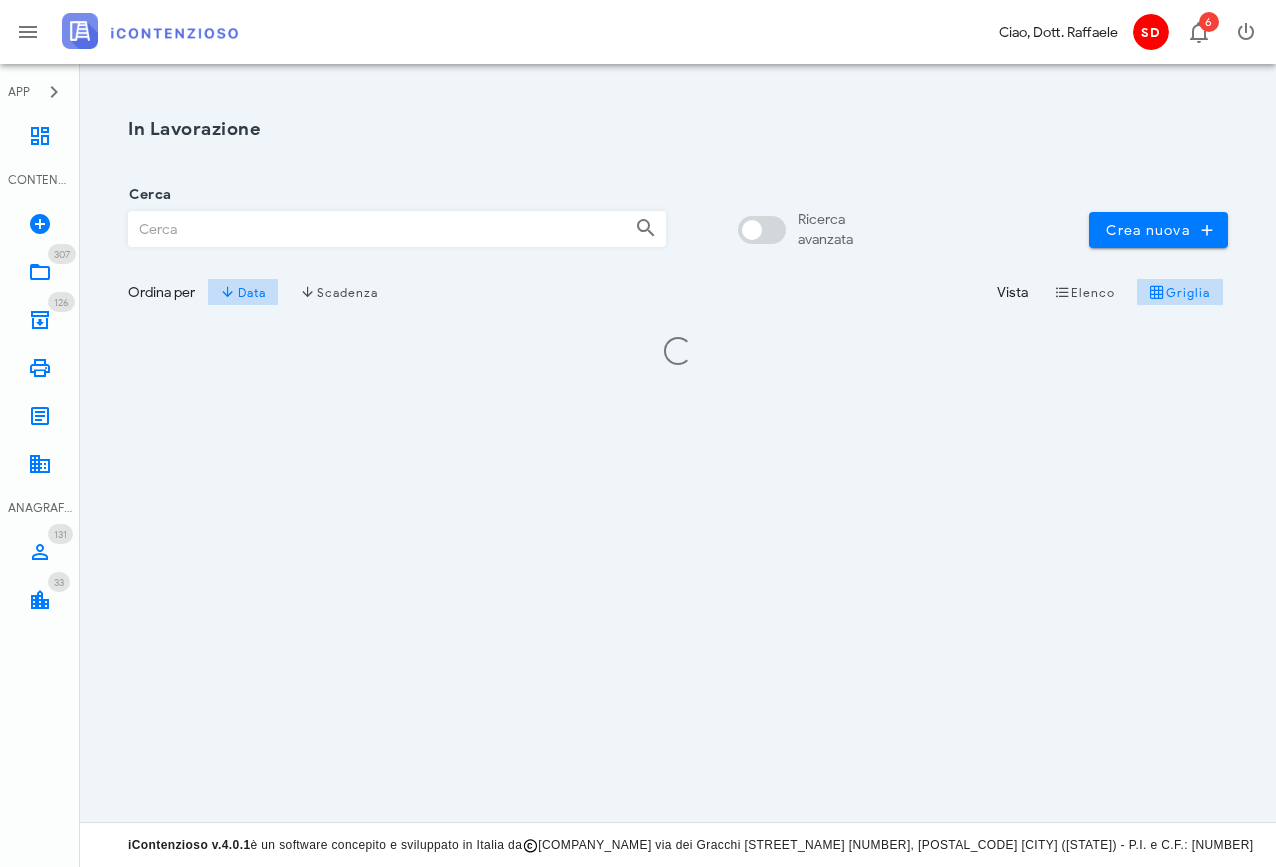 scroll, scrollTop: 0, scrollLeft: 0, axis: both 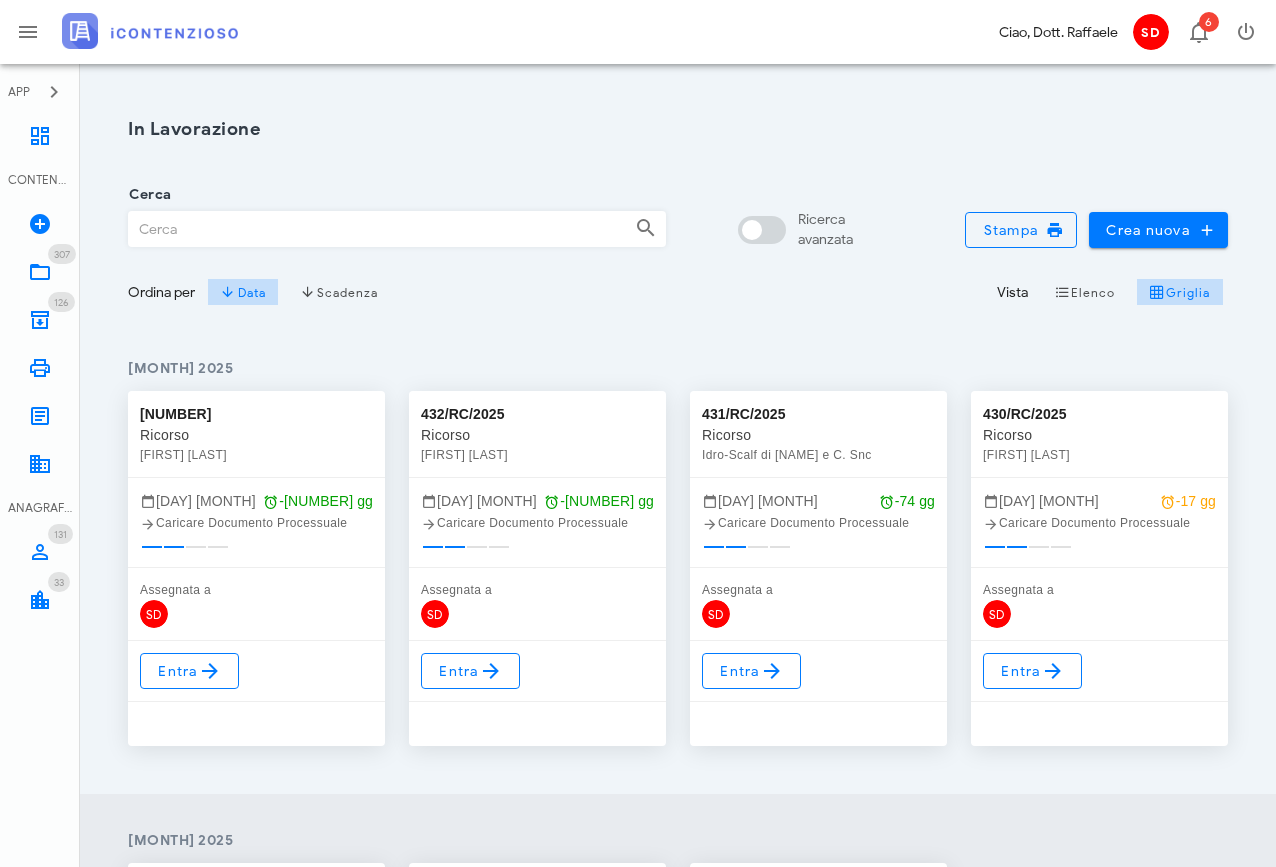 click on "Cerca" at bounding box center (374, 229) 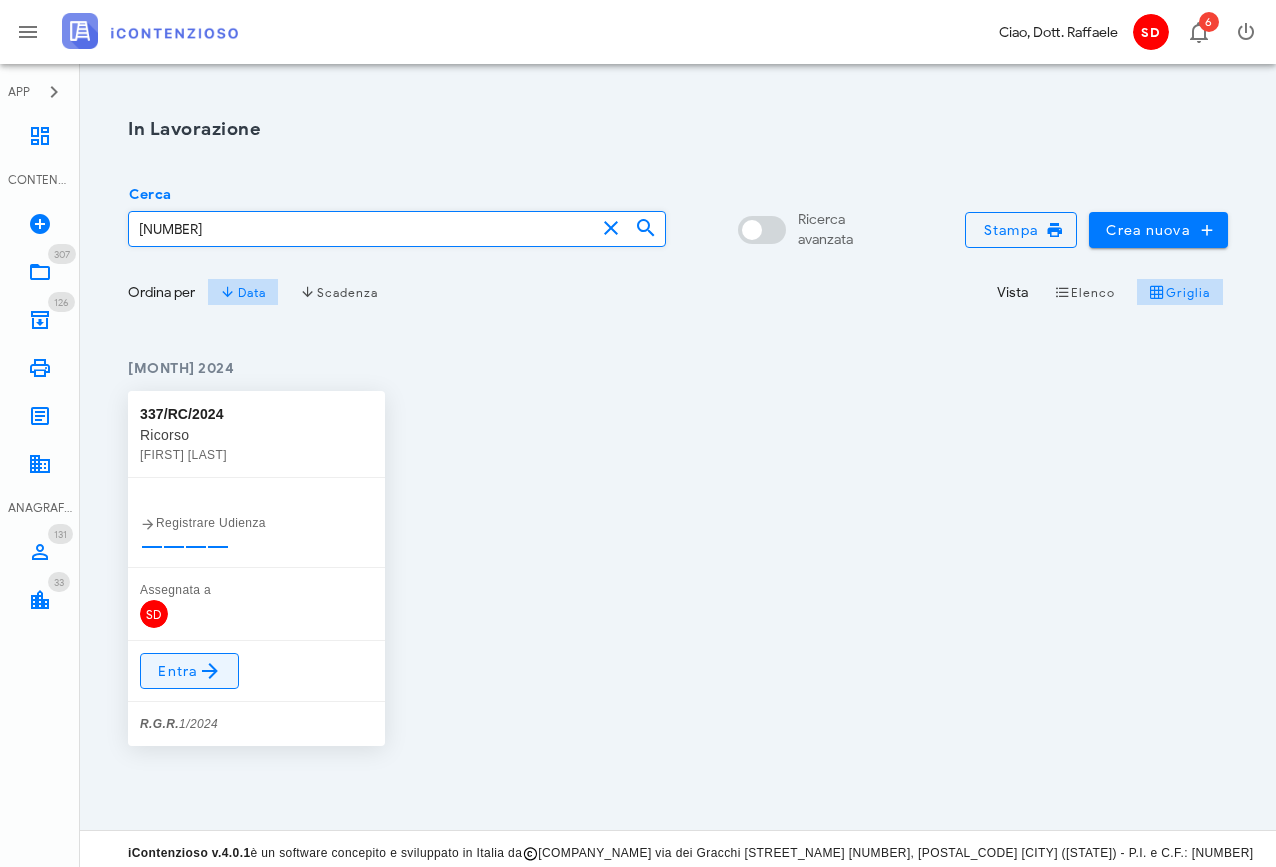type on "[NUMBER]" 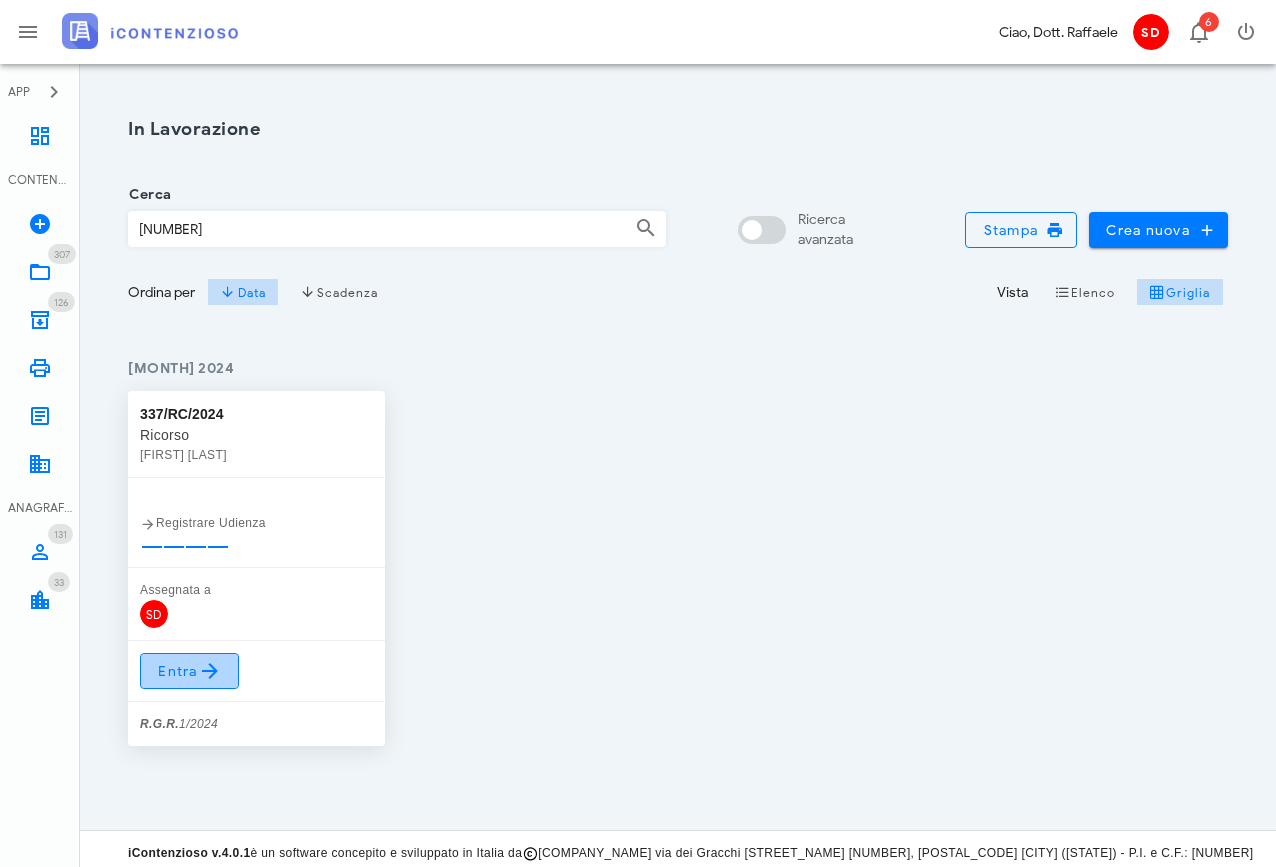 click on "Entra" at bounding box center [189, 671] 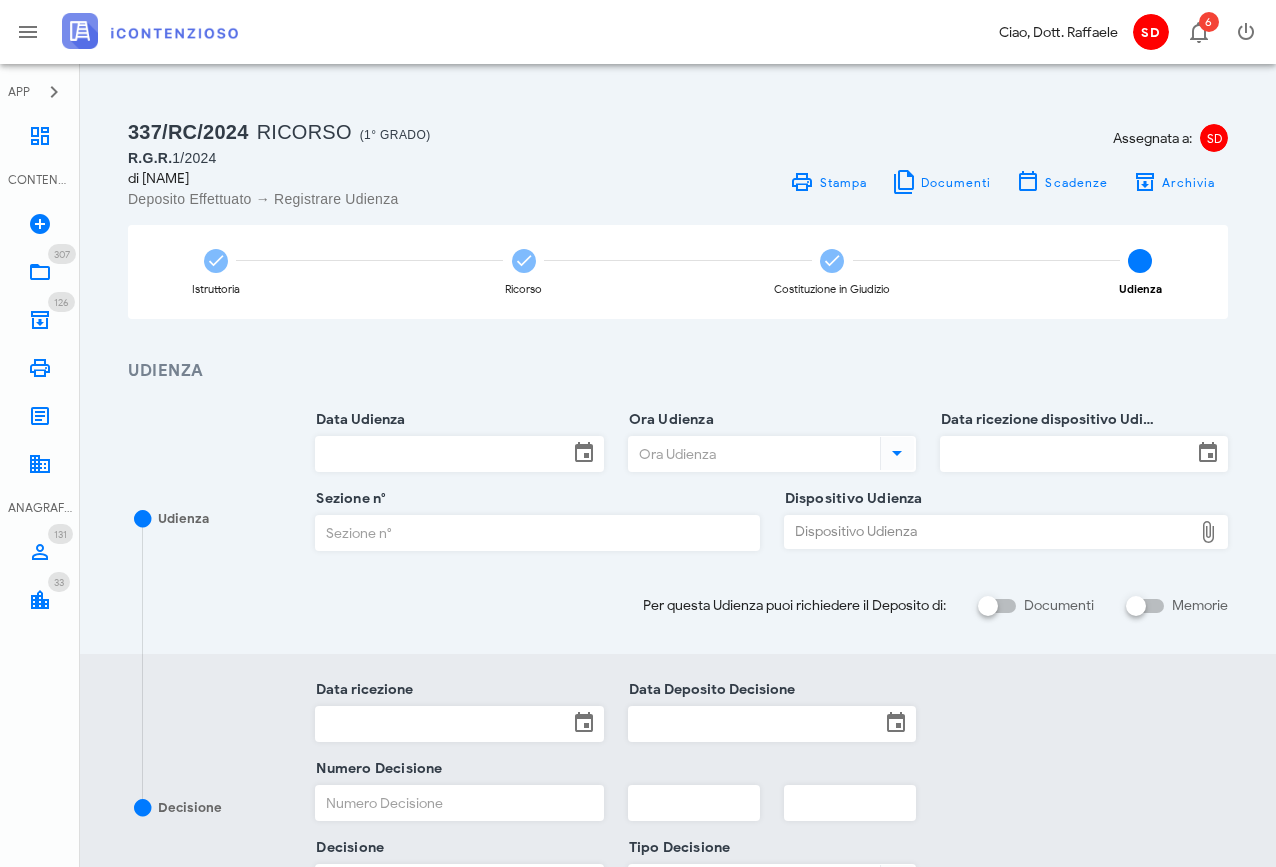 scroll, scrollTop: 0, scrollLeft: 0, axis: both 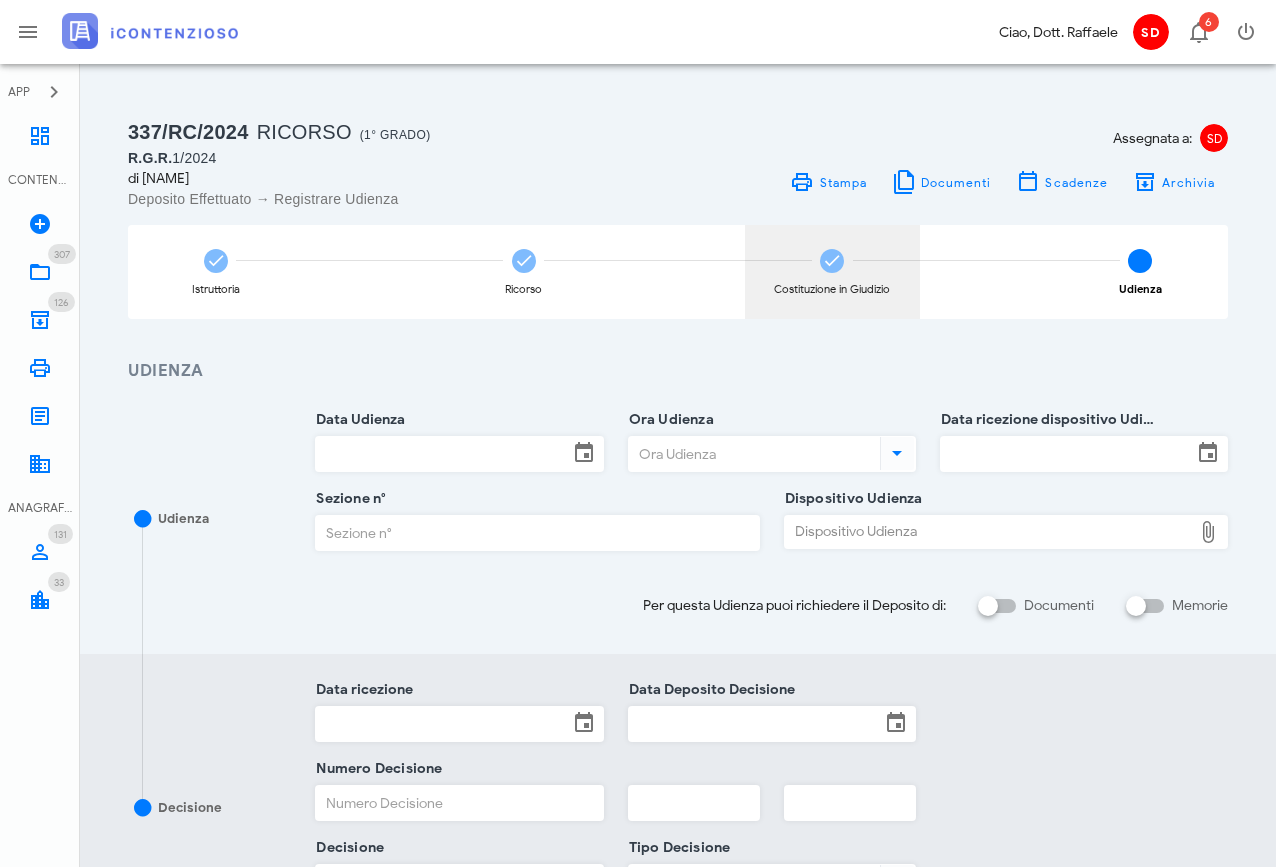 click at bounding box center (216, 261) 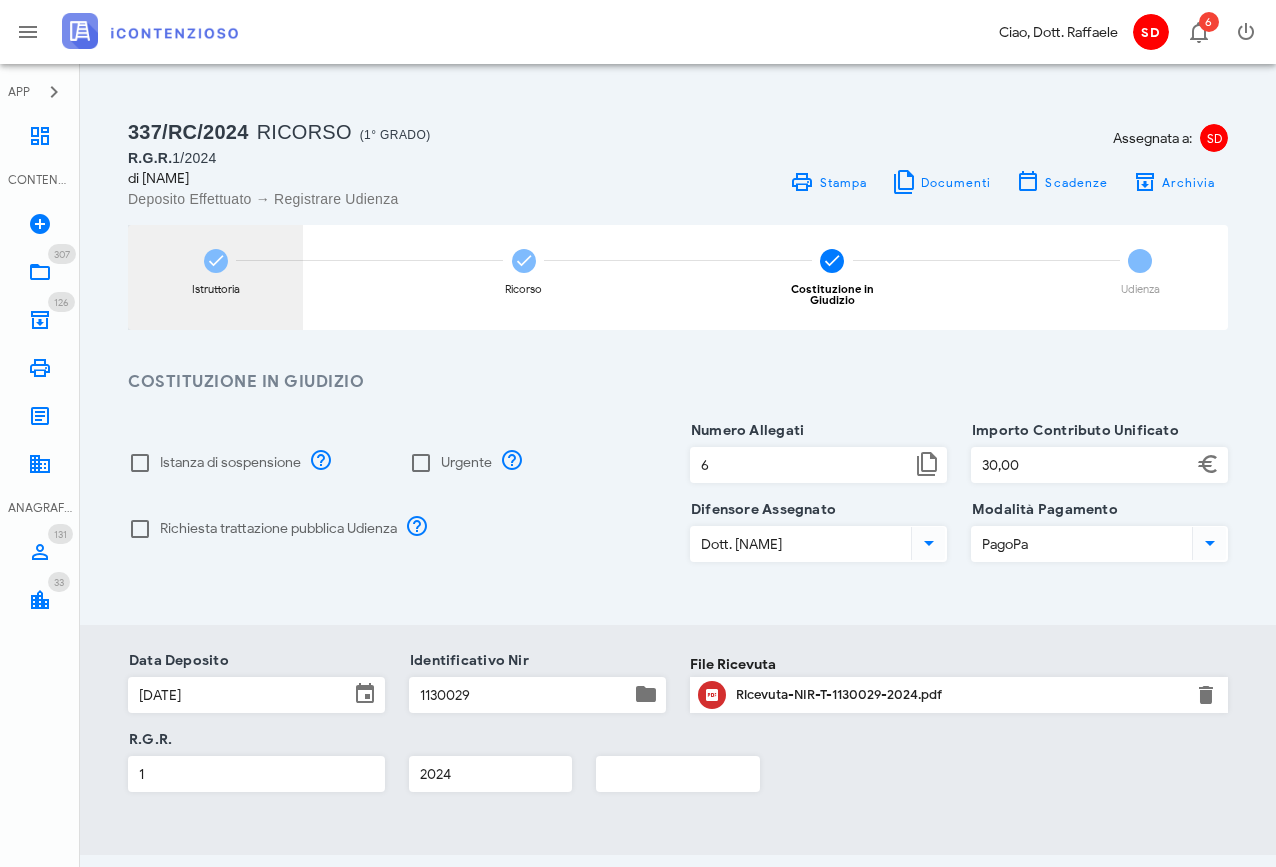 click at bounding box center [216, 261] 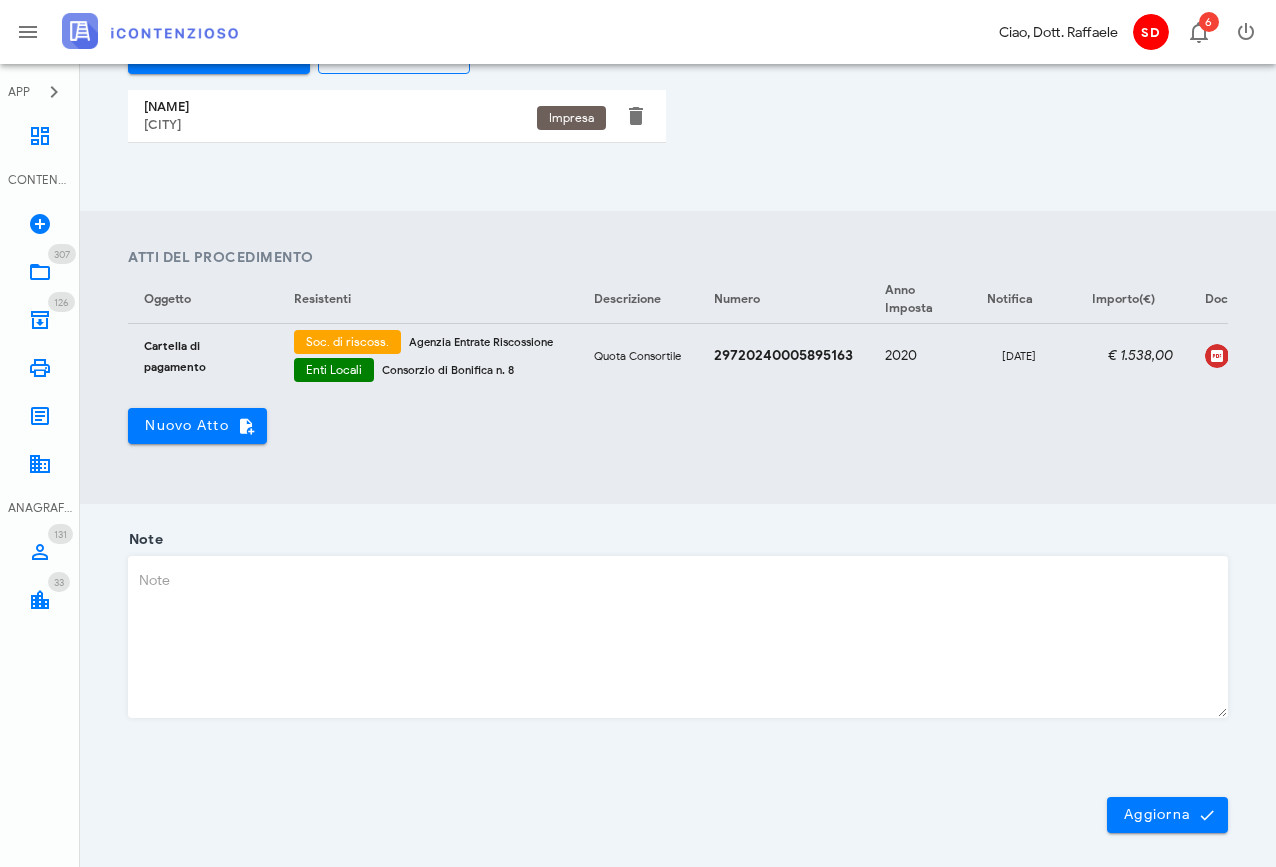 scroll, scrollTop: 621, scrollLeft: 0, axis: vertical 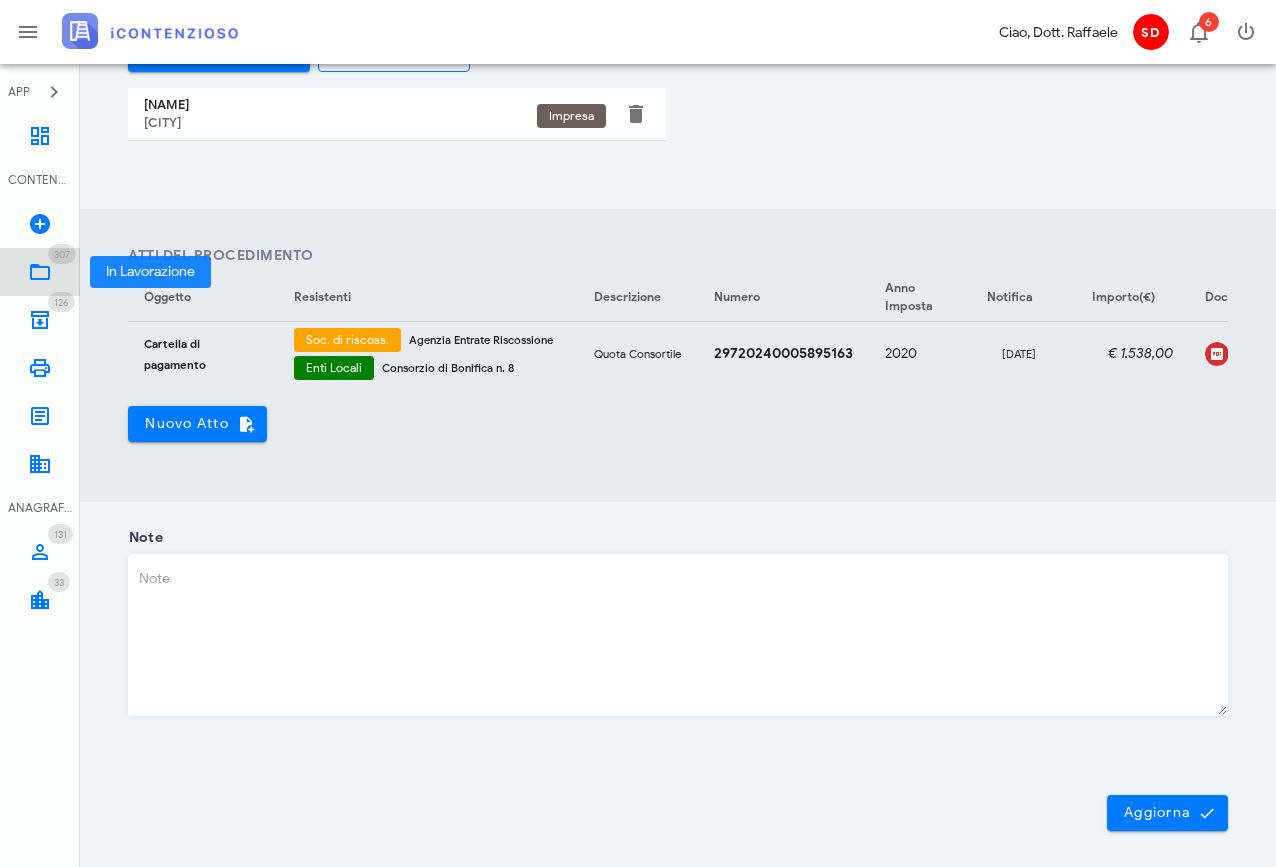 click at bounding box center [40, 272] 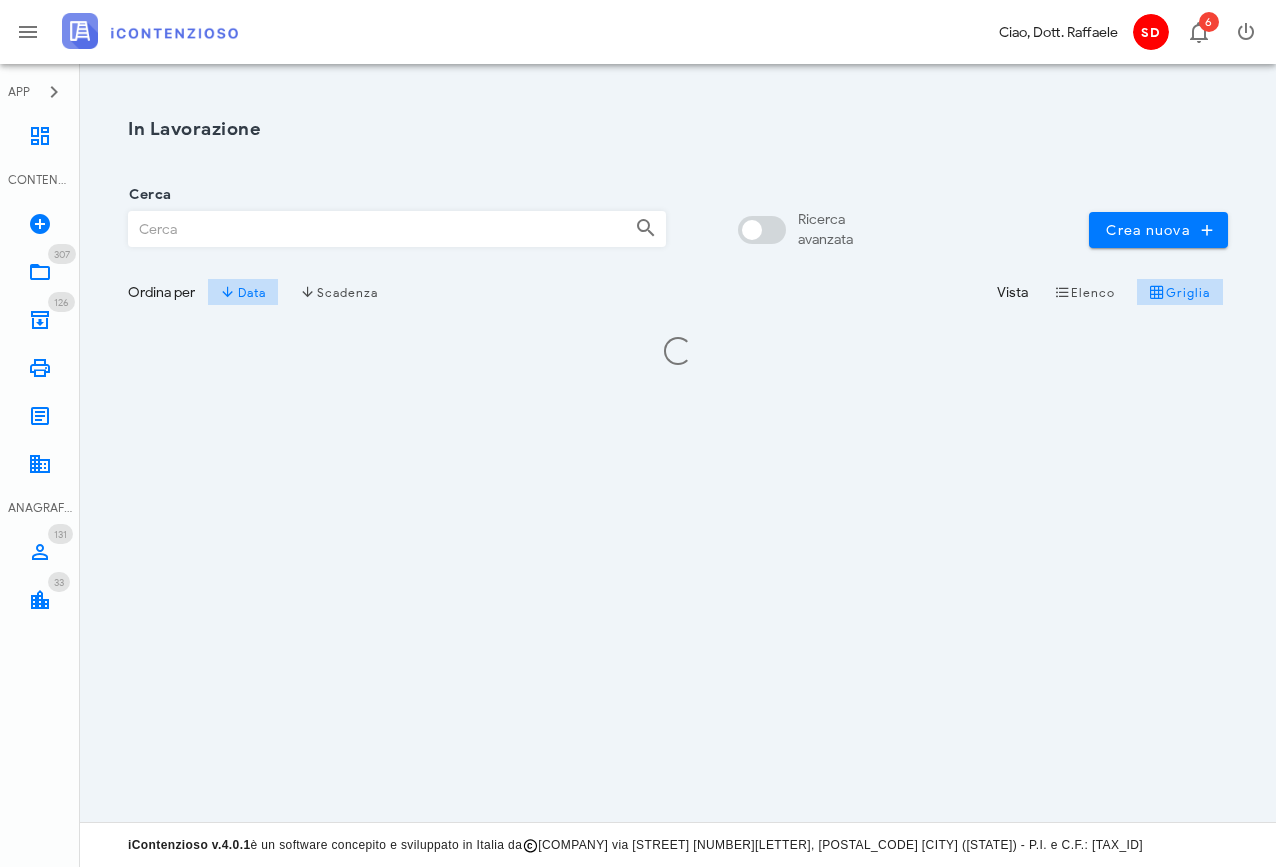 scroll, scrollTop: 0, scrollLeft: 0, axis: both 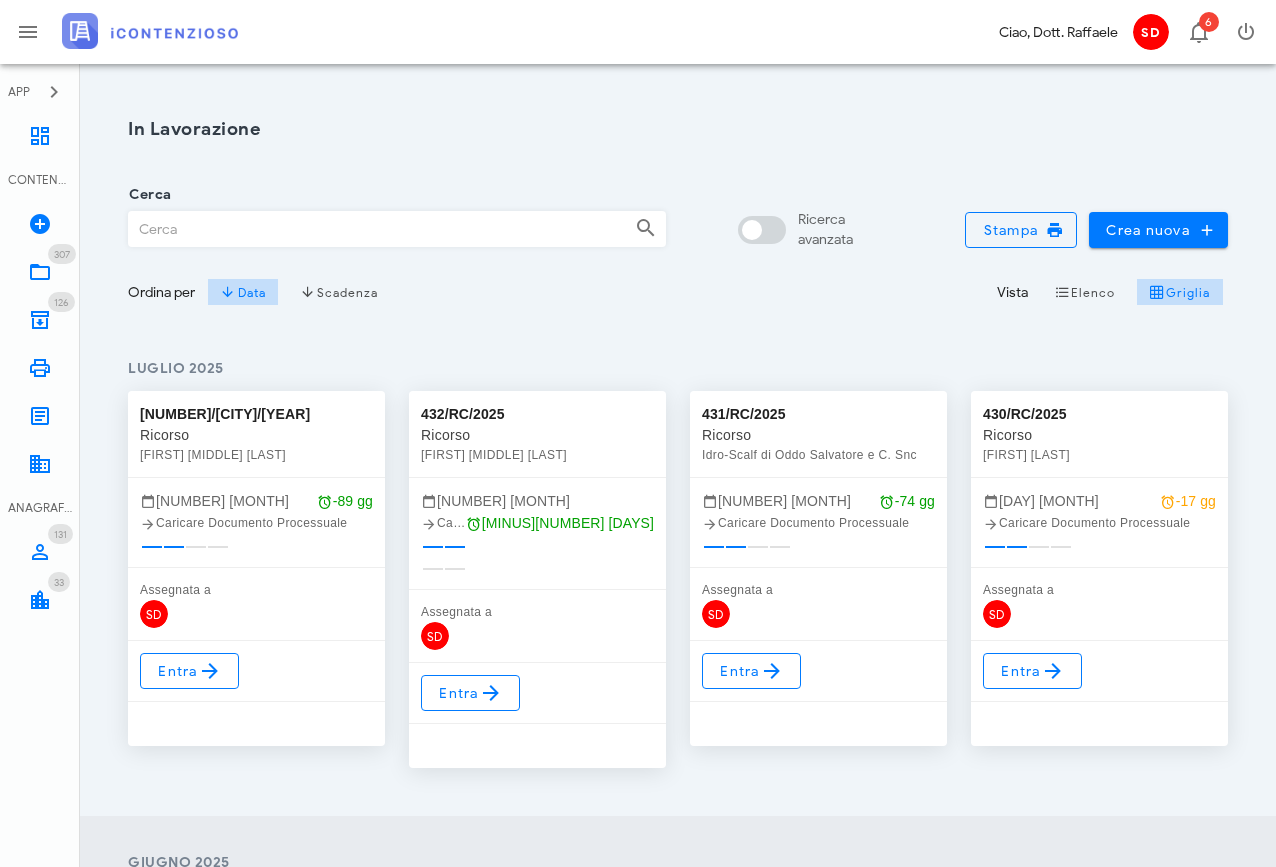click on "Cerca" at bounding box center [374, 229] 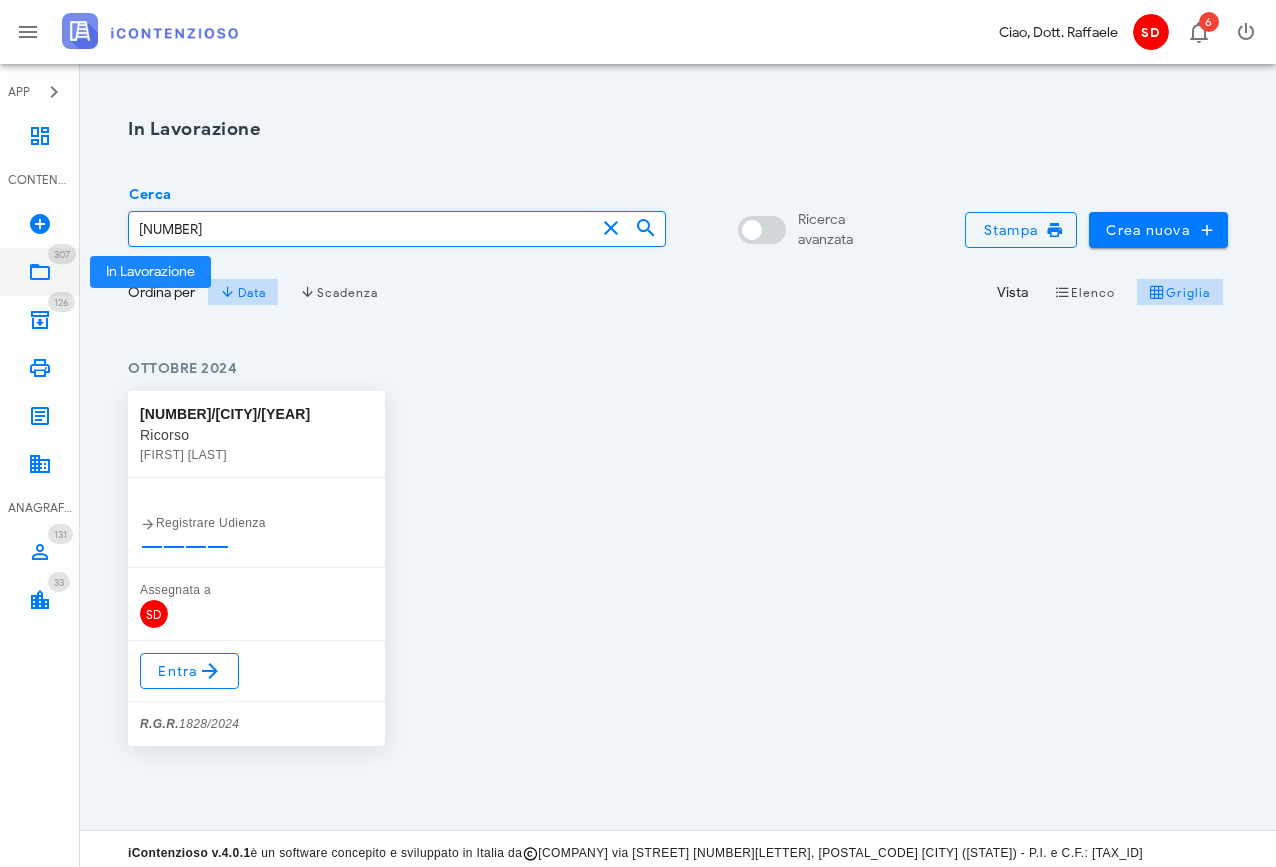 type on "[NUMBER]" 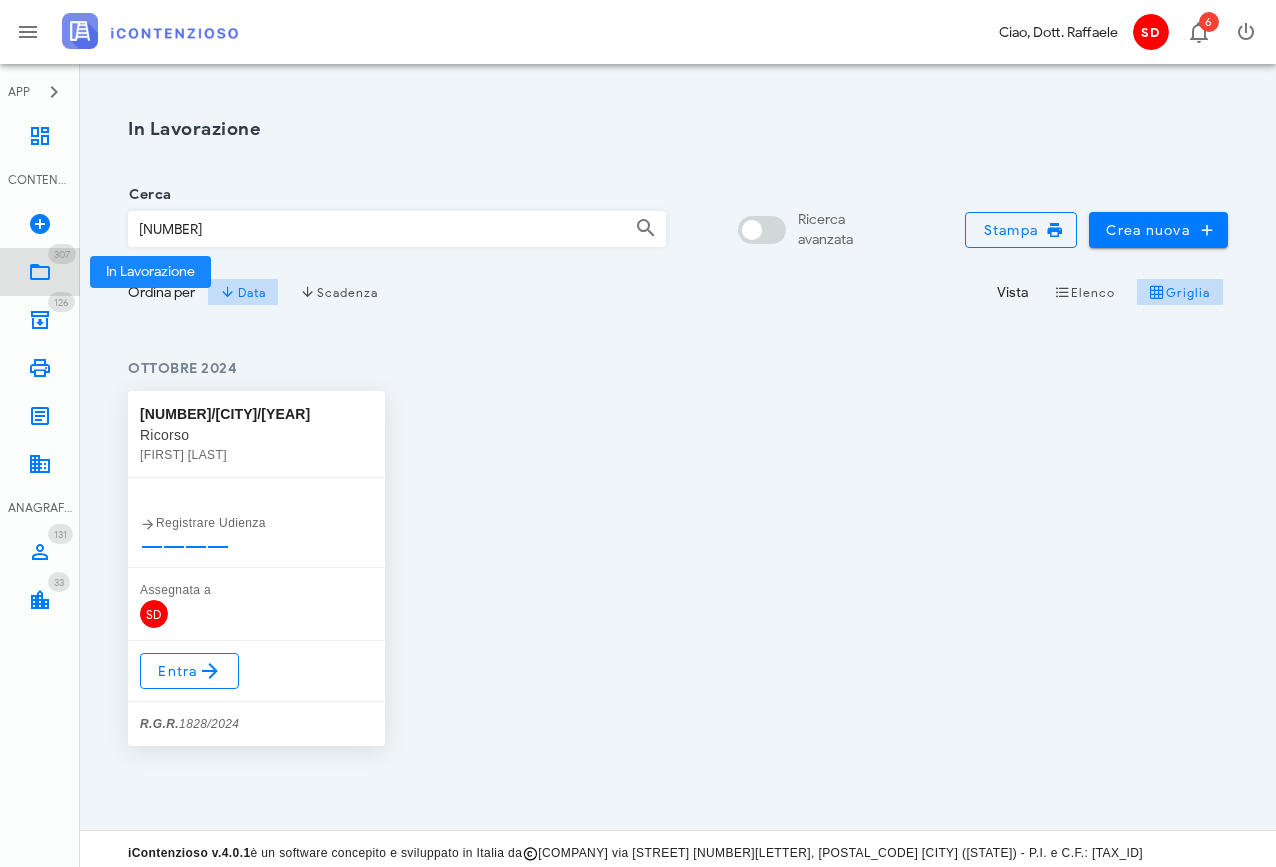 click at bounding box center (40, 272) 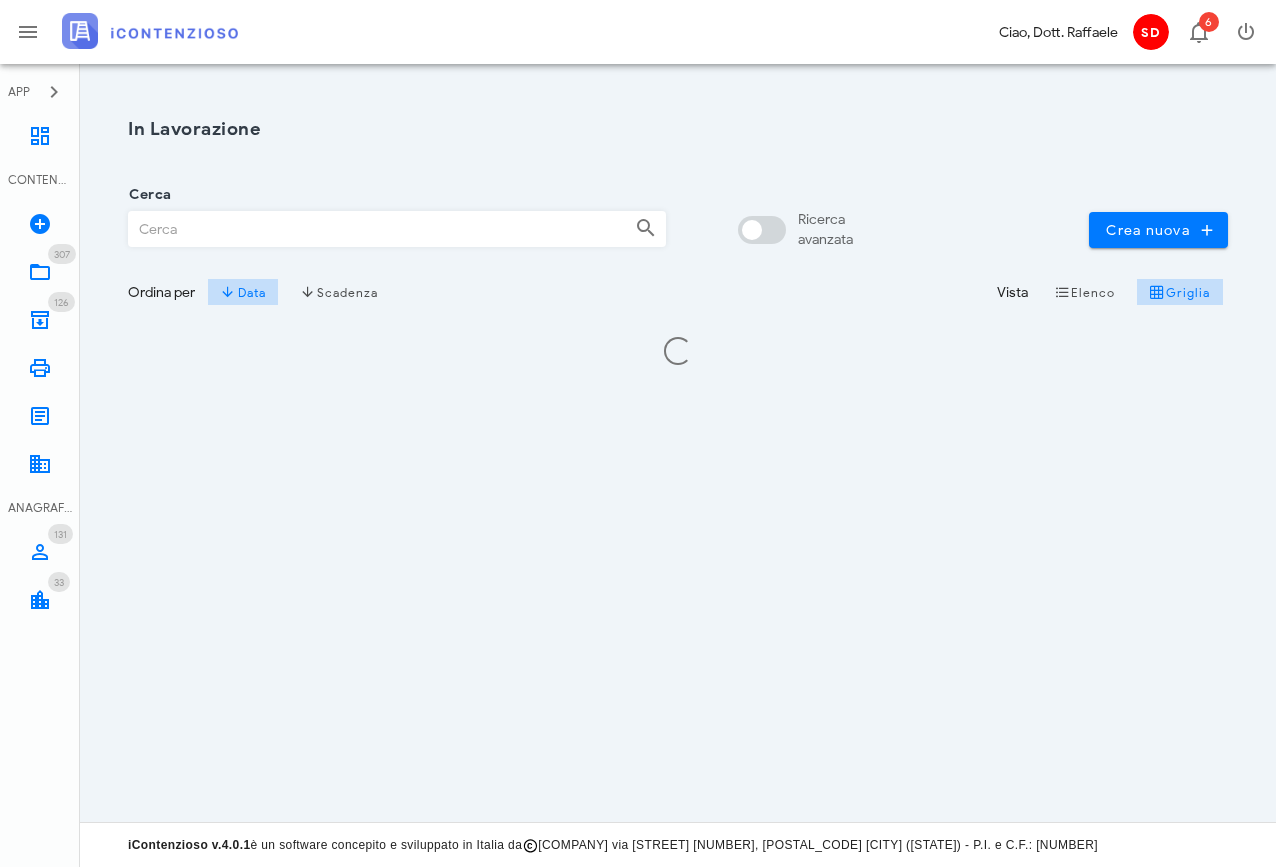 scroll, scrollTop: 0, scrollLeft: 0, axis: both 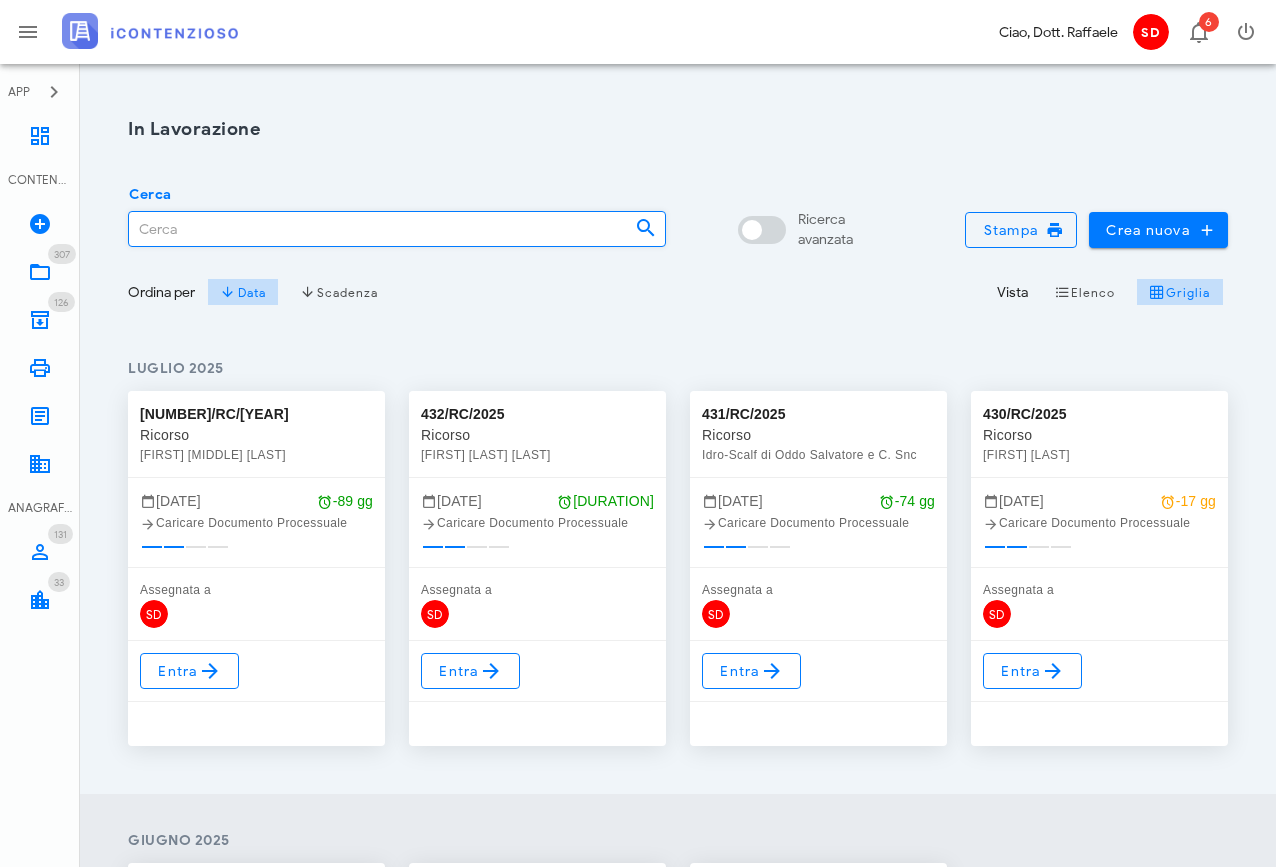 click on "Cerca" at bounding box center (374, 229) 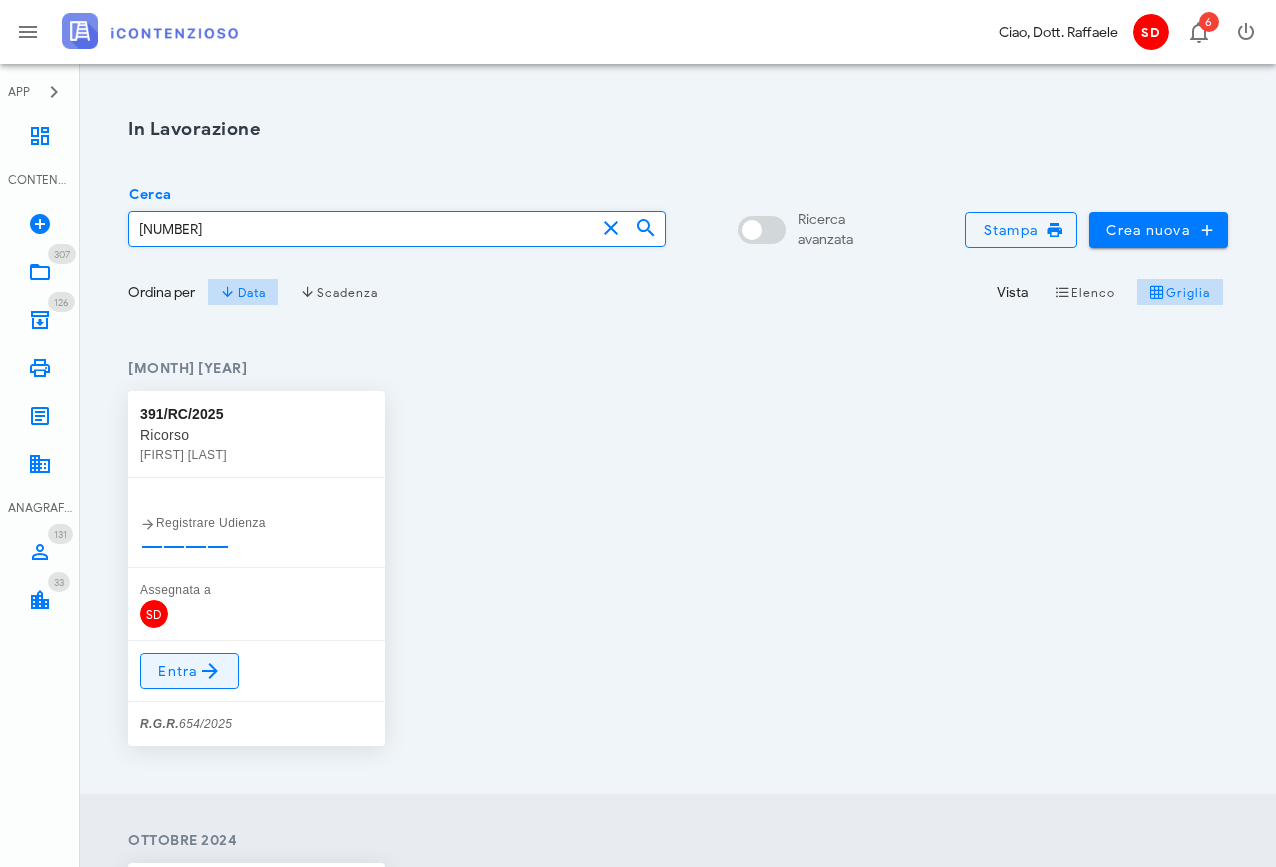 type on "654" 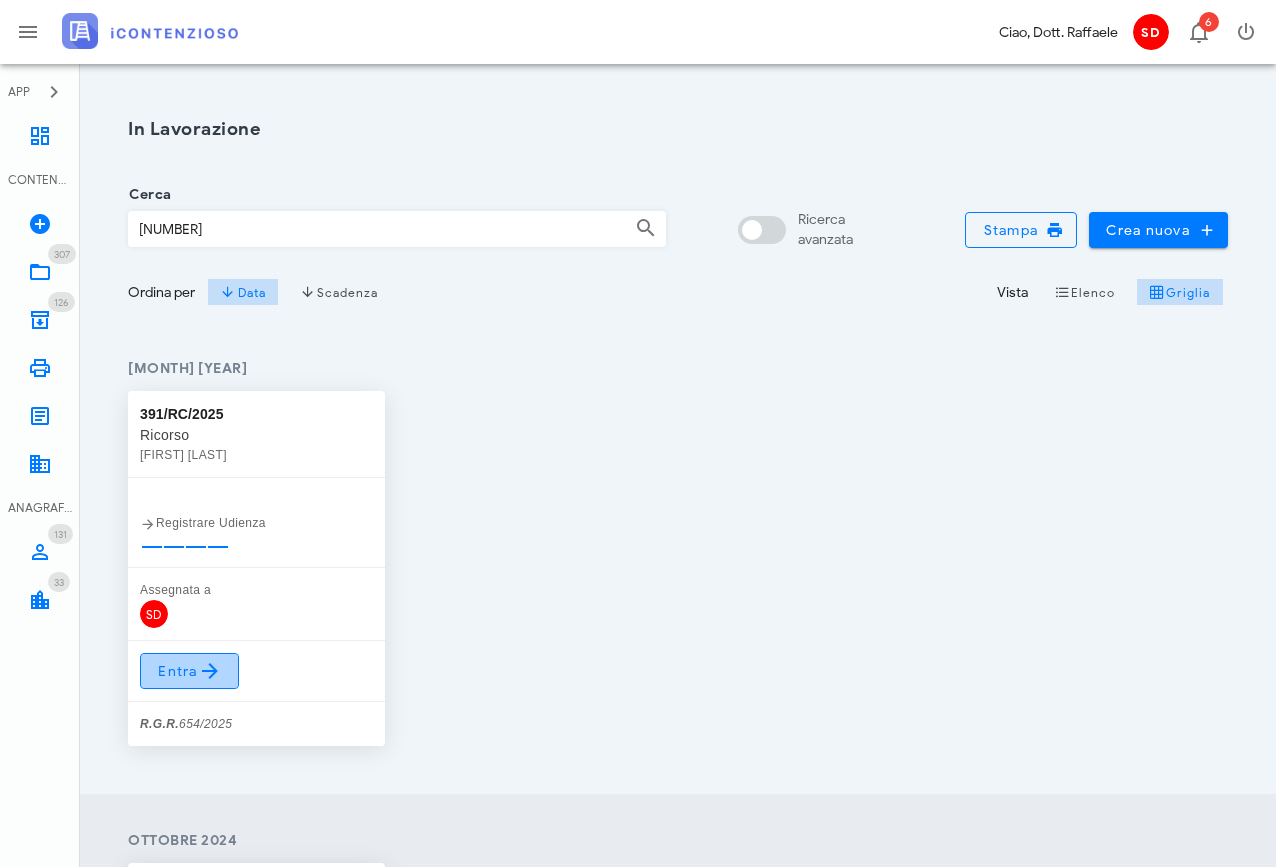 click on "Entra" at bounding box center (189, 671) 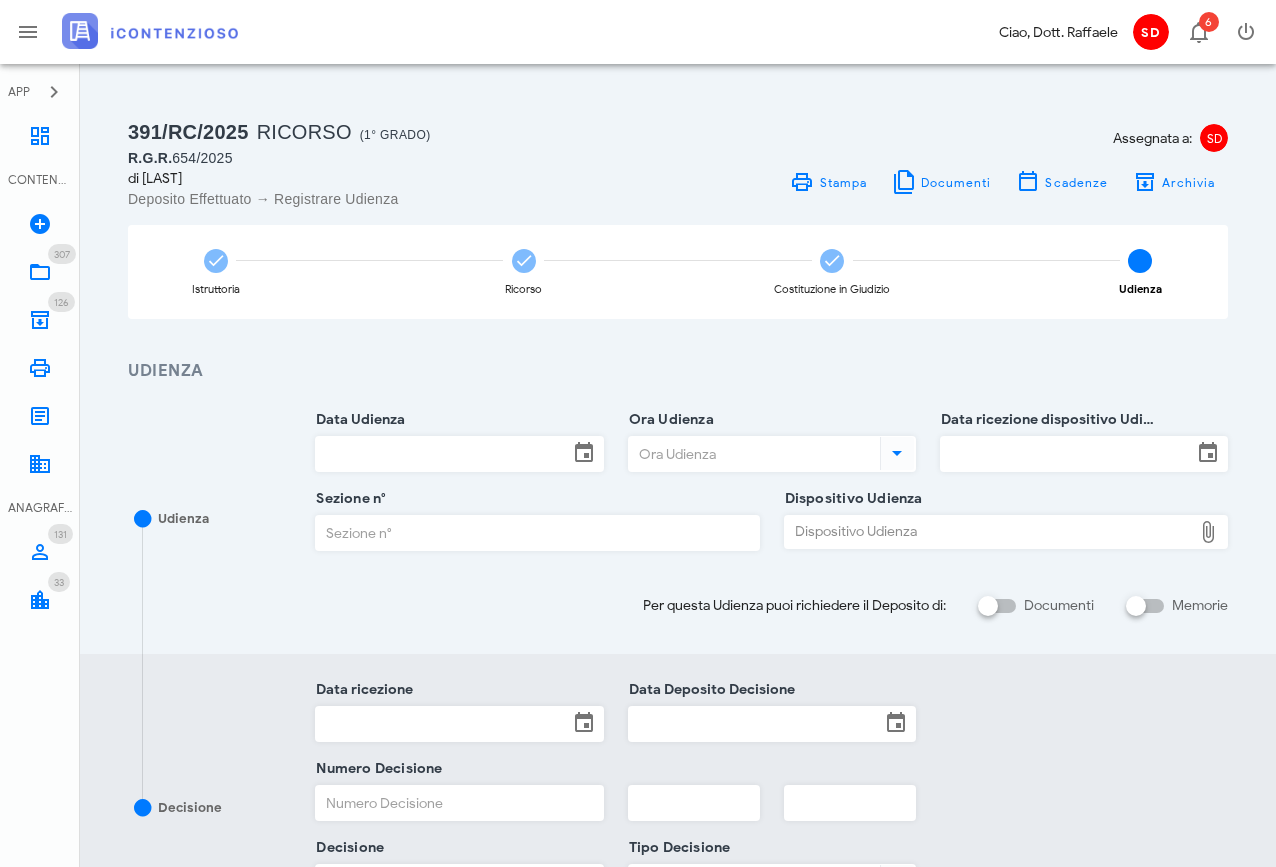 scroll, scrollTop: 0, scrollLeft: 0, axis: both 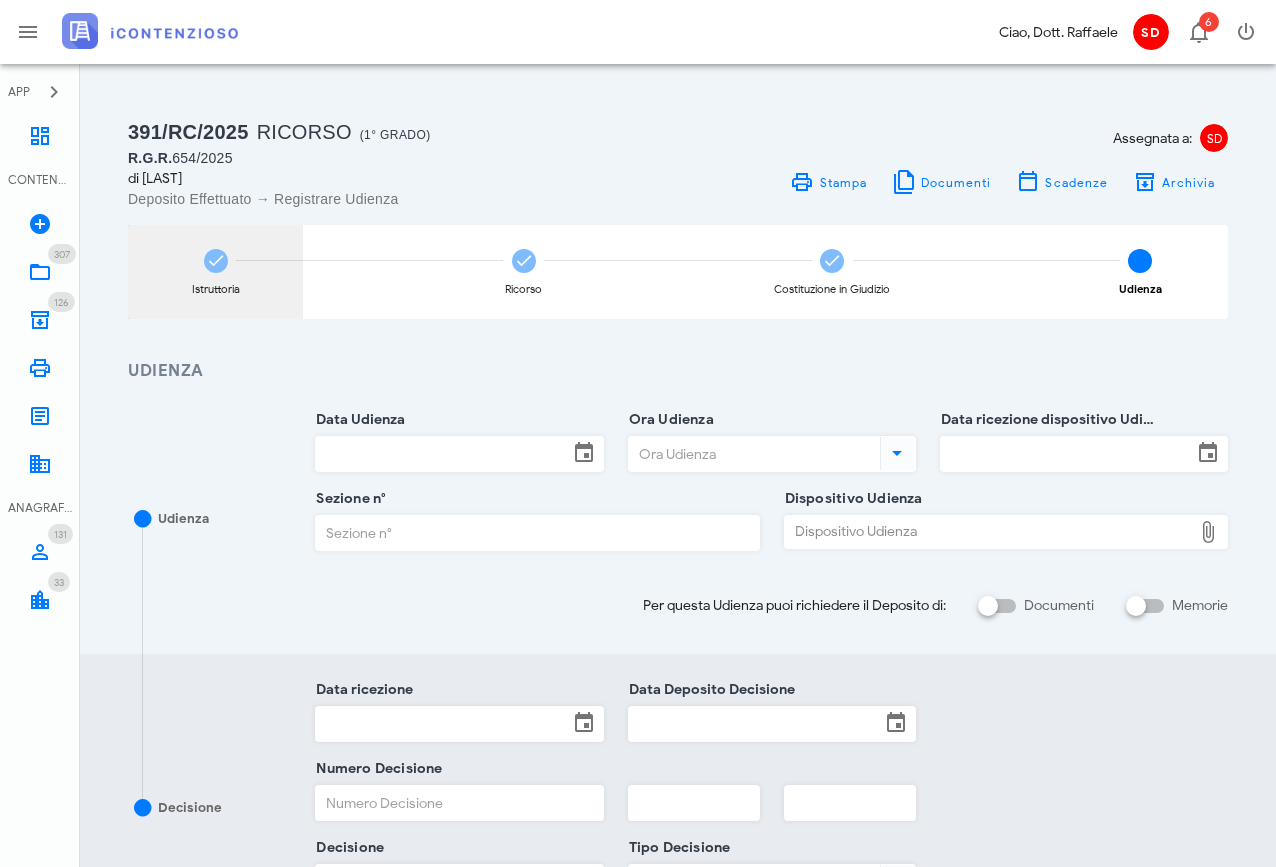 click at bounding box center (216, 261) 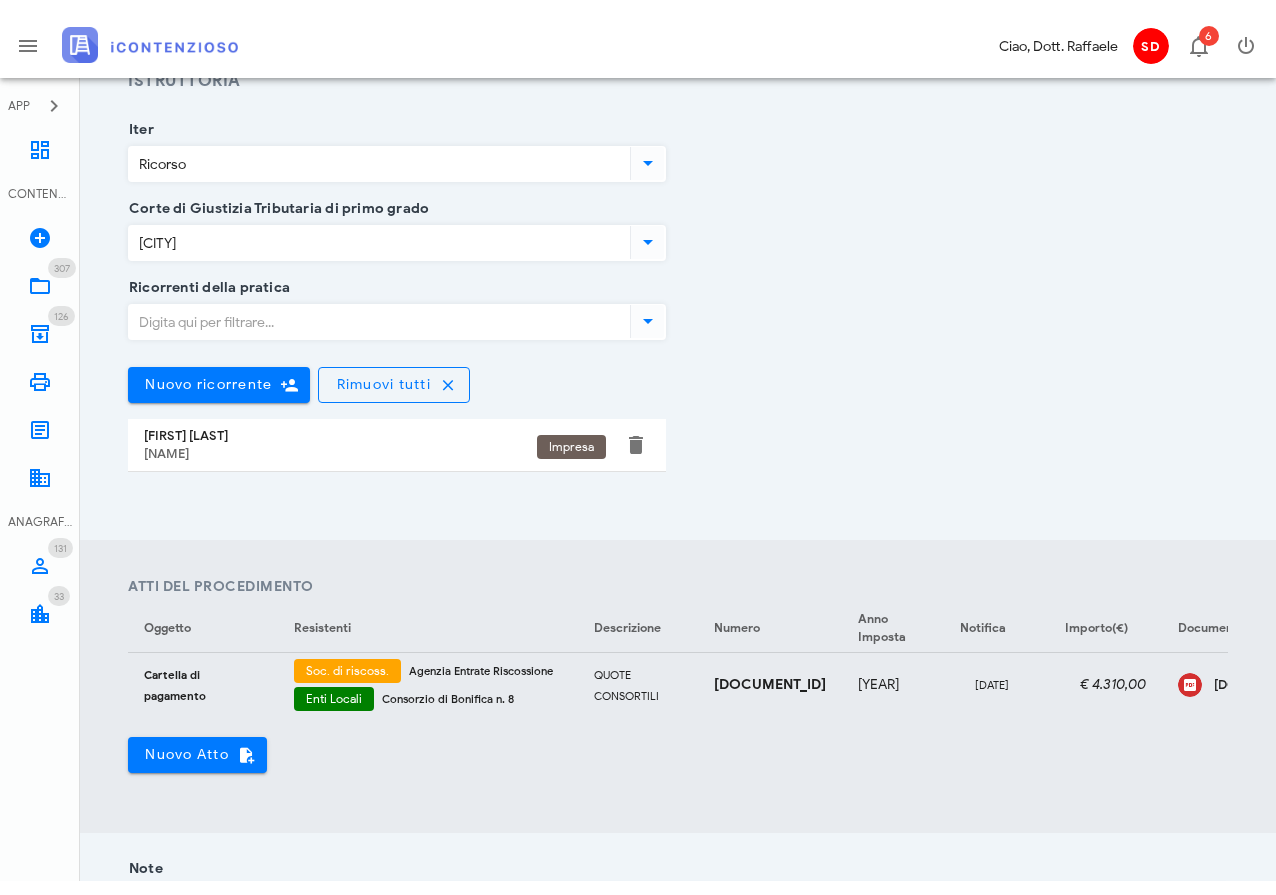 scroll, scrollTop: 307, scrollLeft: 0, axis: vertical 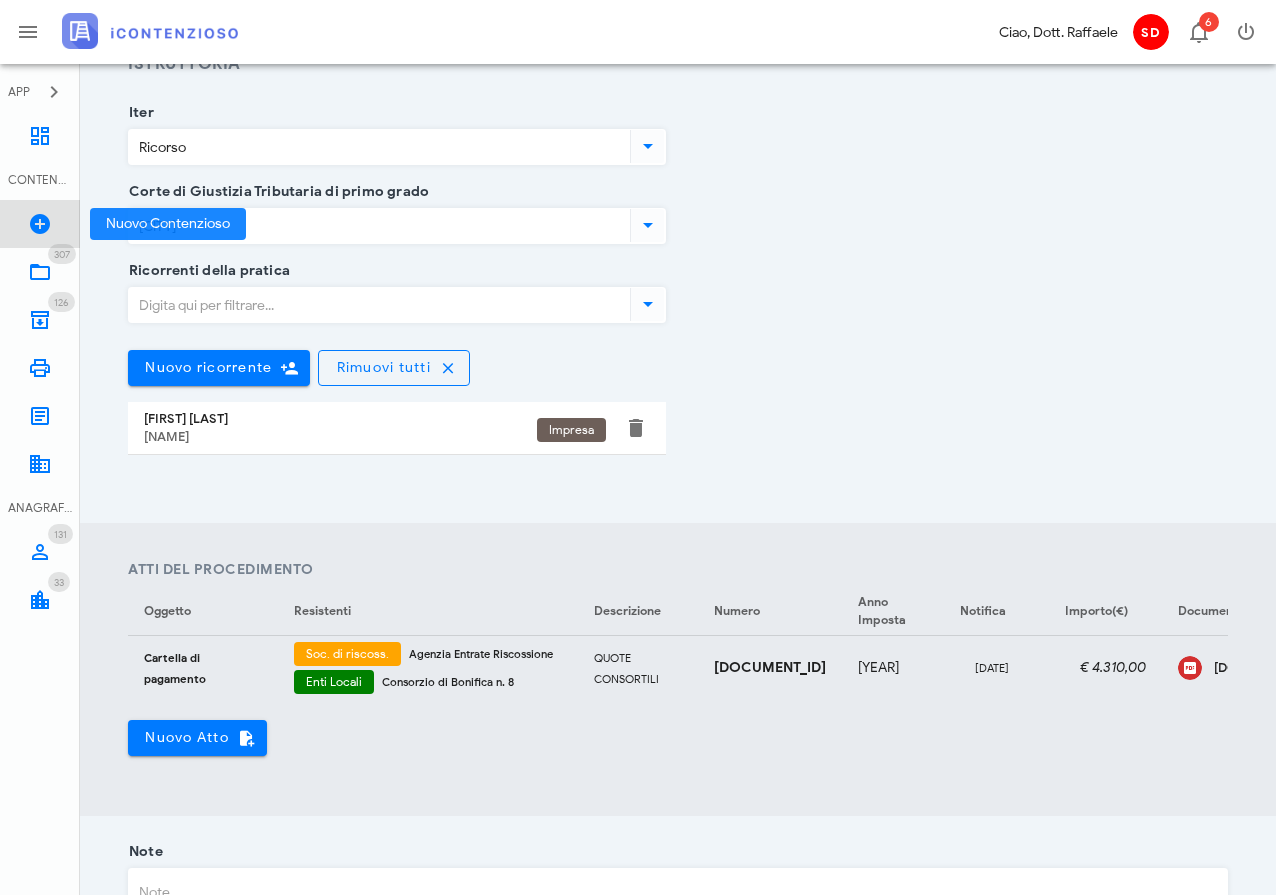 click at bounding box center (40, 224) 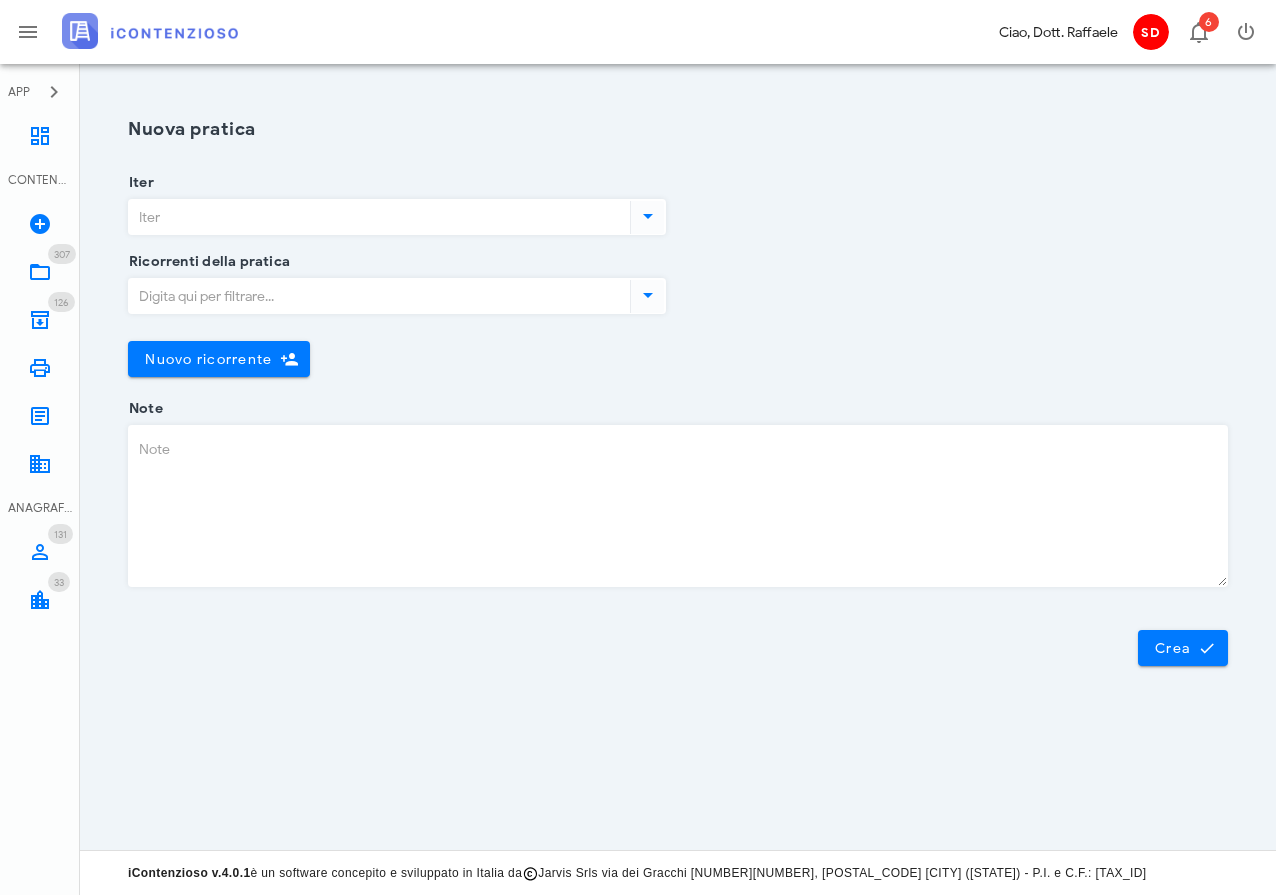 scroll, scrollTop: 0, scrollLeft: 0, axis: both 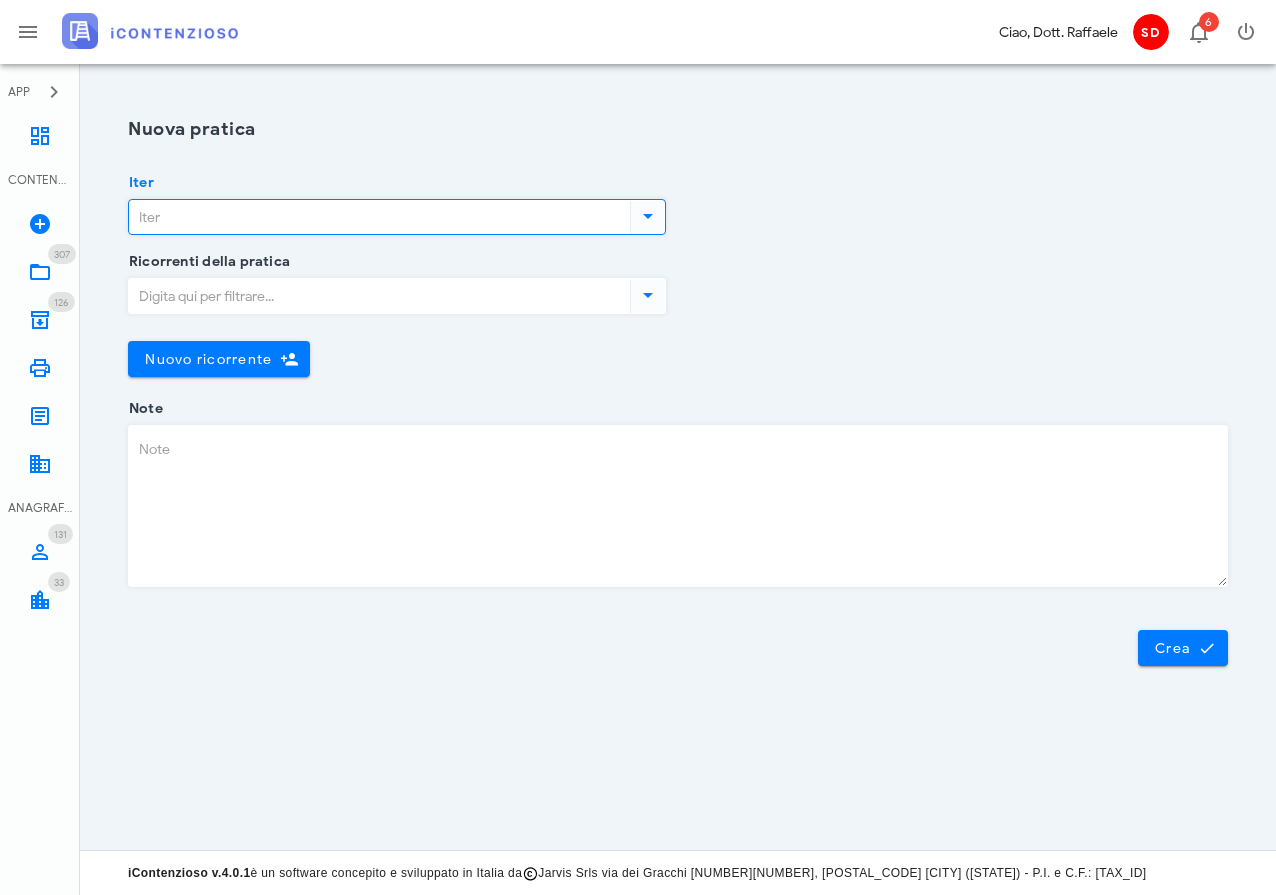 click on "Iter" at bounding box center (377, 217) 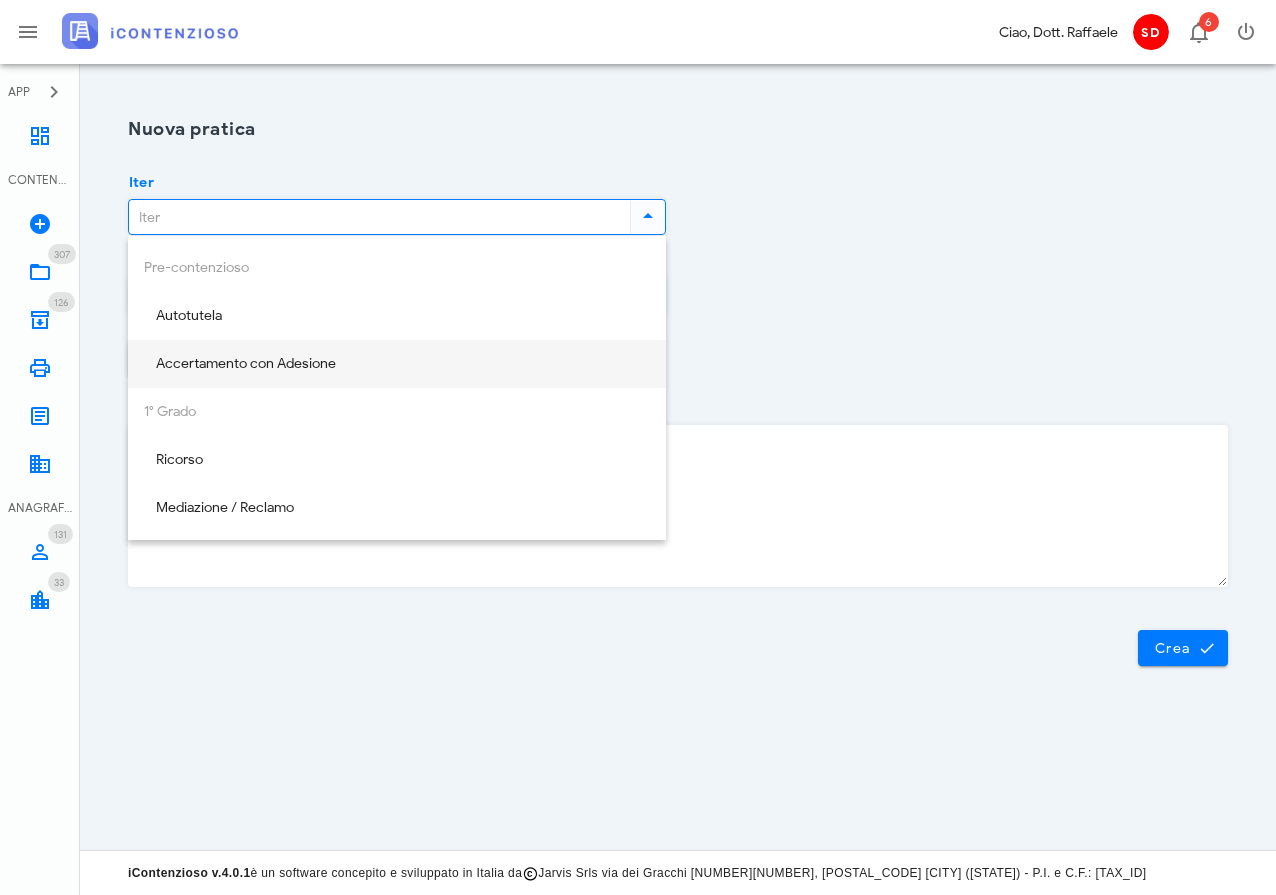 click on "Accertamento con Adesione" at bounding box center [397, 364] 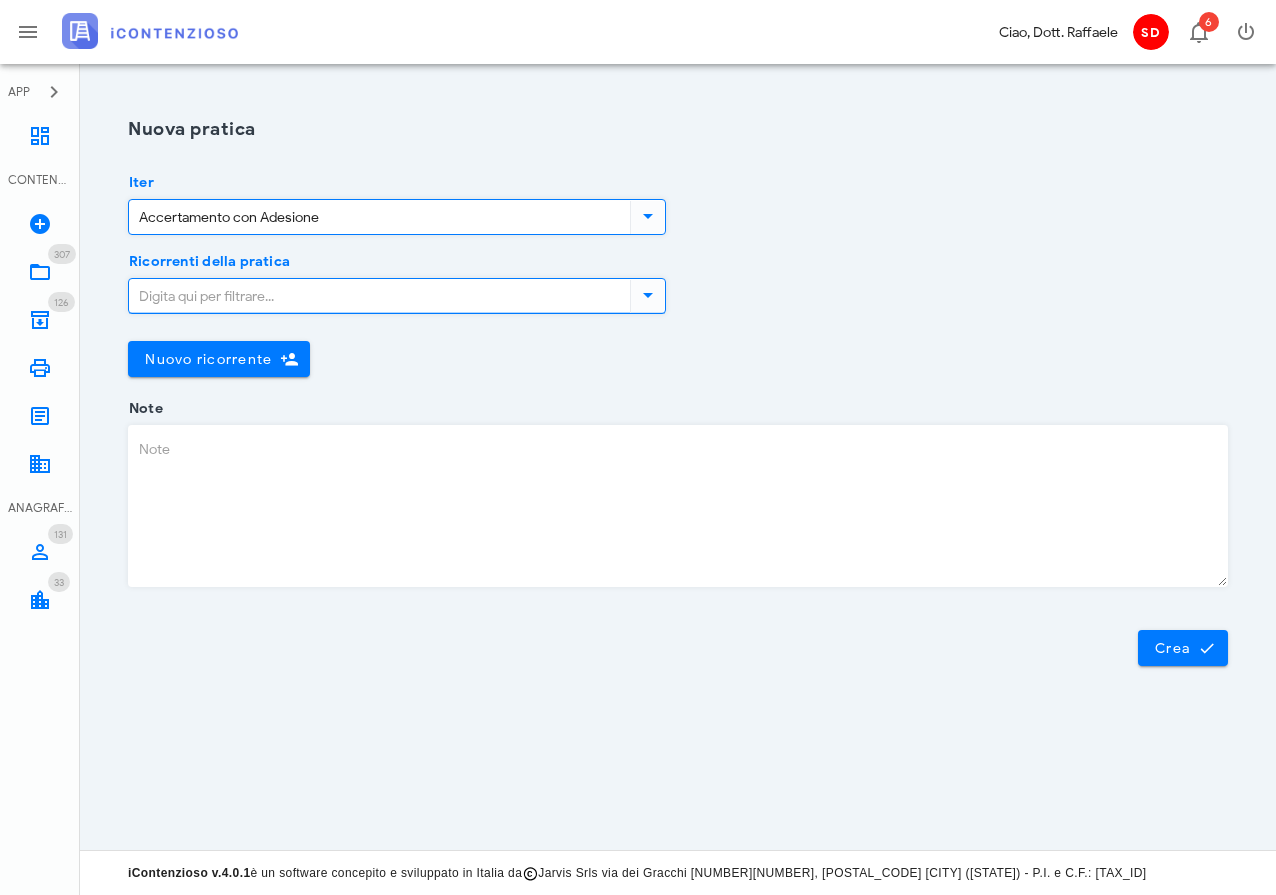 click on "Ricorrenti della pratica" at bounding box center [377, 296] 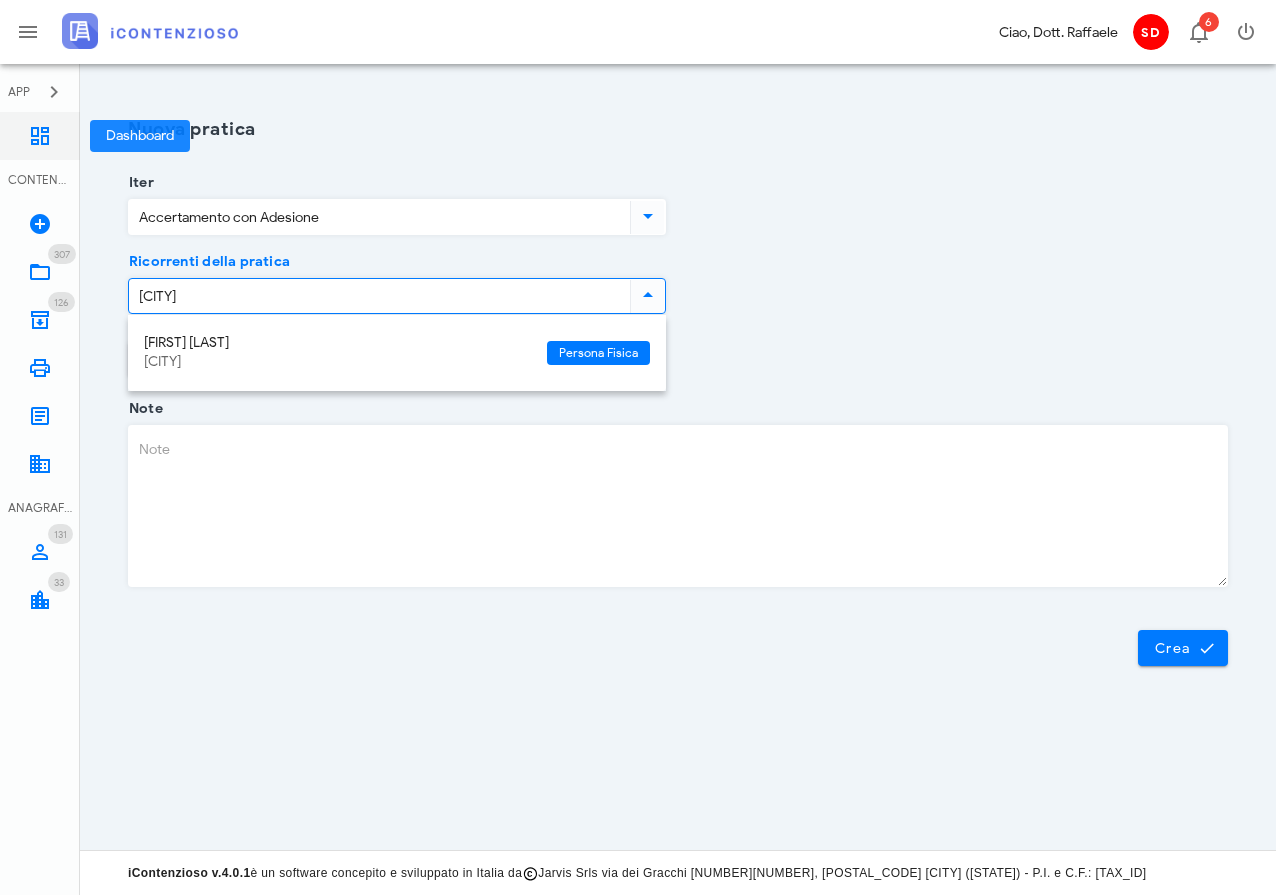 type on "[CITY]" 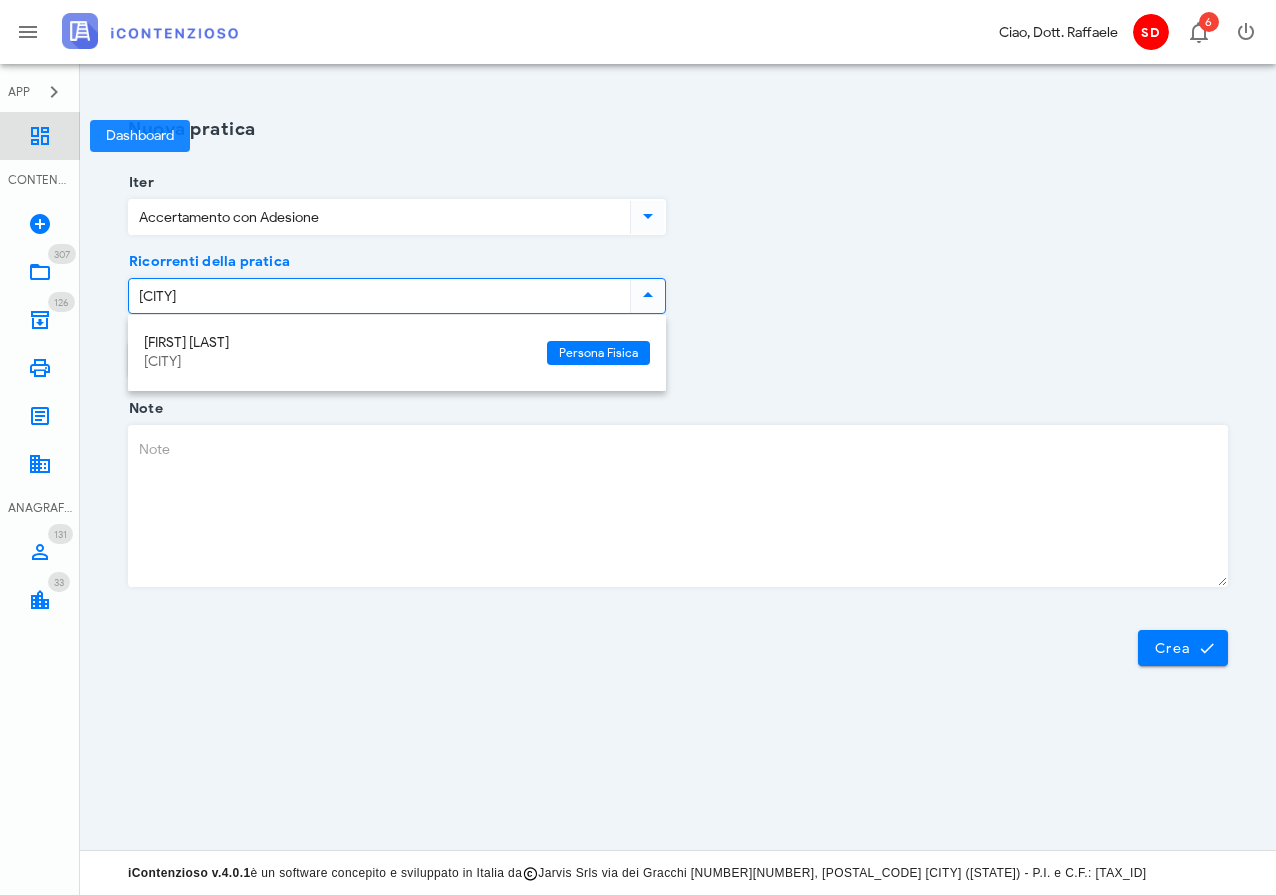 click at bounding box center (40, 136) 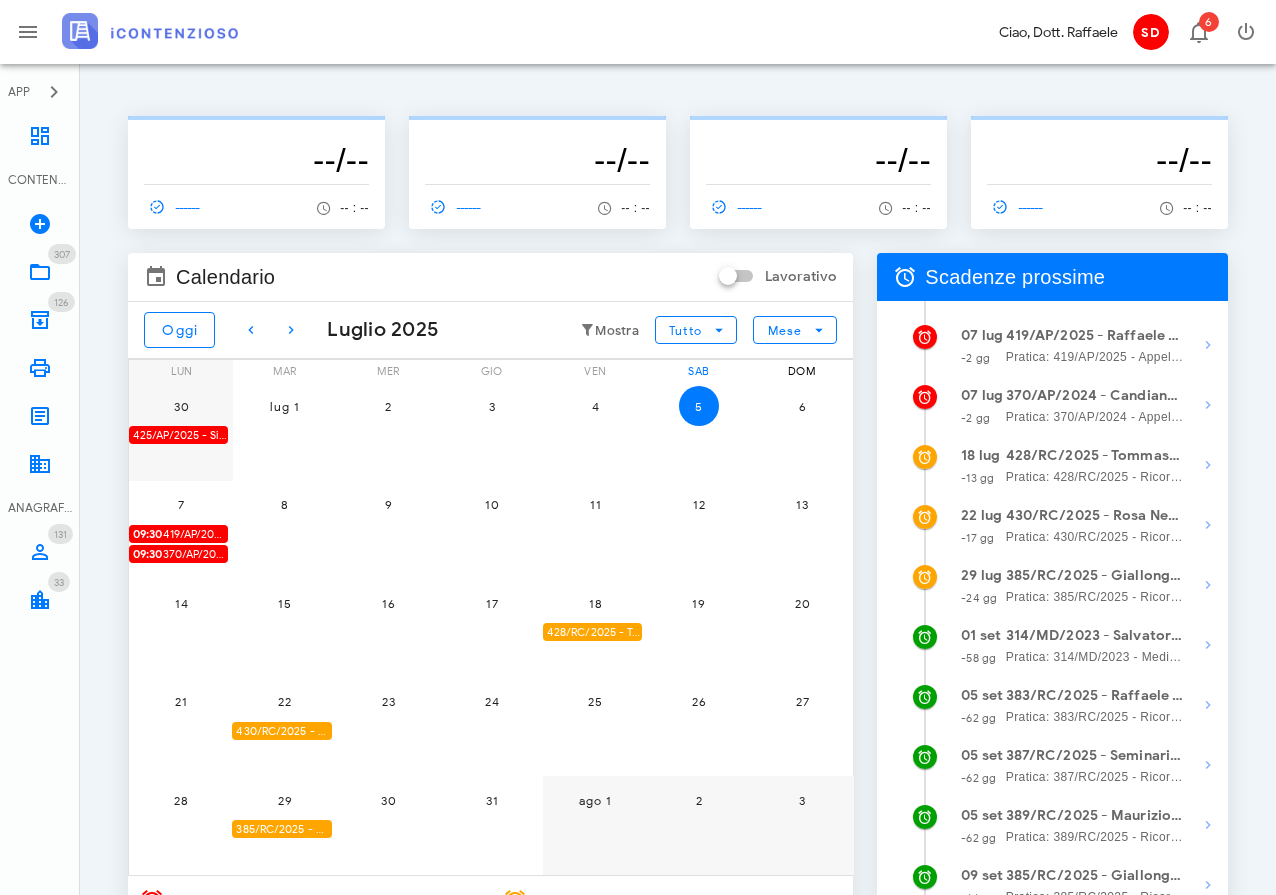 scroll, scrollTop: 0, scrollLeft: 0, axis: both 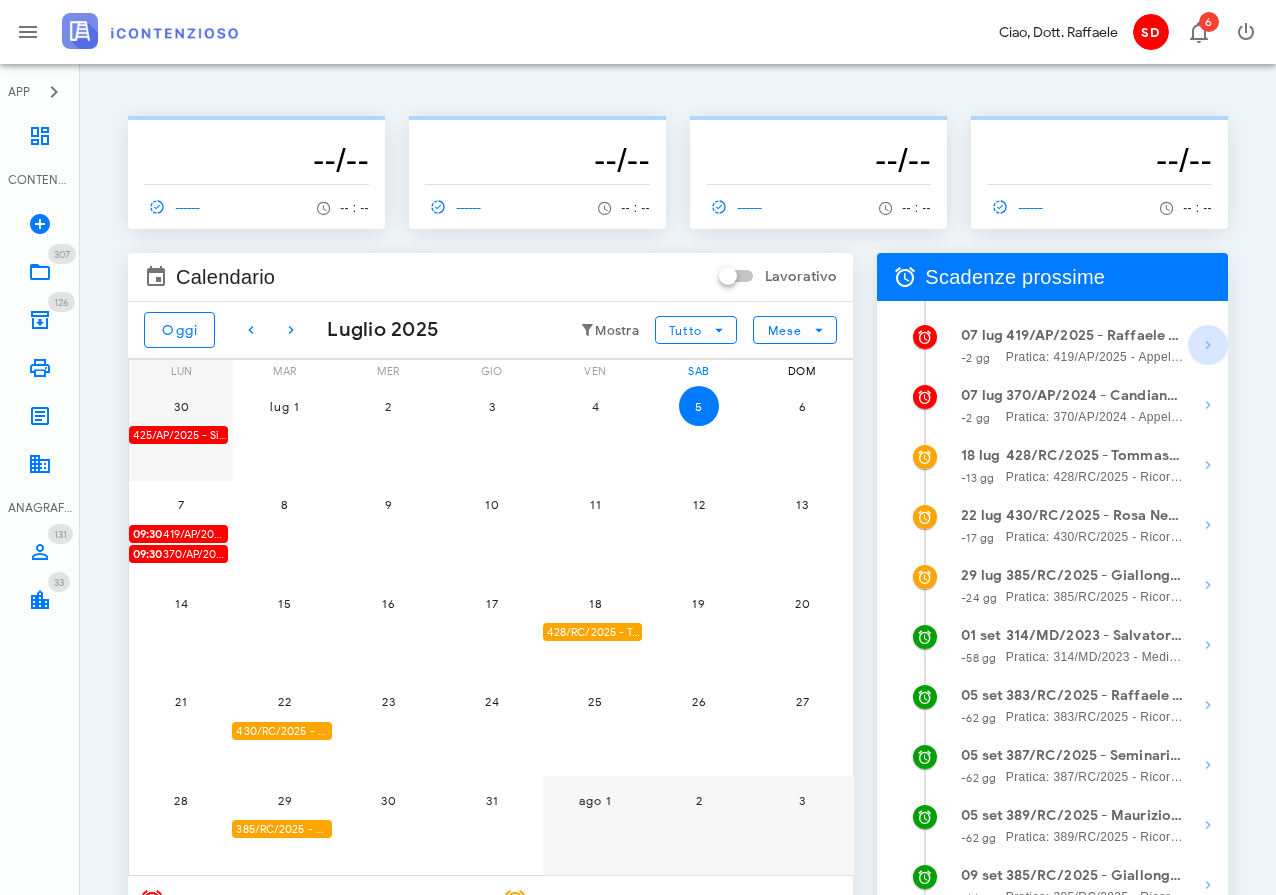 click at bounding box center (1208, 345) 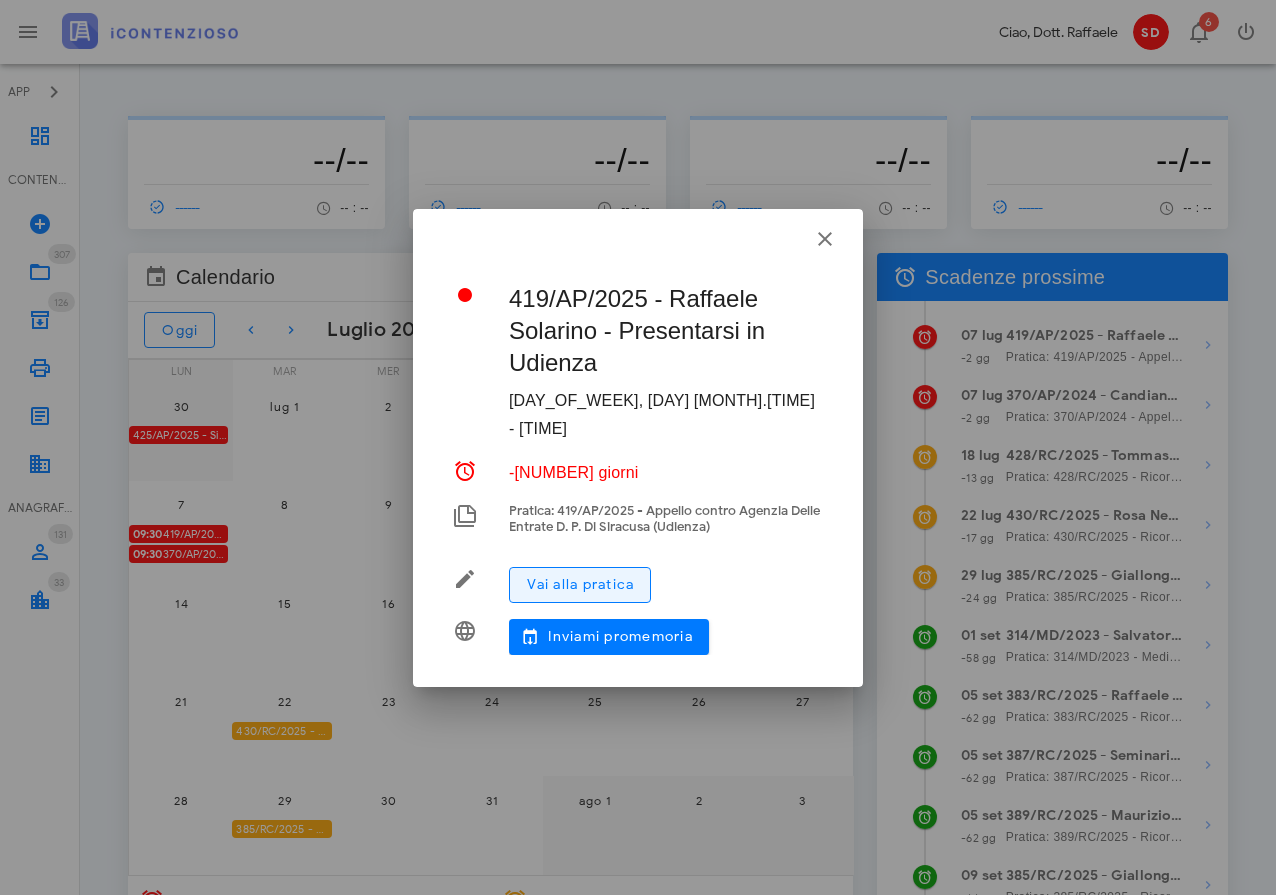 click on "Vai alla pratica" at bounding box center [580, 584] 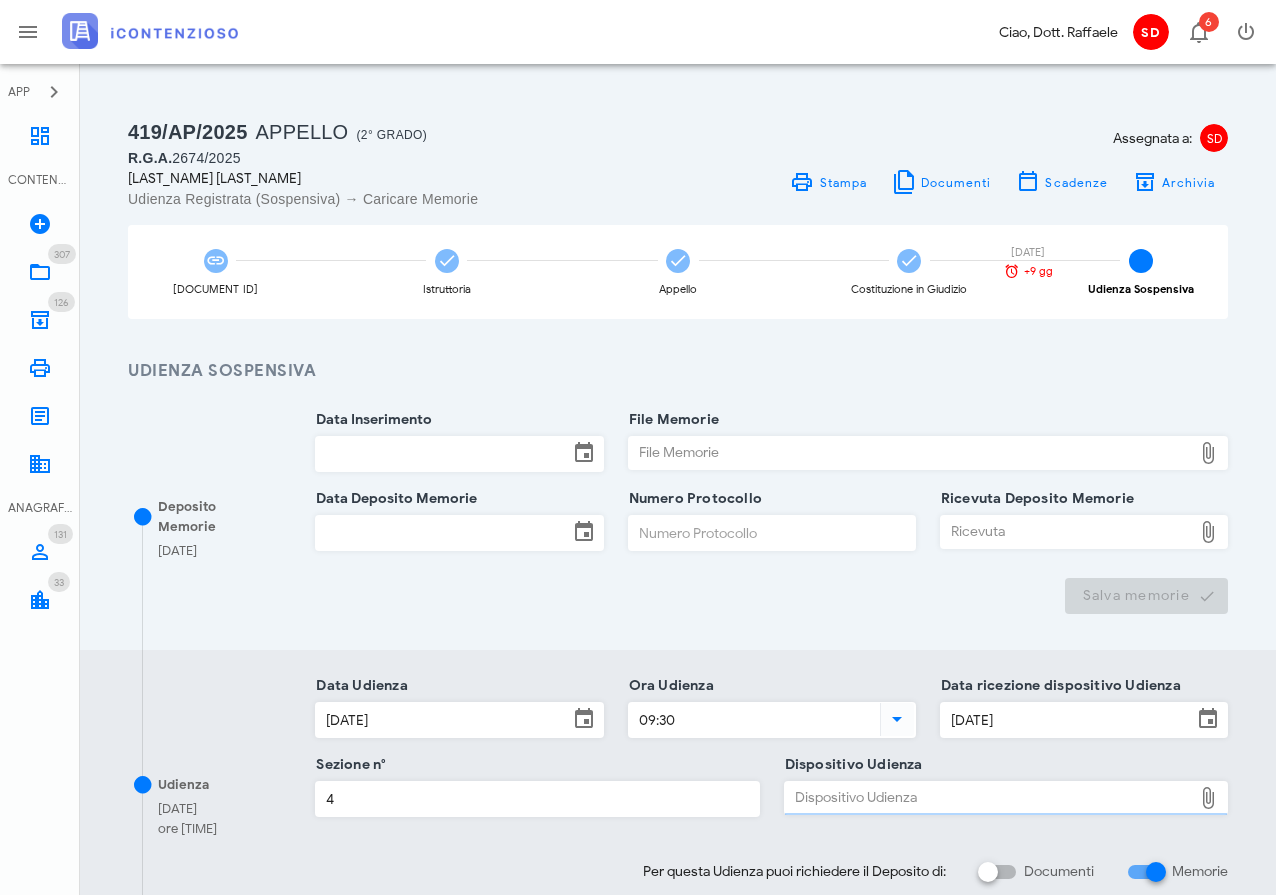 scroll, scrollTop: 0, scrollLeft: 0, axis: both 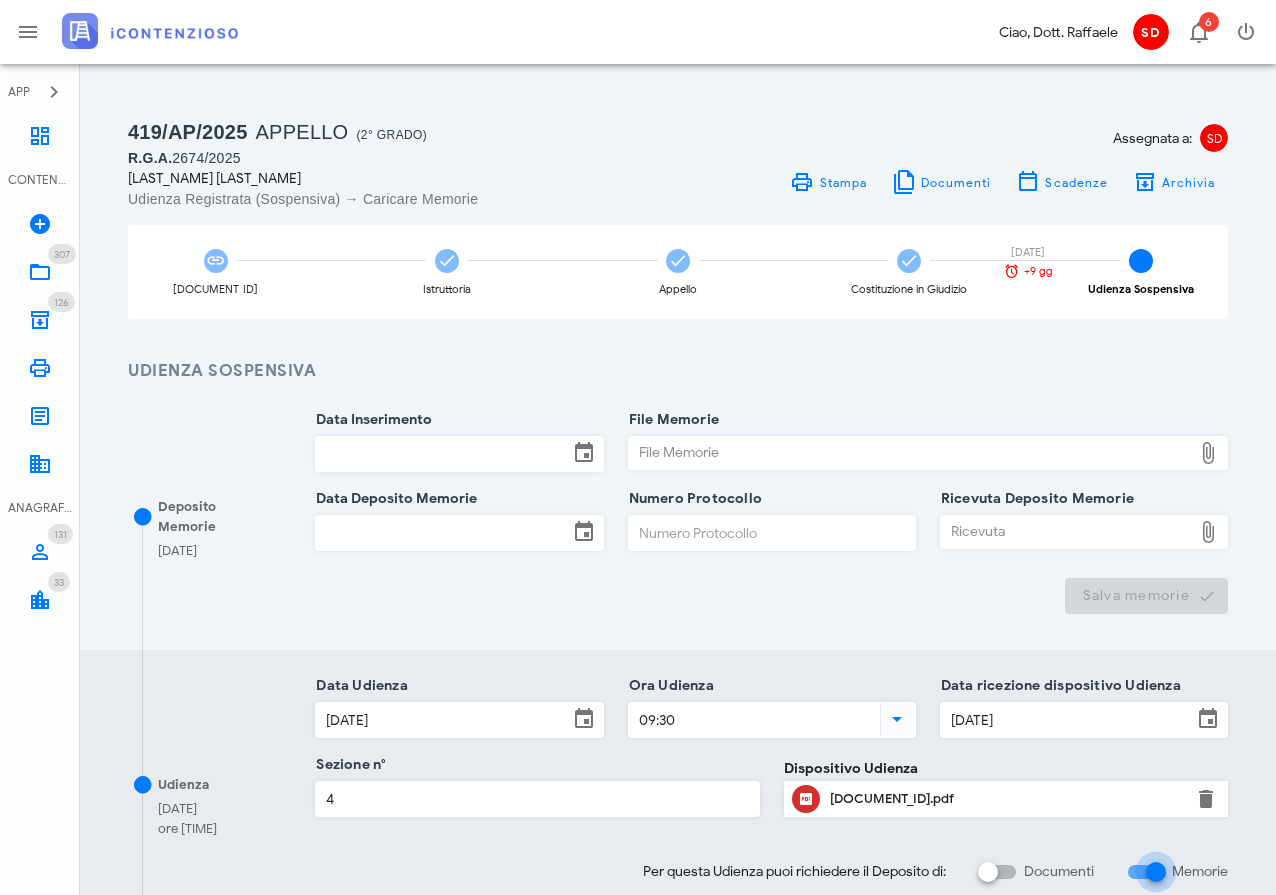 click on "Memorie" at bounding box center [1145, 872] 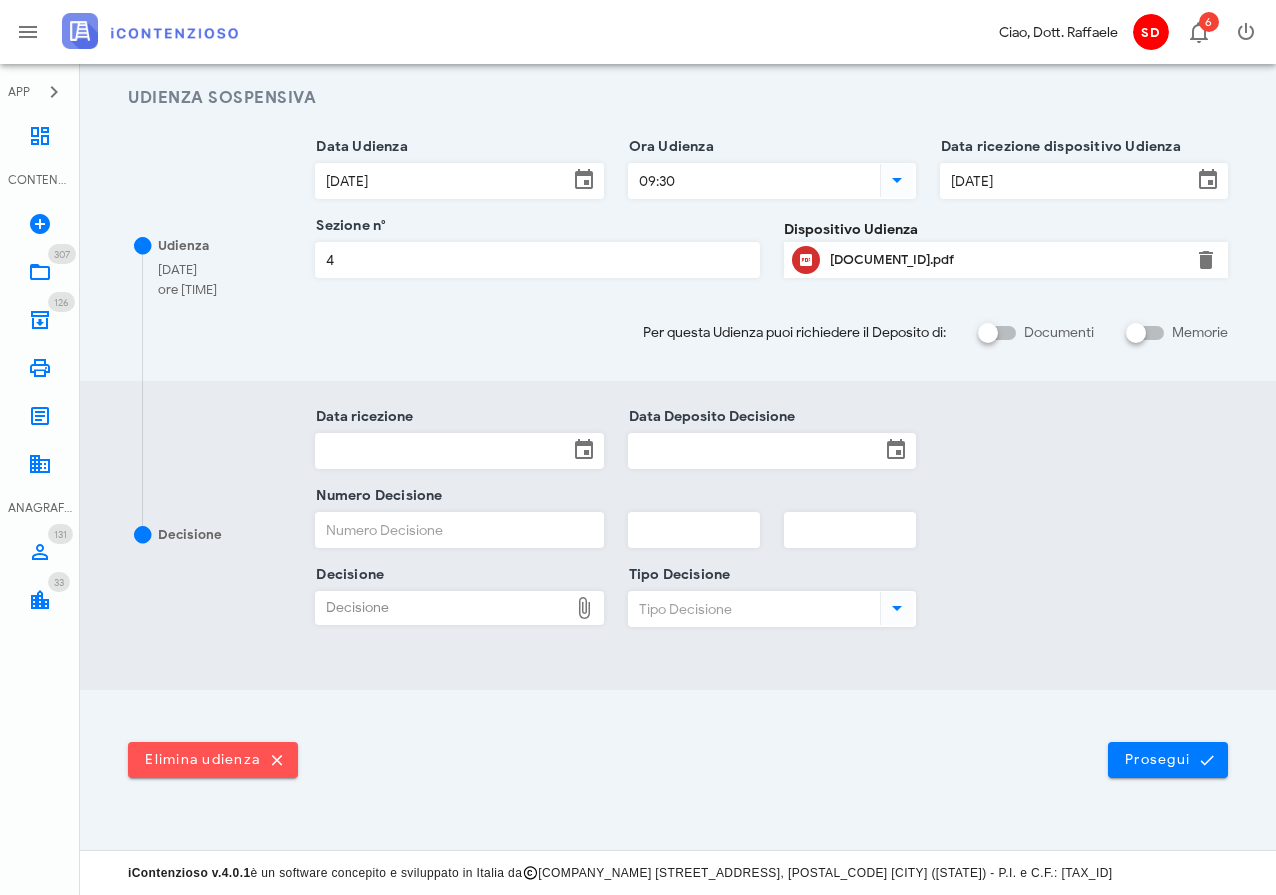scroll, scrollTop: 272, scrollLeft: 0, axis: vertical 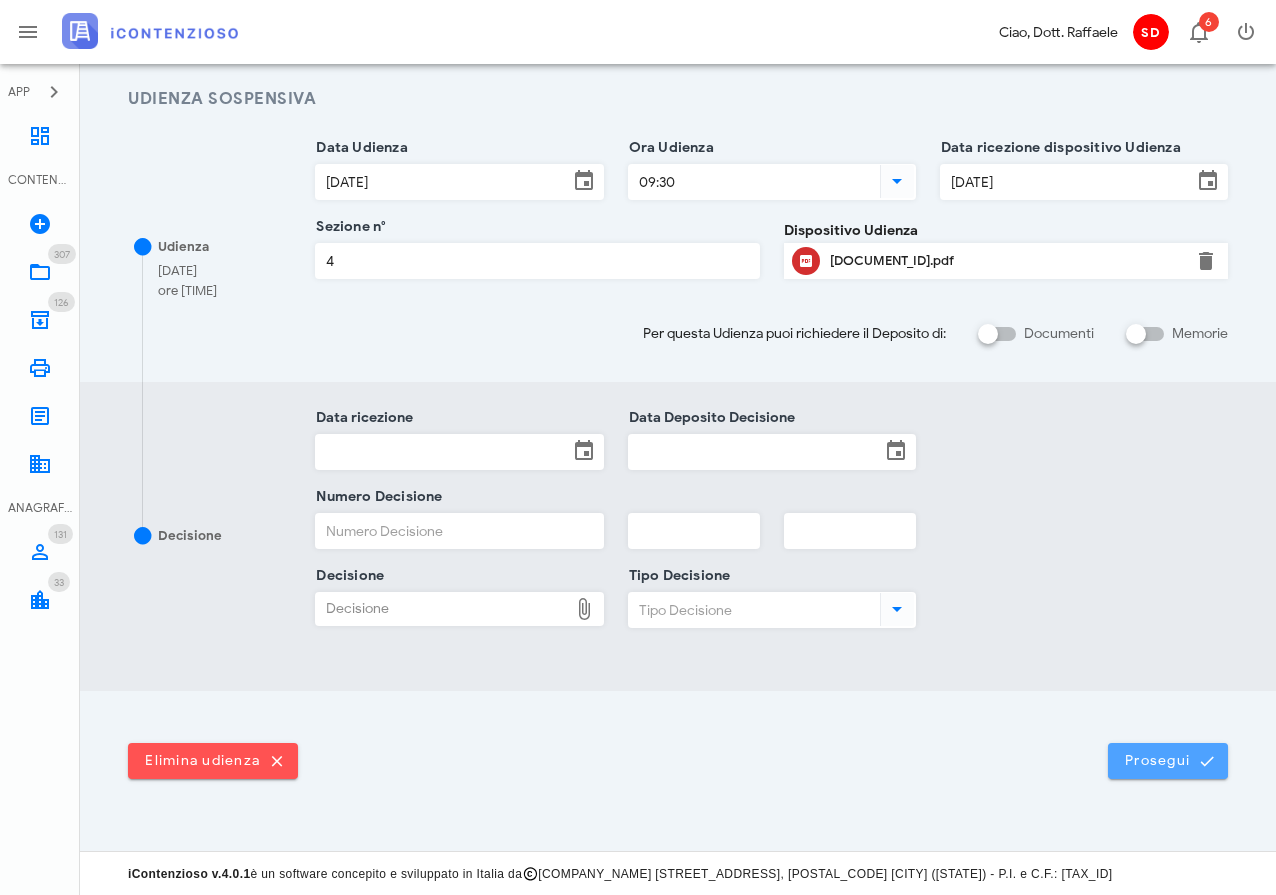click on "Prosegui" at bounding box center (1168, 761) 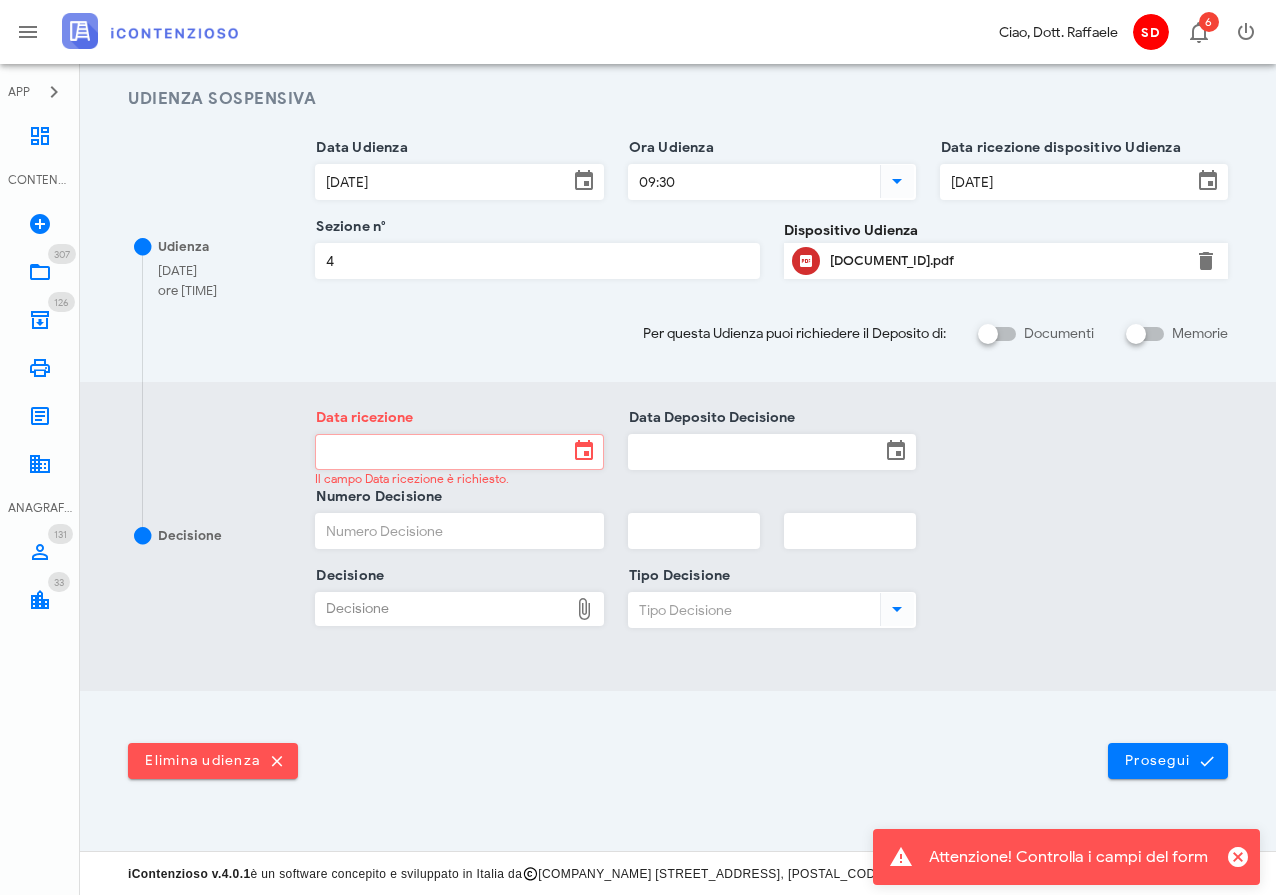 scroll, scrollTop: 0, scrollLeft: 0, axis: both 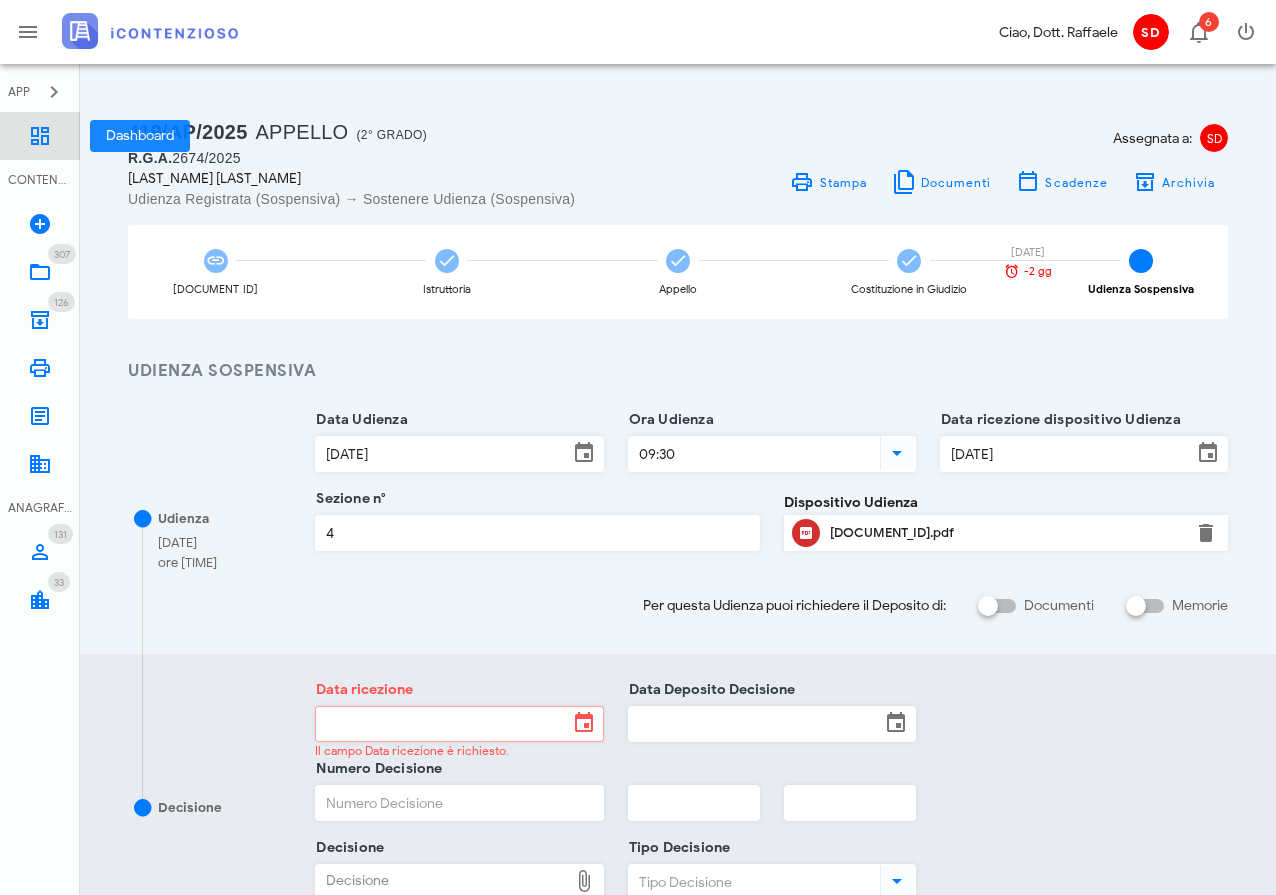 click at bounding box center [40, 136] 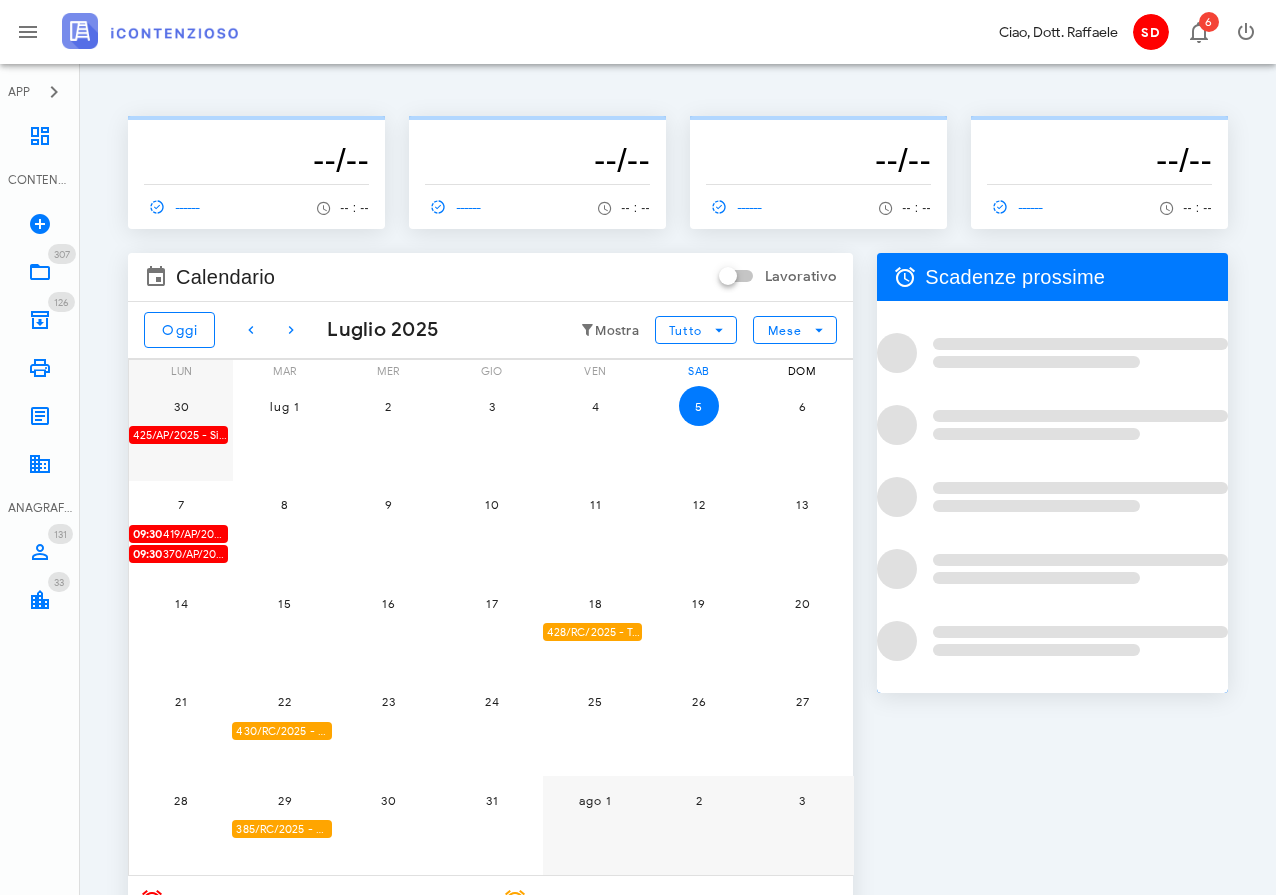 scroll, scrollTop: 0, scrollLeft: 0, axis: both 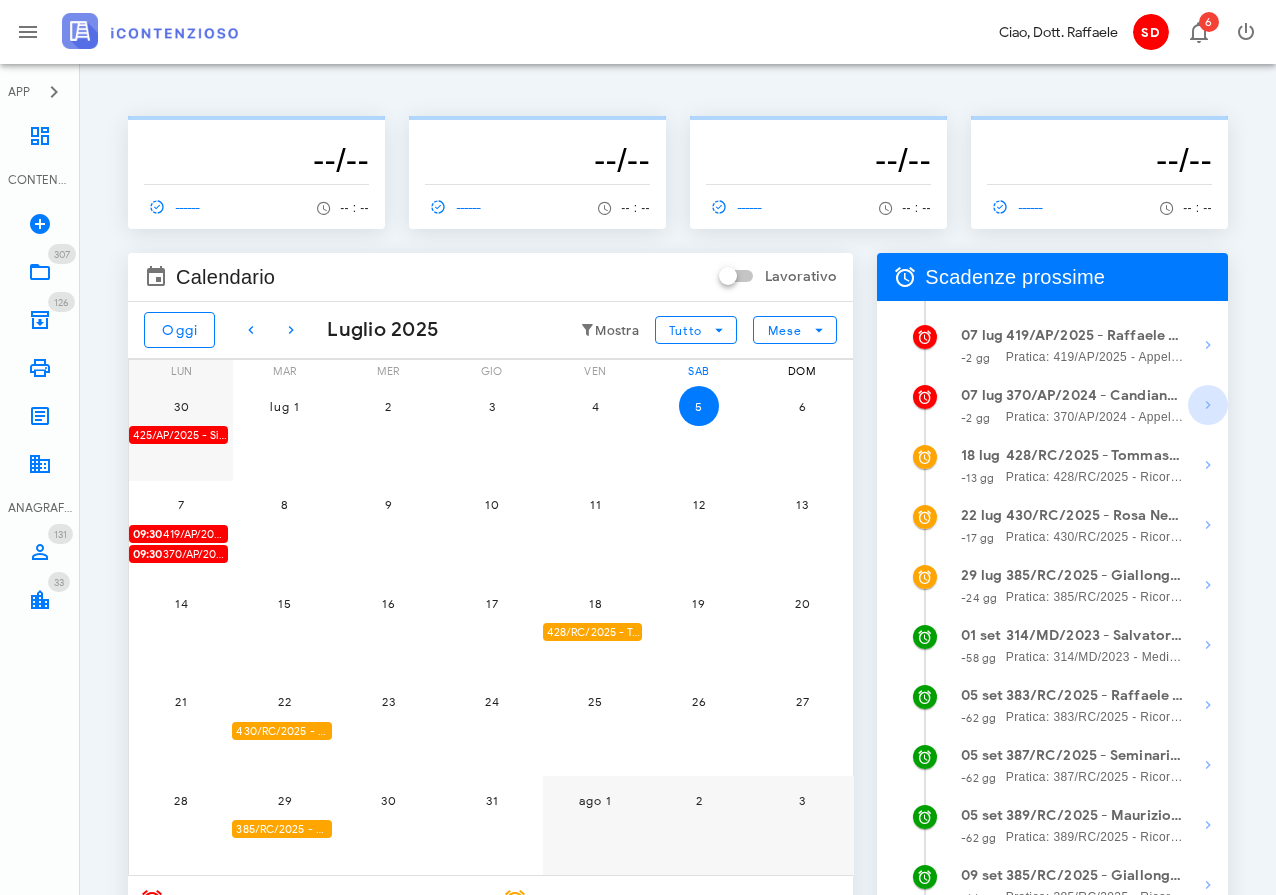 click at bounding box center (1208, 345) 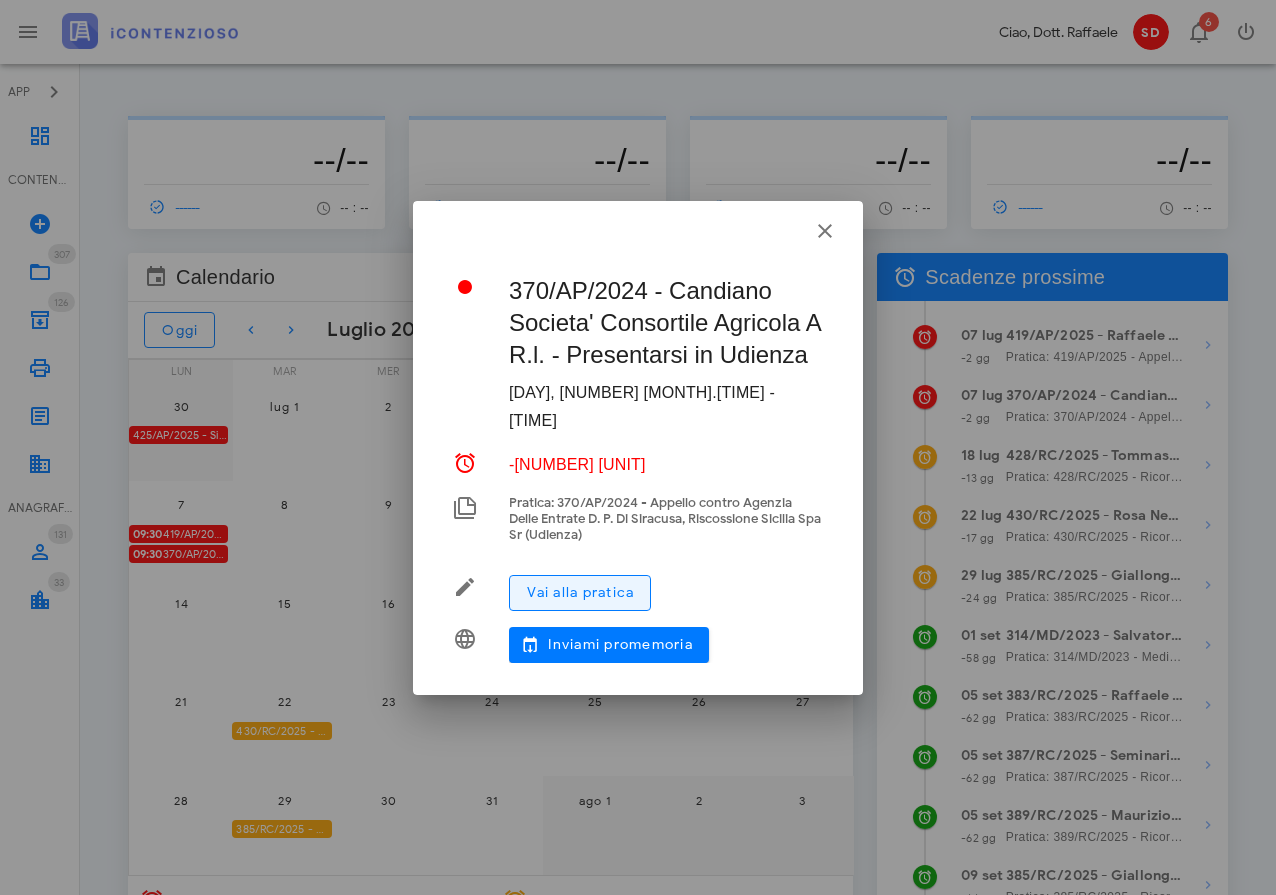 click on "Vai alla pratica" at bounding box center (580, 592) 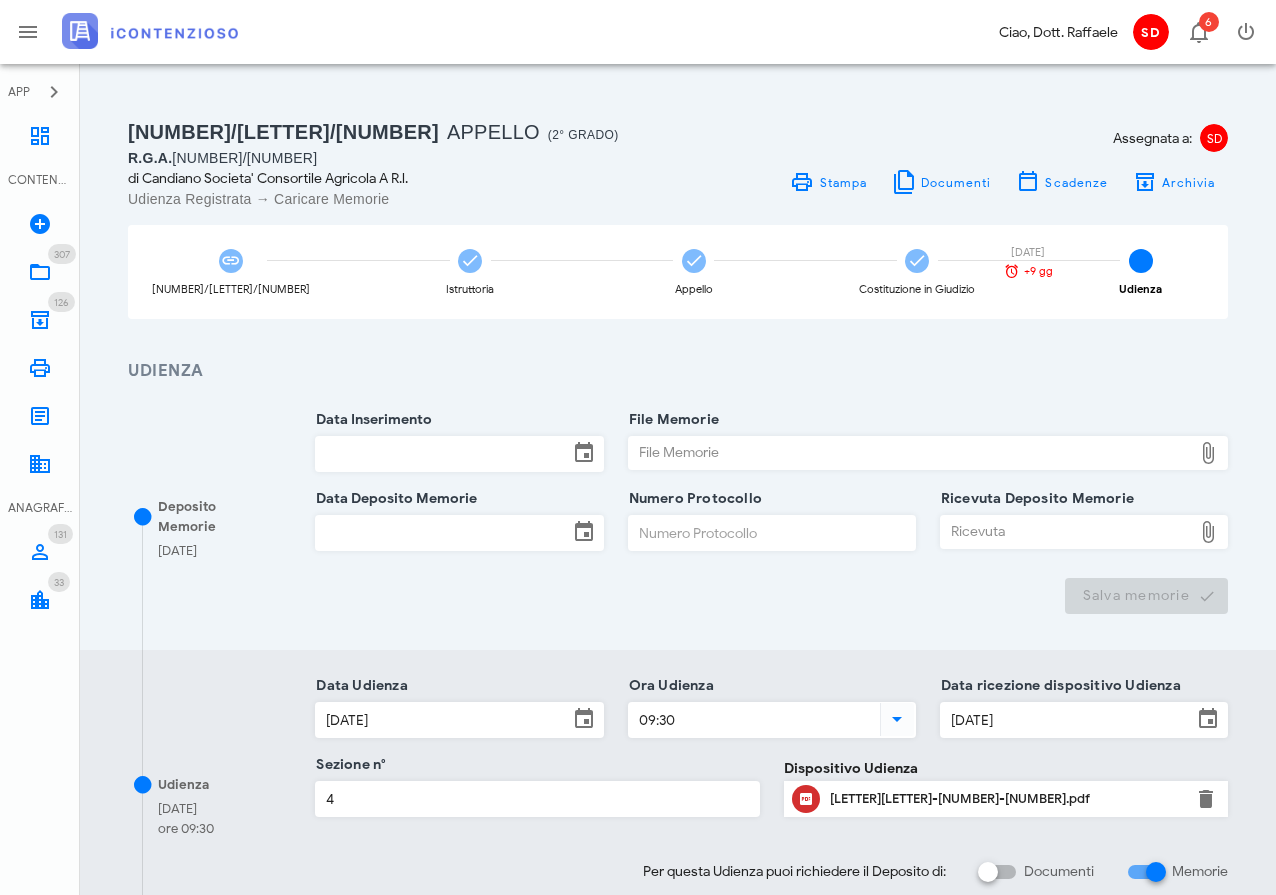 scroll, scrollTop: 0, scrollLeft: 0, axis: both 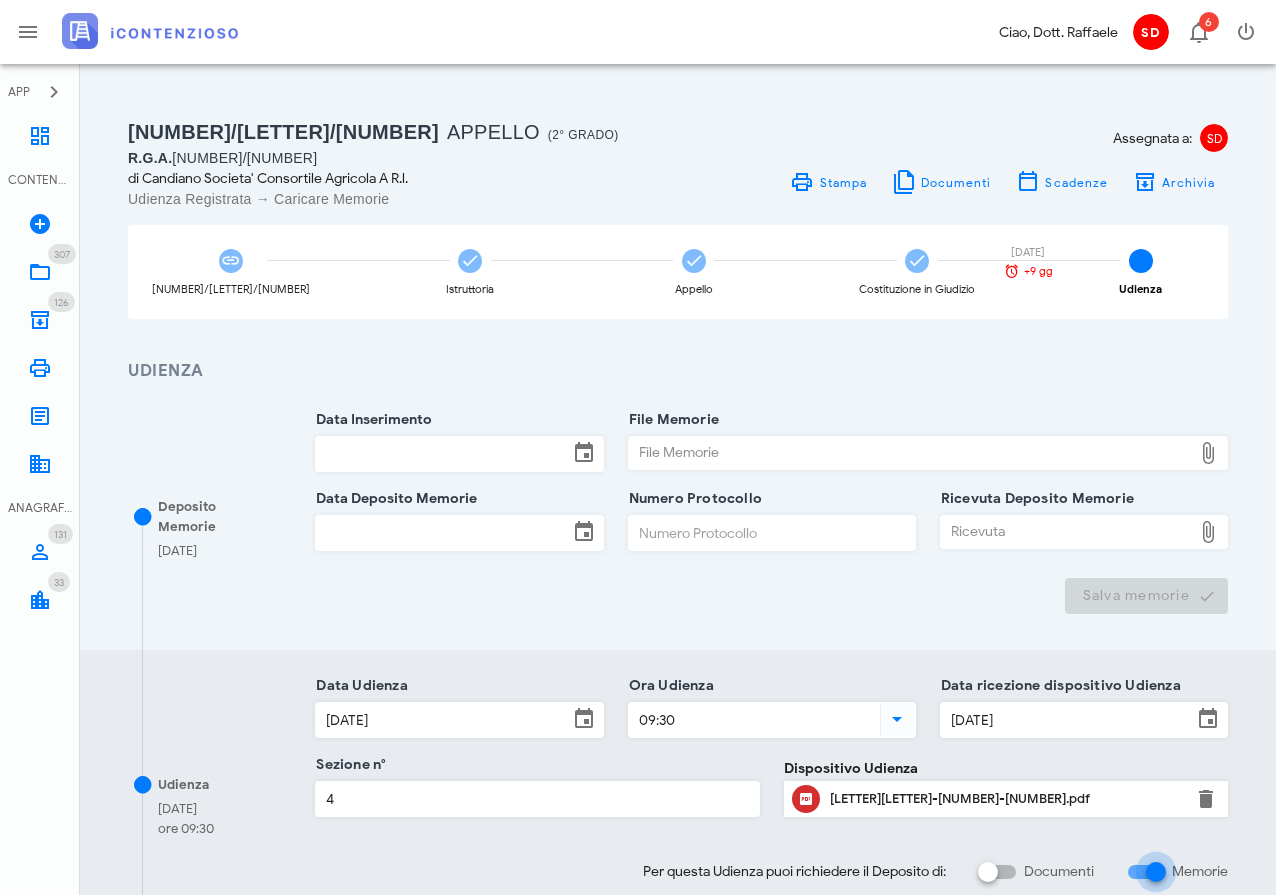 click on "Memorie" at bounding box center [1145, 872] 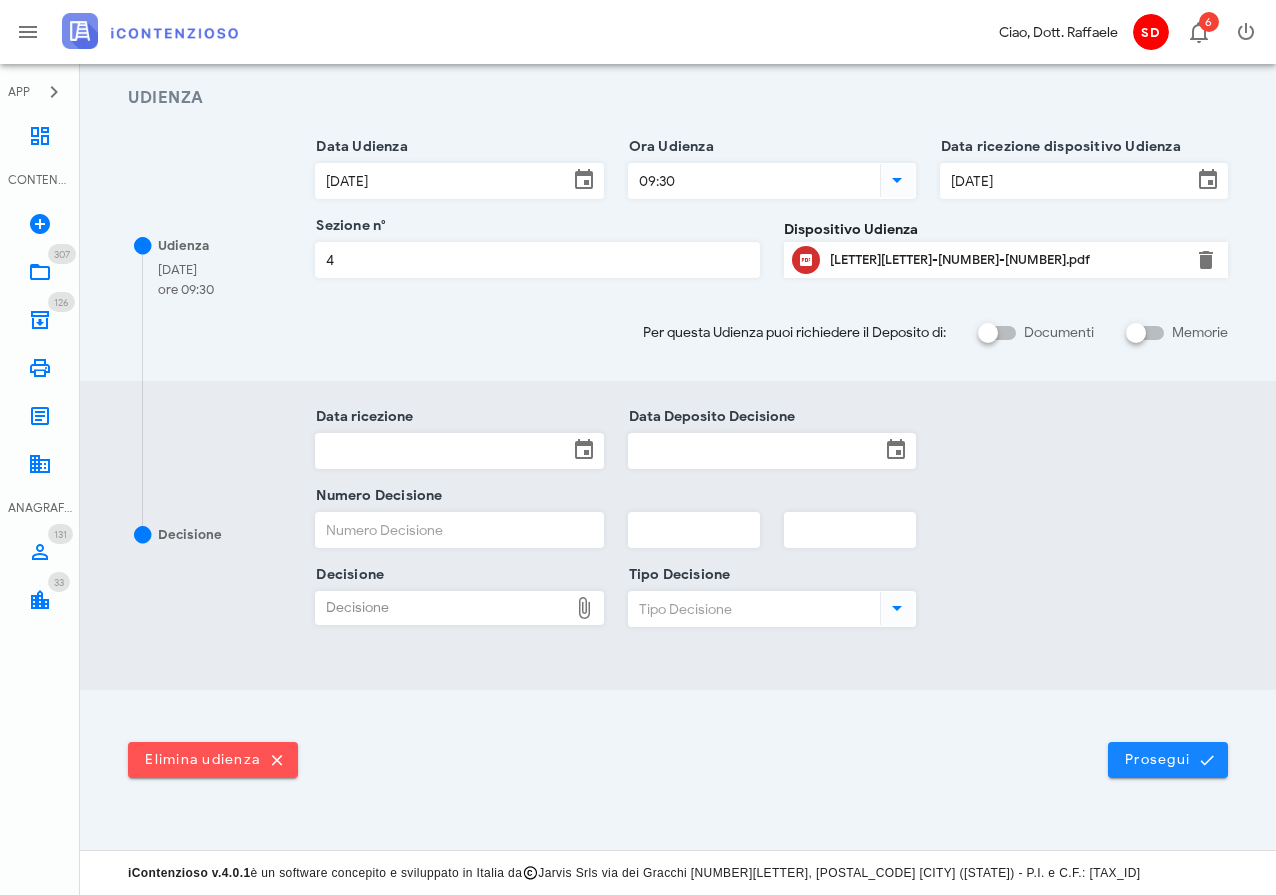 scroll, scrollTop: 272, scrollLeft: 0, axis: vertical 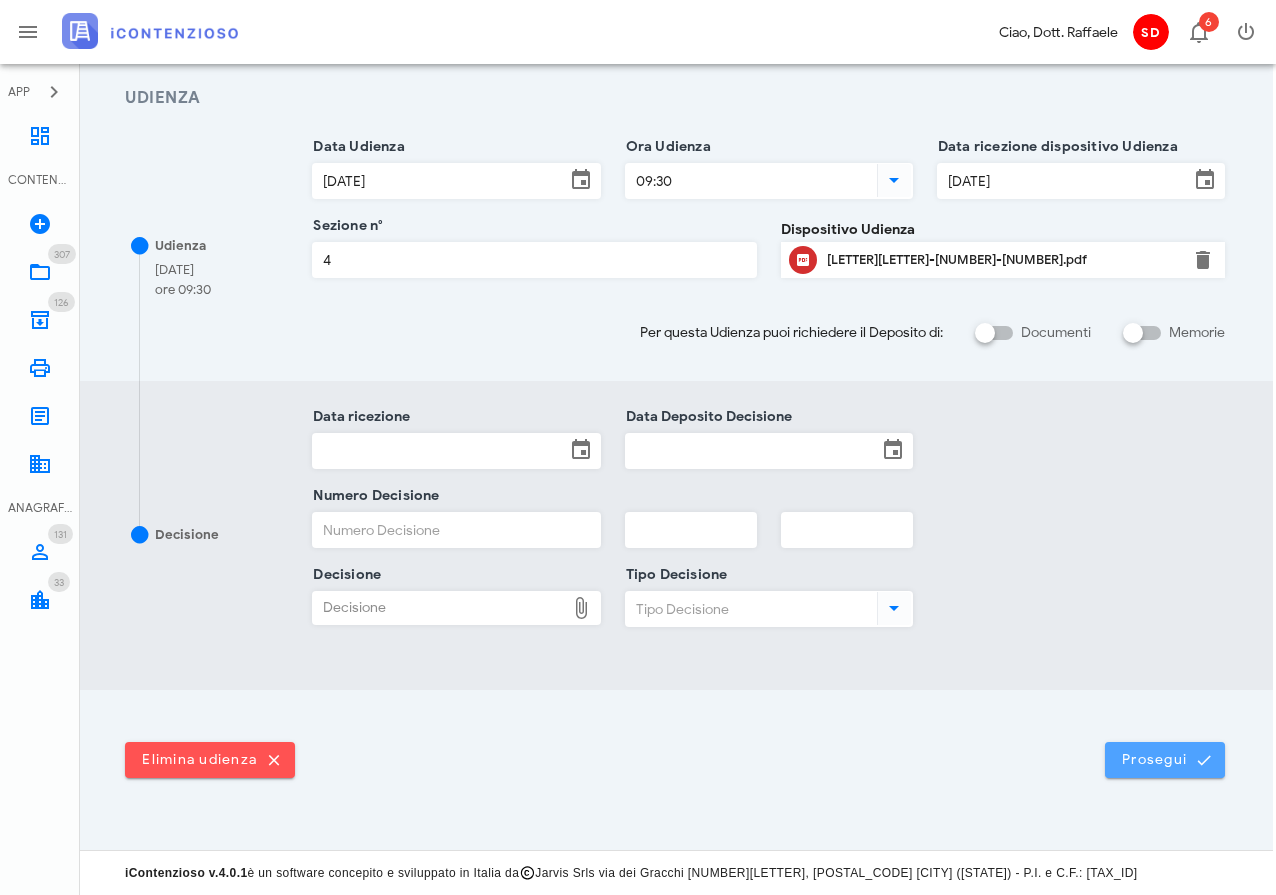 click on "Prosegui" at bounding box center (1165, 760) 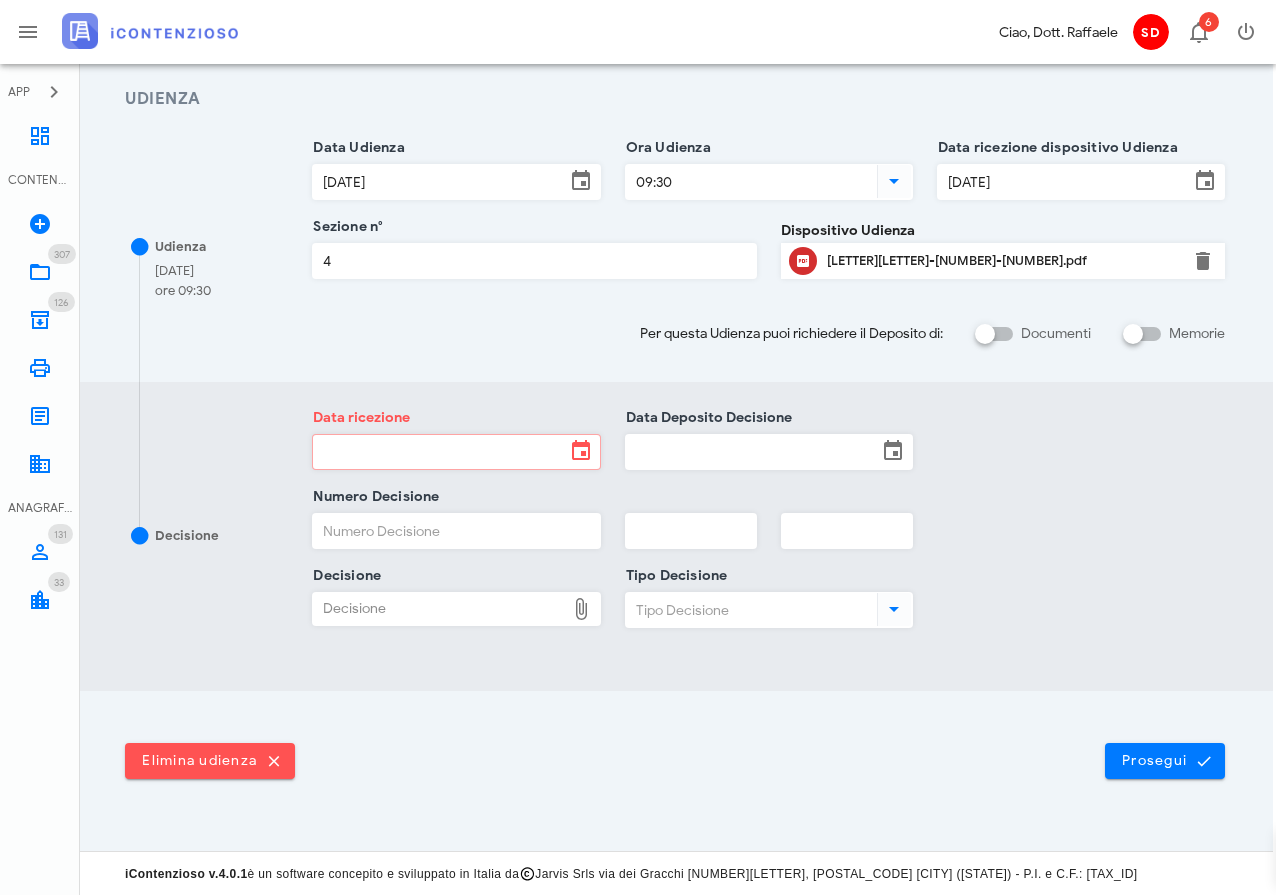 scroll, scrollTop: 0, scrollLeft: 3, axis: horizontal 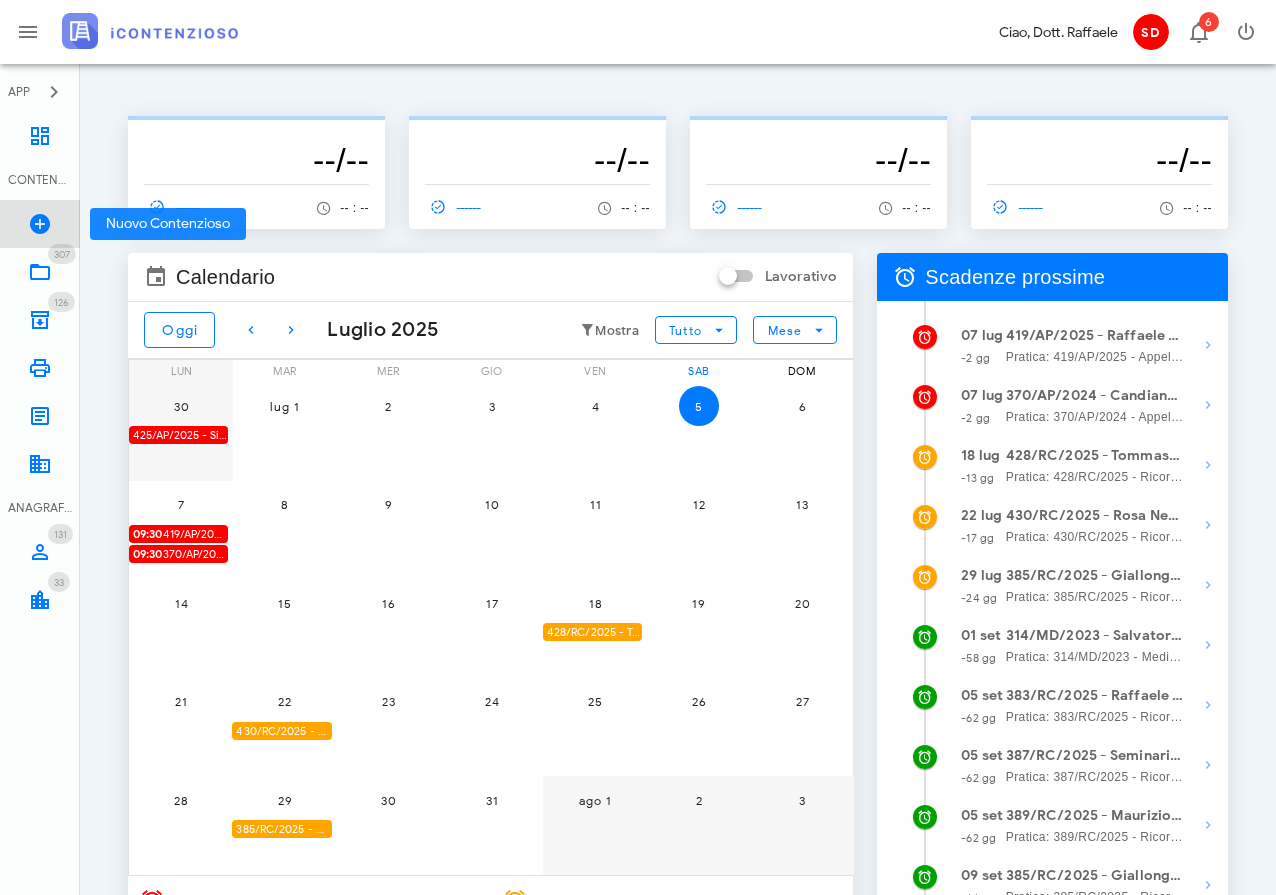 click at bounding box center [40, 224] 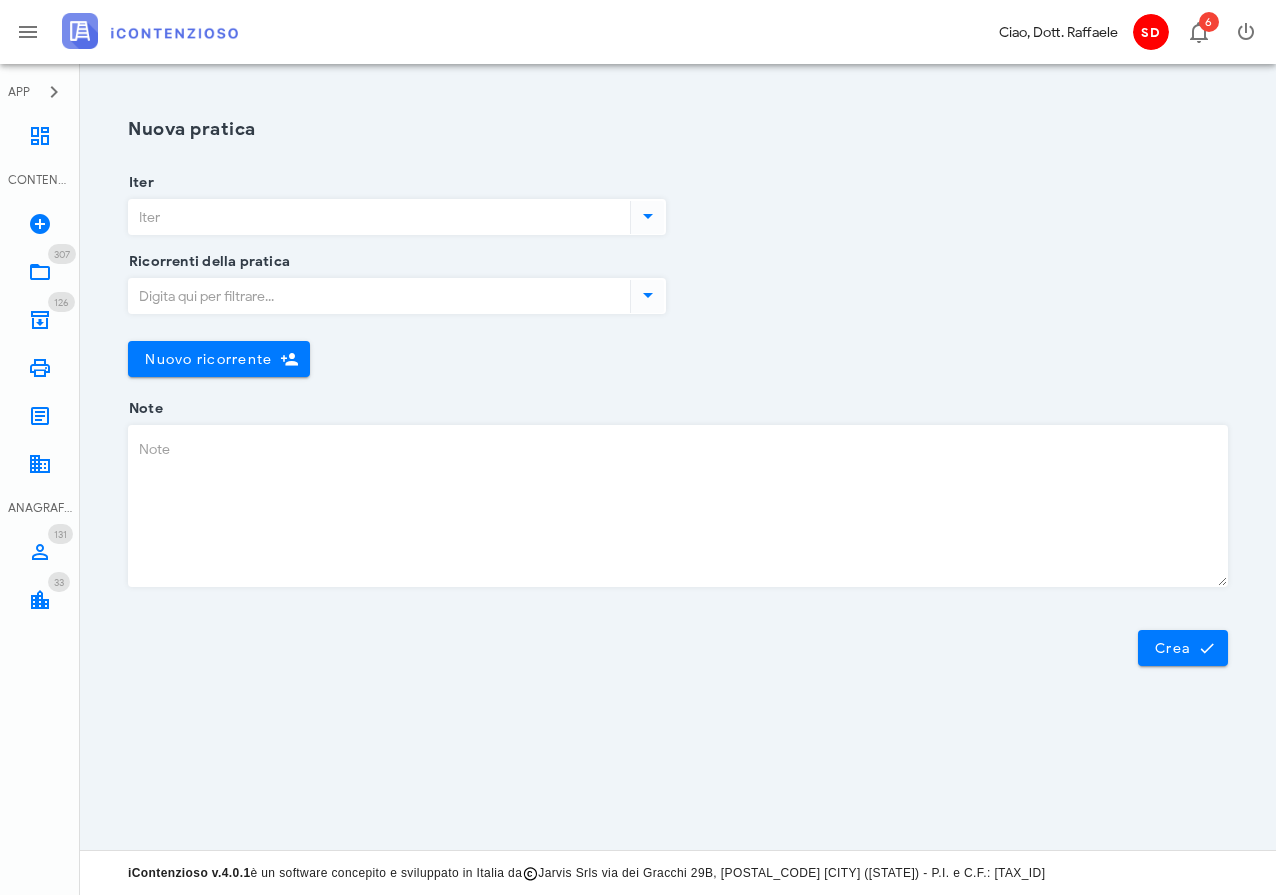 scroll, scrollTop: 0, scrollLeft: 0, axis: both 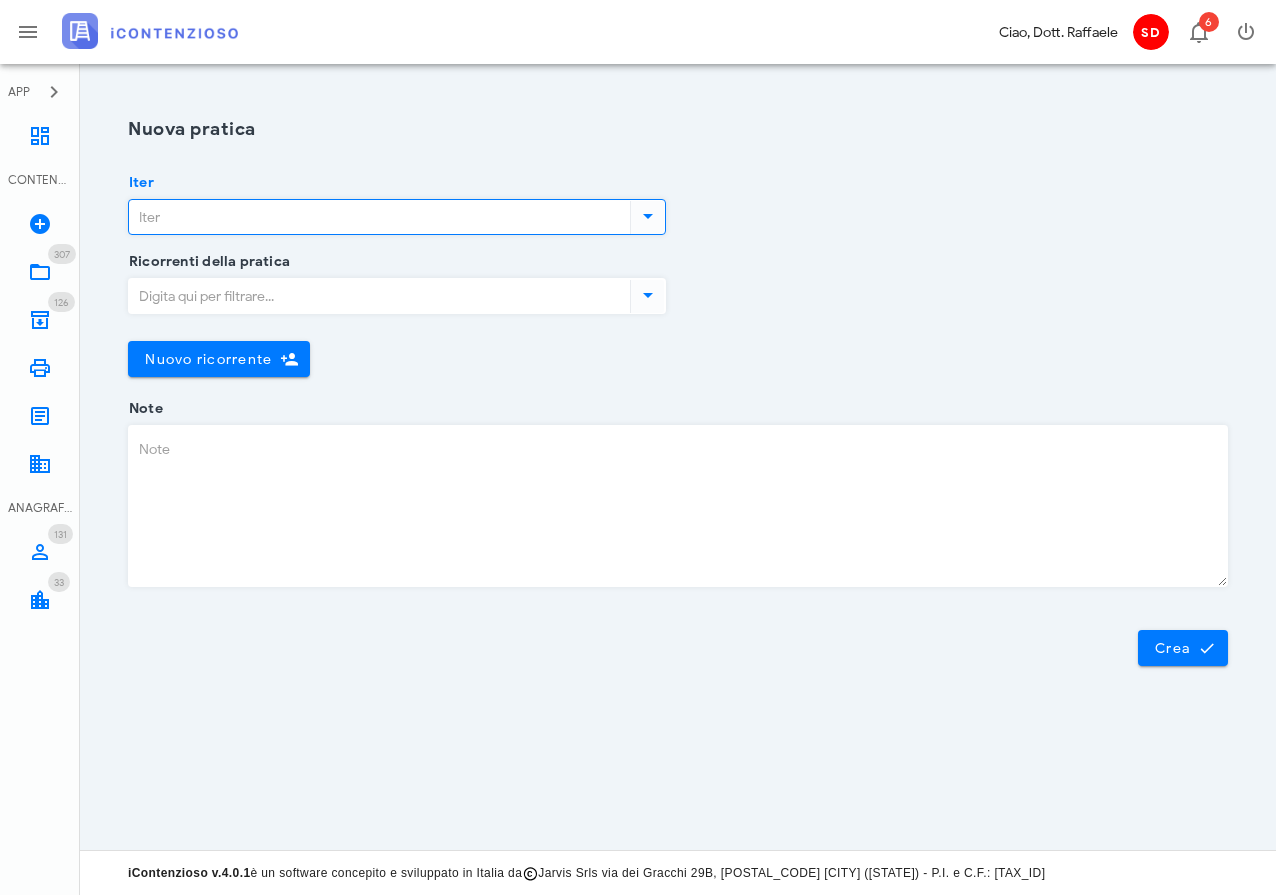 click on "Iter" at bounding box center (377, 217) 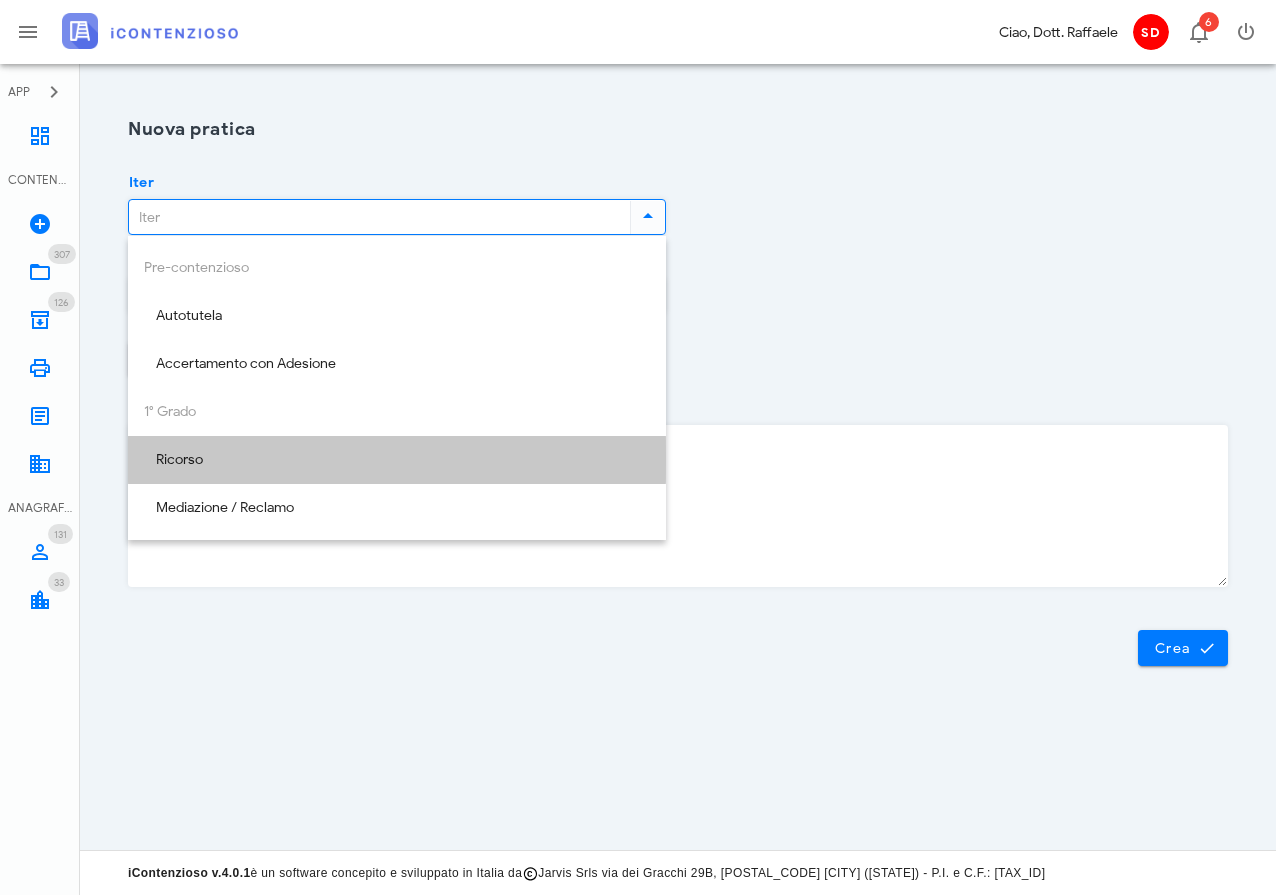 click on "Ricorso" at bounding box center [397, 460] 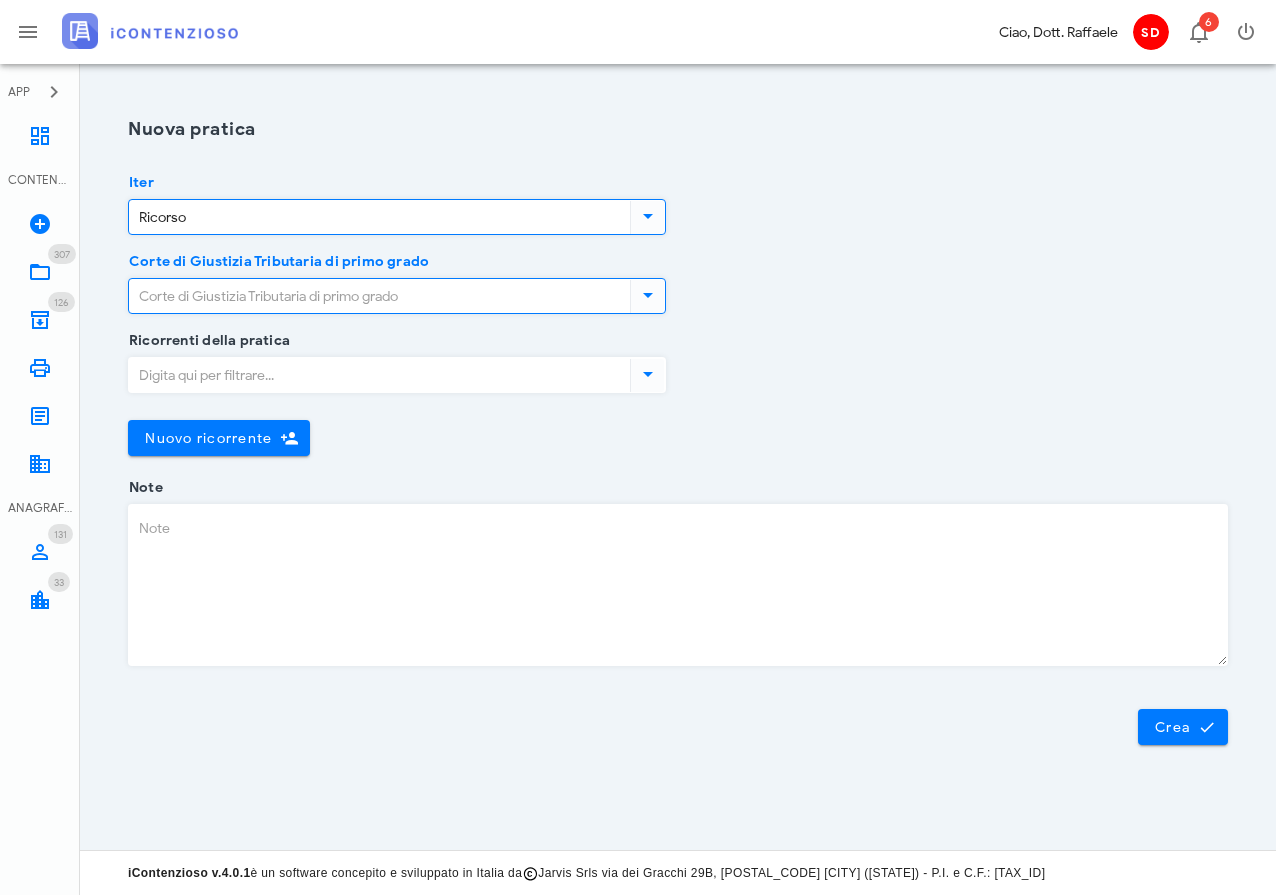 click on "Corte di Giustizia Tributaria di primo grado" at bounding box center (377, 296) 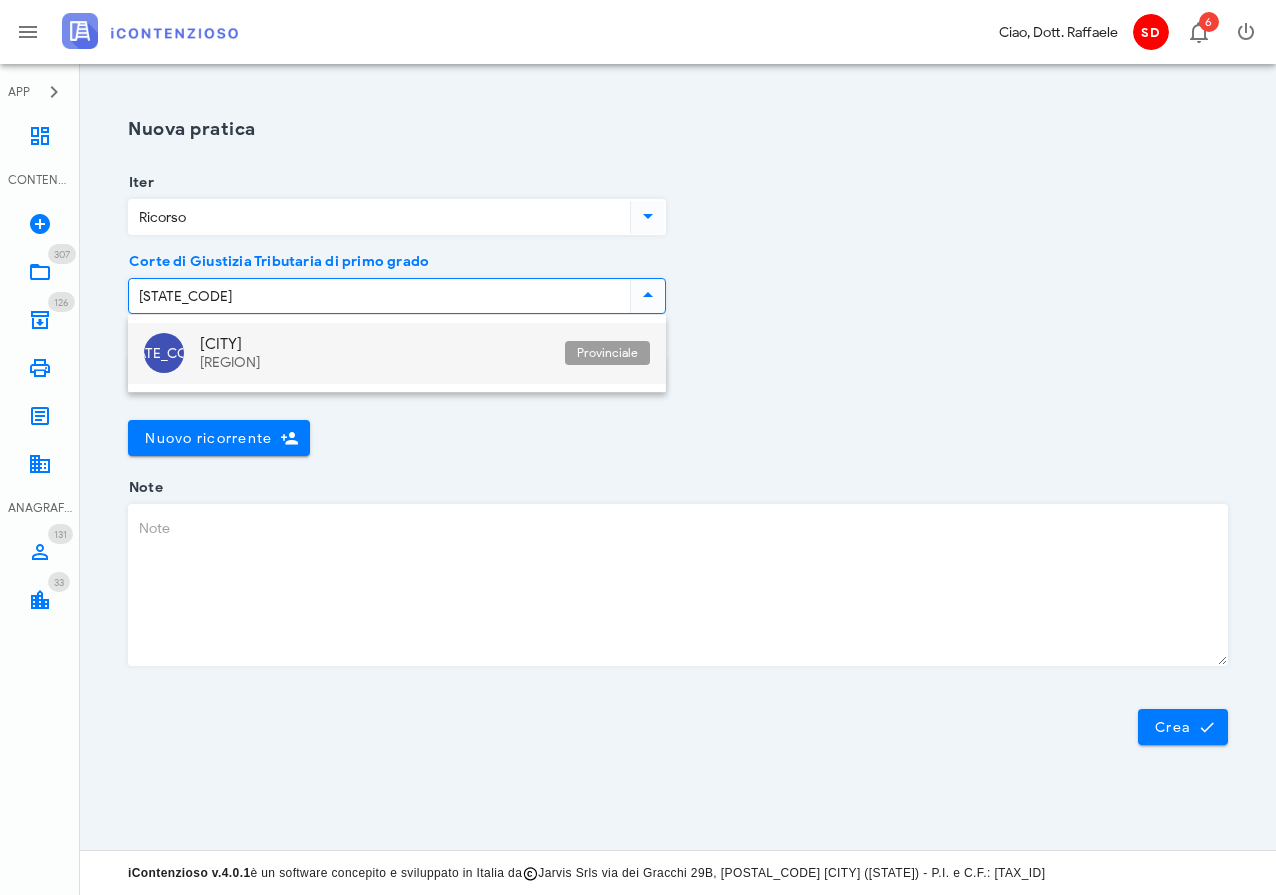 click on "[CITY]" at bounding box center (374, 344) 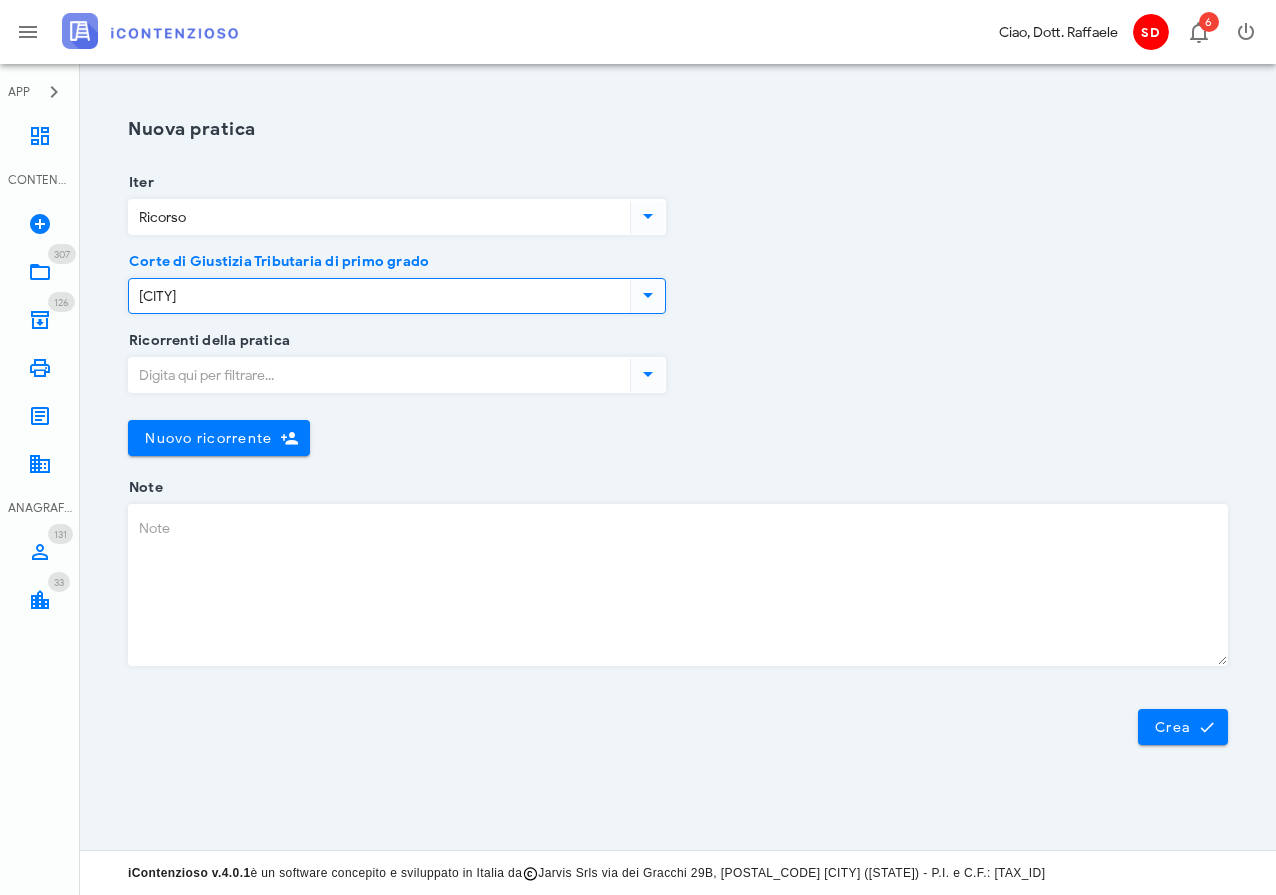 scroll, scrollTop: 0, scrollLeft: 2, axis: horizontal 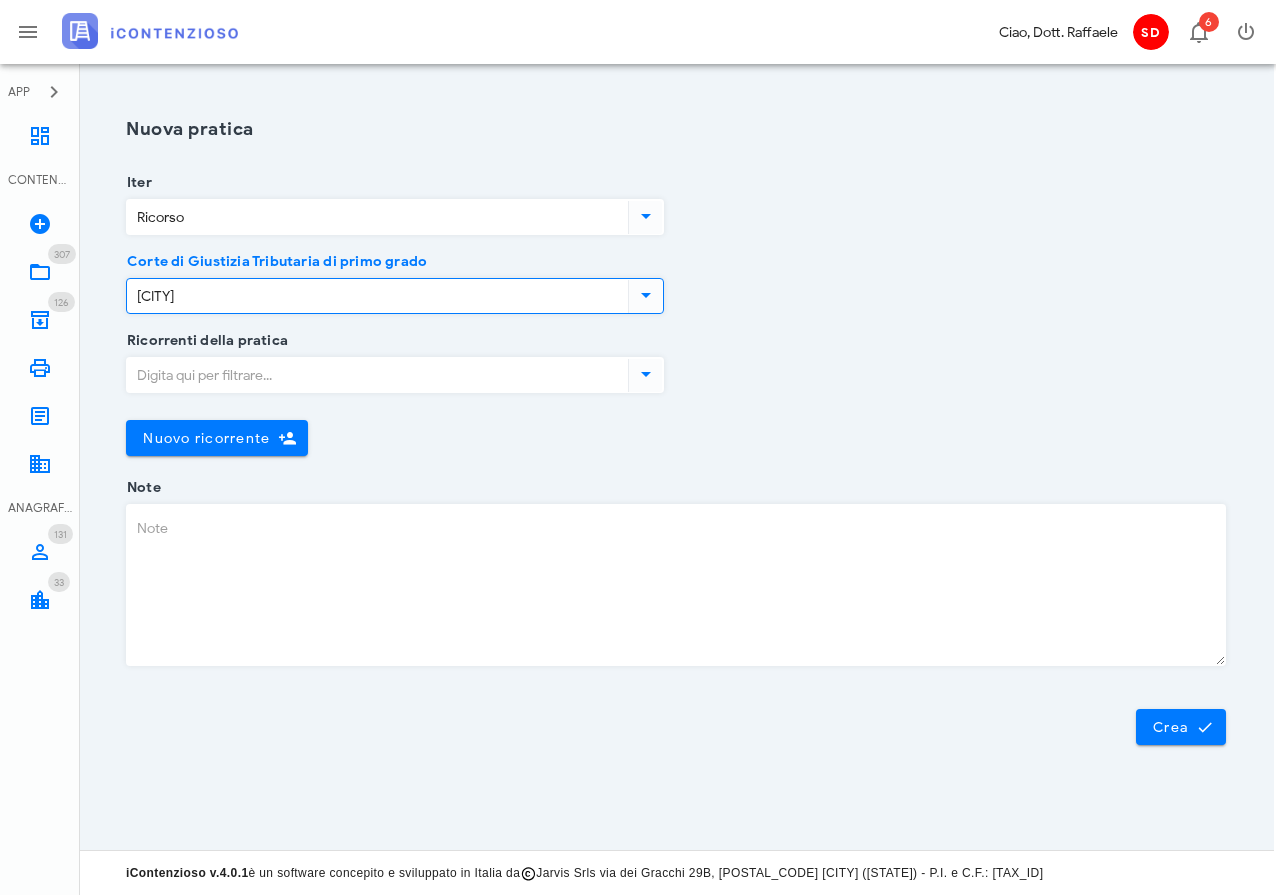 click on "Ricorrenti della pratica" at bounding box center [375, 375] 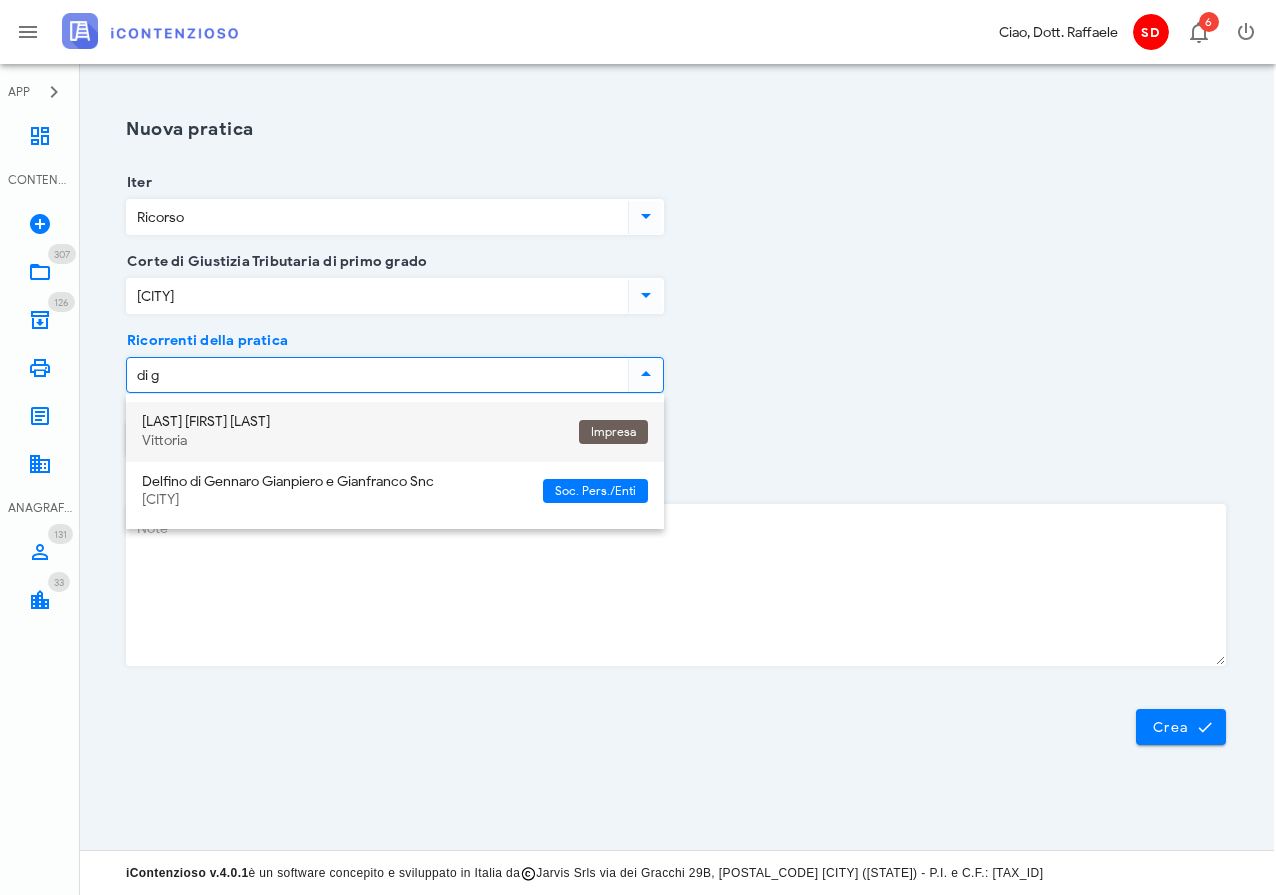 click on "[FIRST] [LAST]" at bounding box center (352, 422) 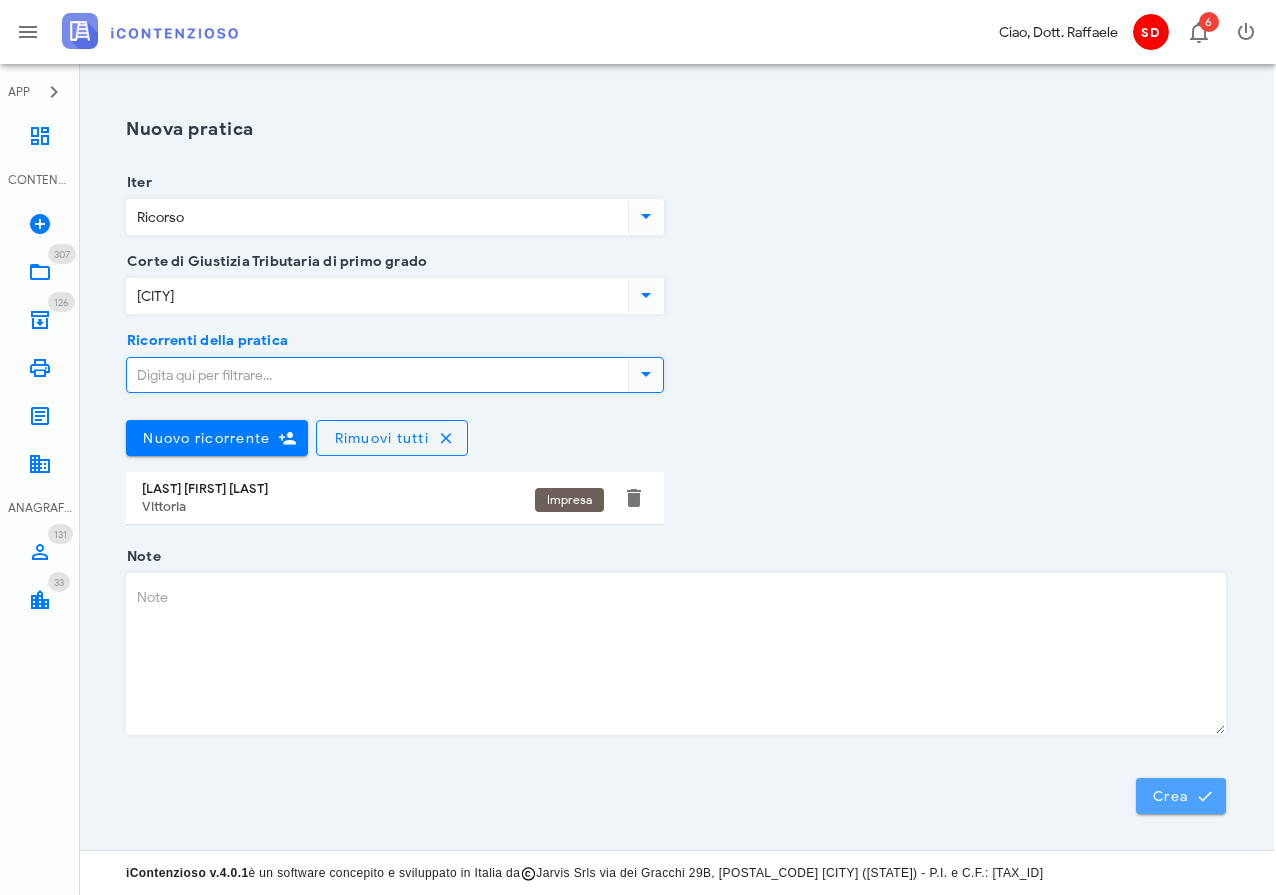click on "Crea" at bounding box center [1181, 796] 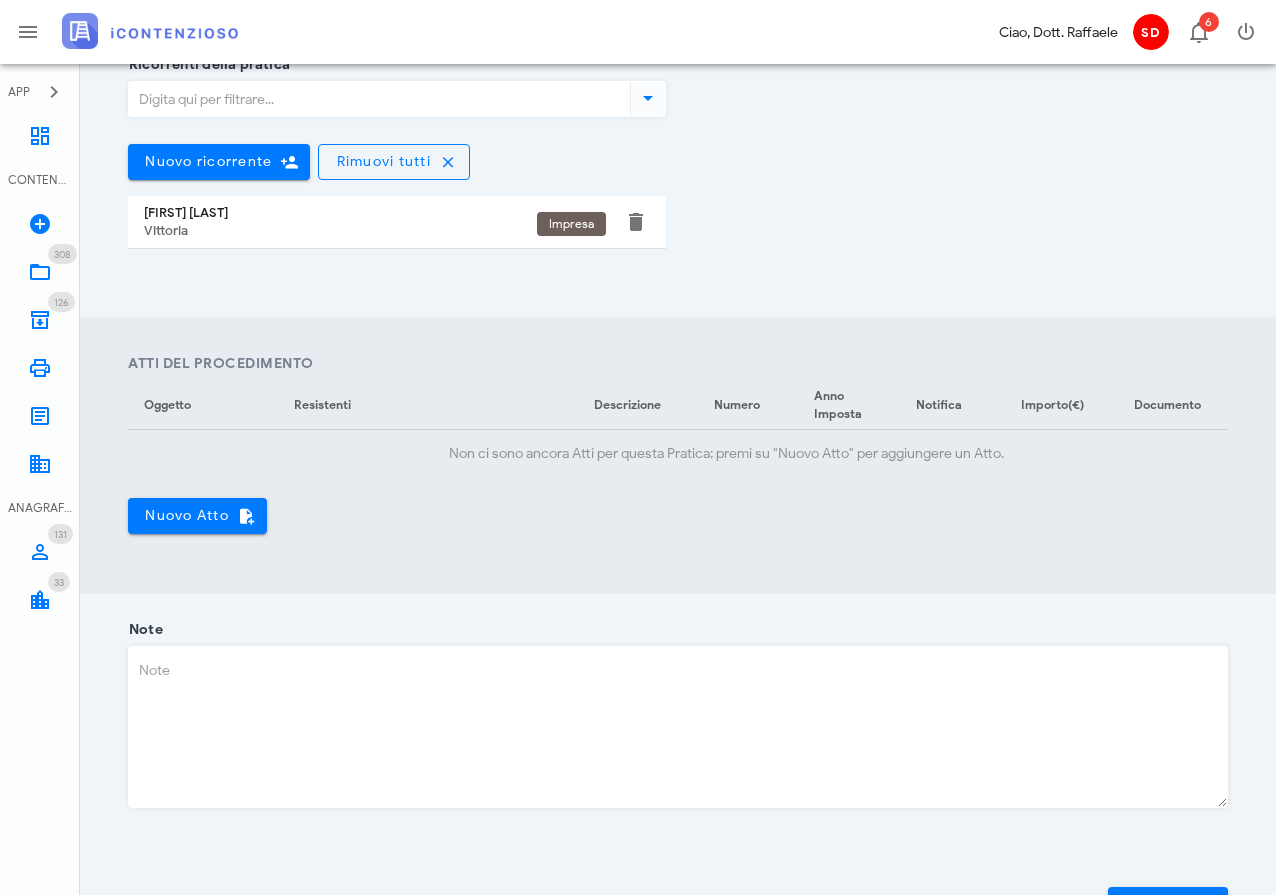 scroll, scrollTop: 503, scrollLeft: 0, axis: vertical 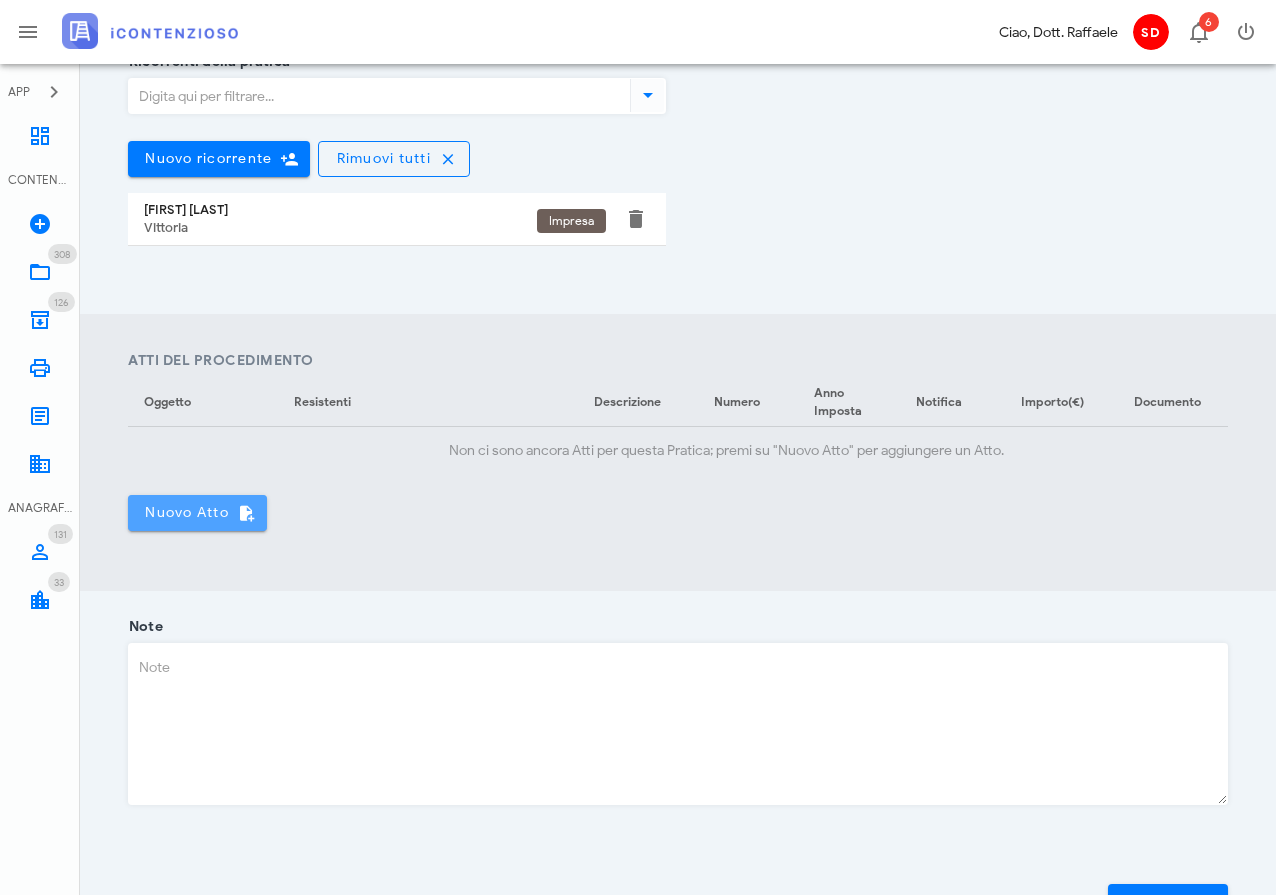 click on "Nuovo Atto" at bounding box center [197, 513] 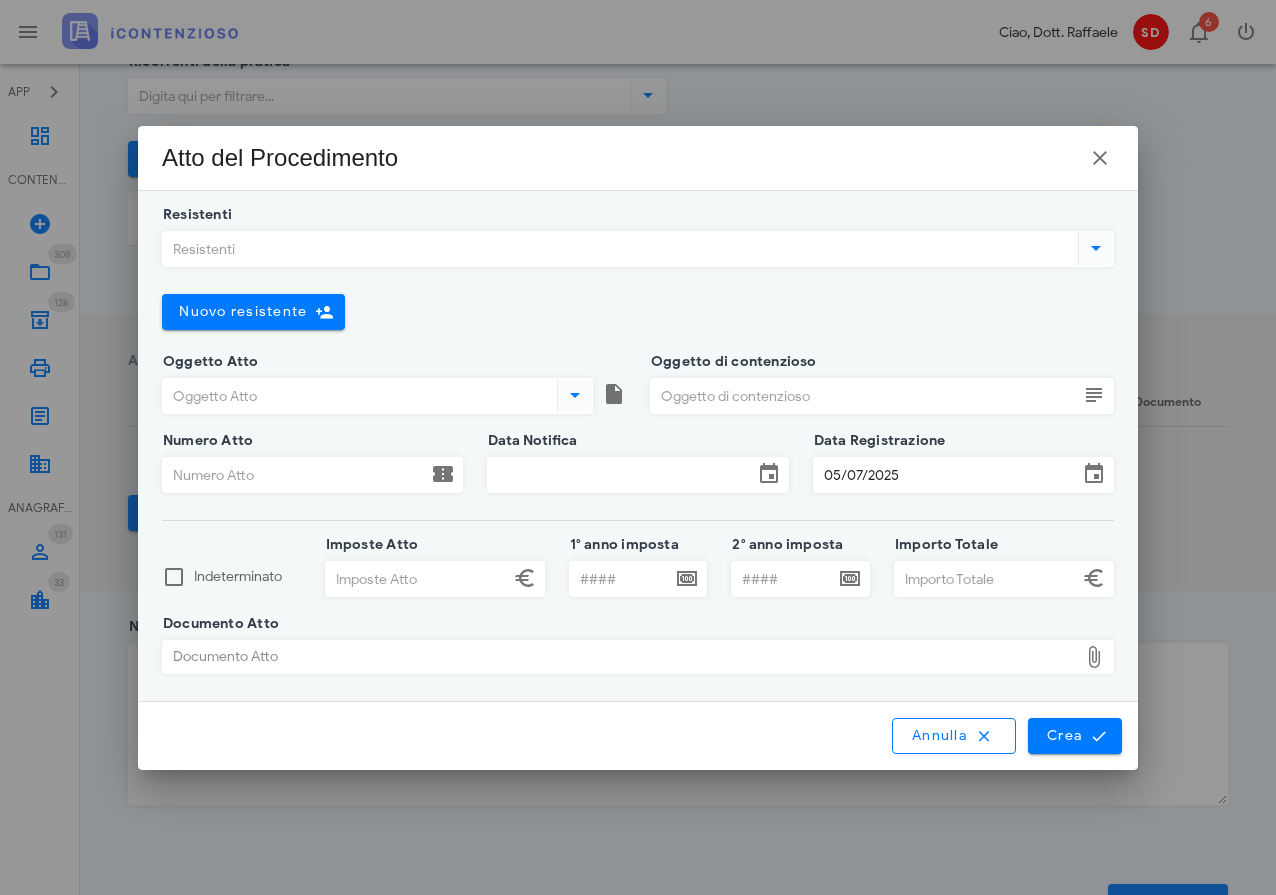 click on "Documento Atto" at bounding box center [620, 657] 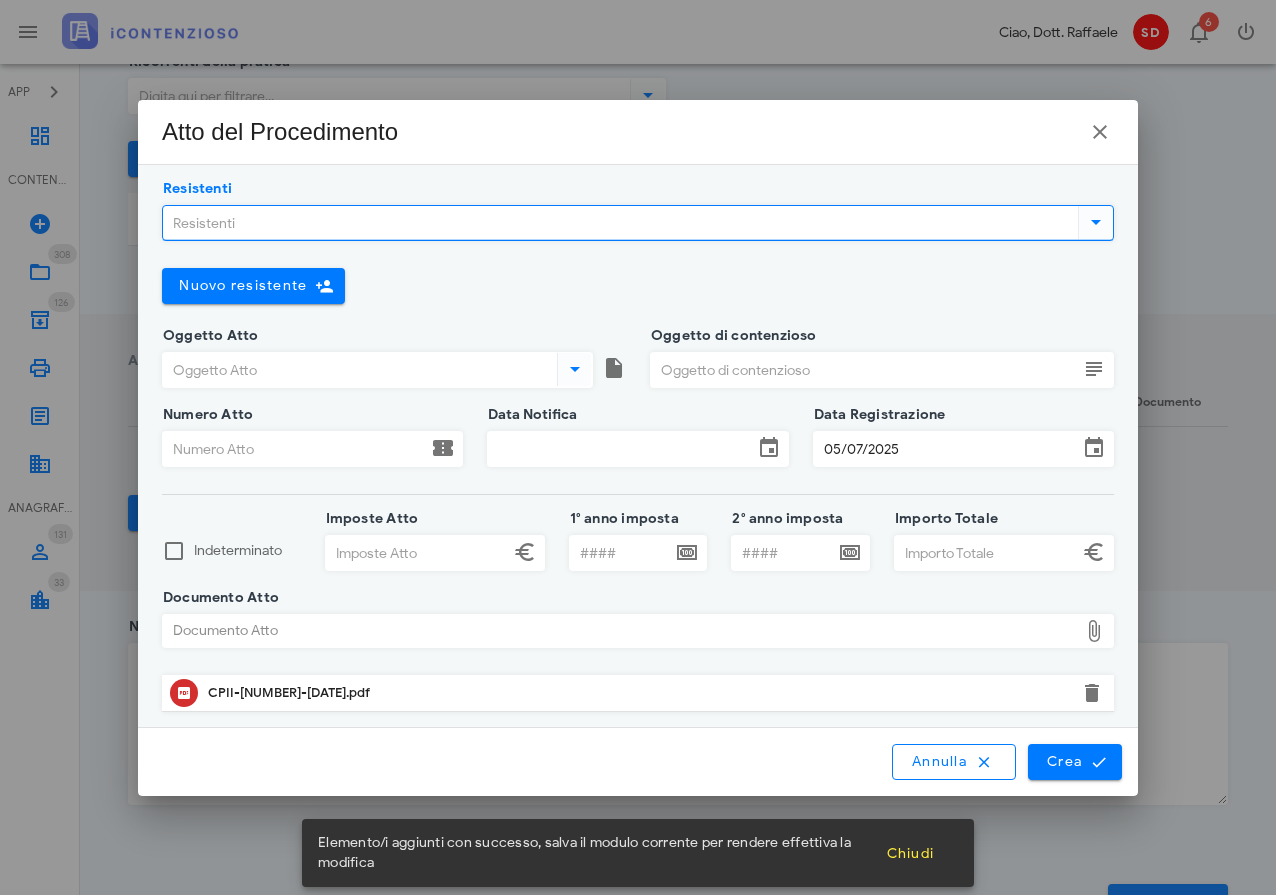 click on "Resistenti" at bounding box center [618, 223] 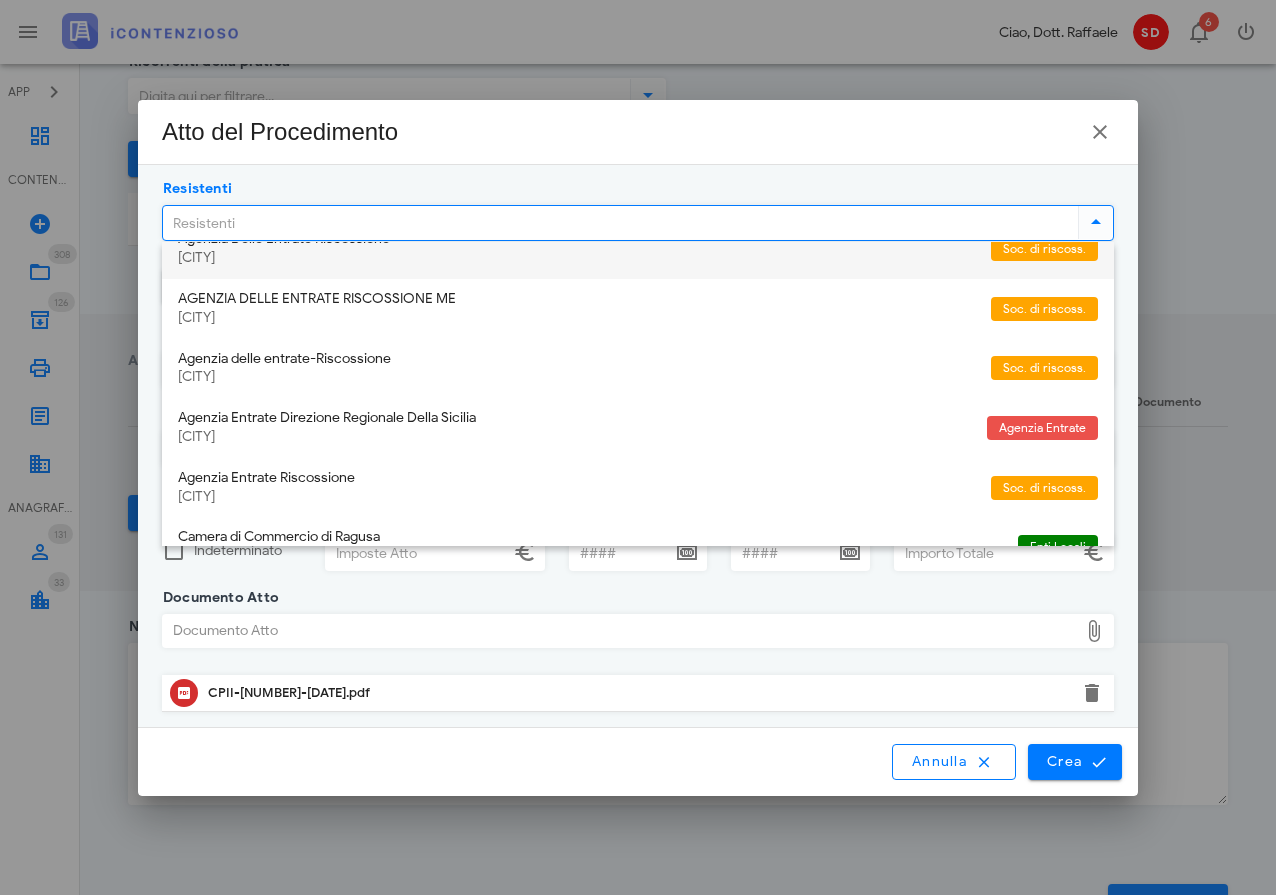 scroll, scrollTop: 578, scrollLeft: 0, axis: vertical 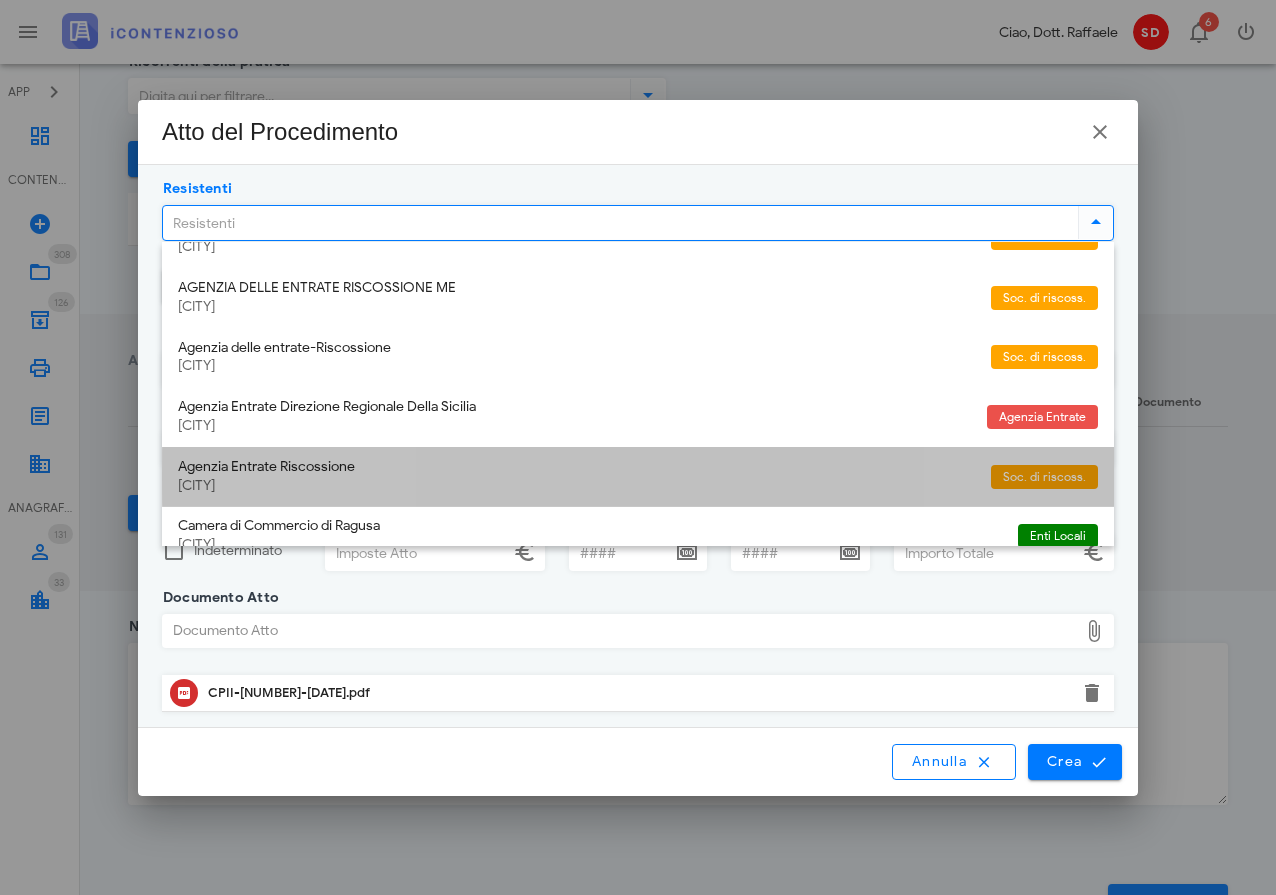 click on "Agenzia Entrate Riscossione" at bounding box center [576, 467] 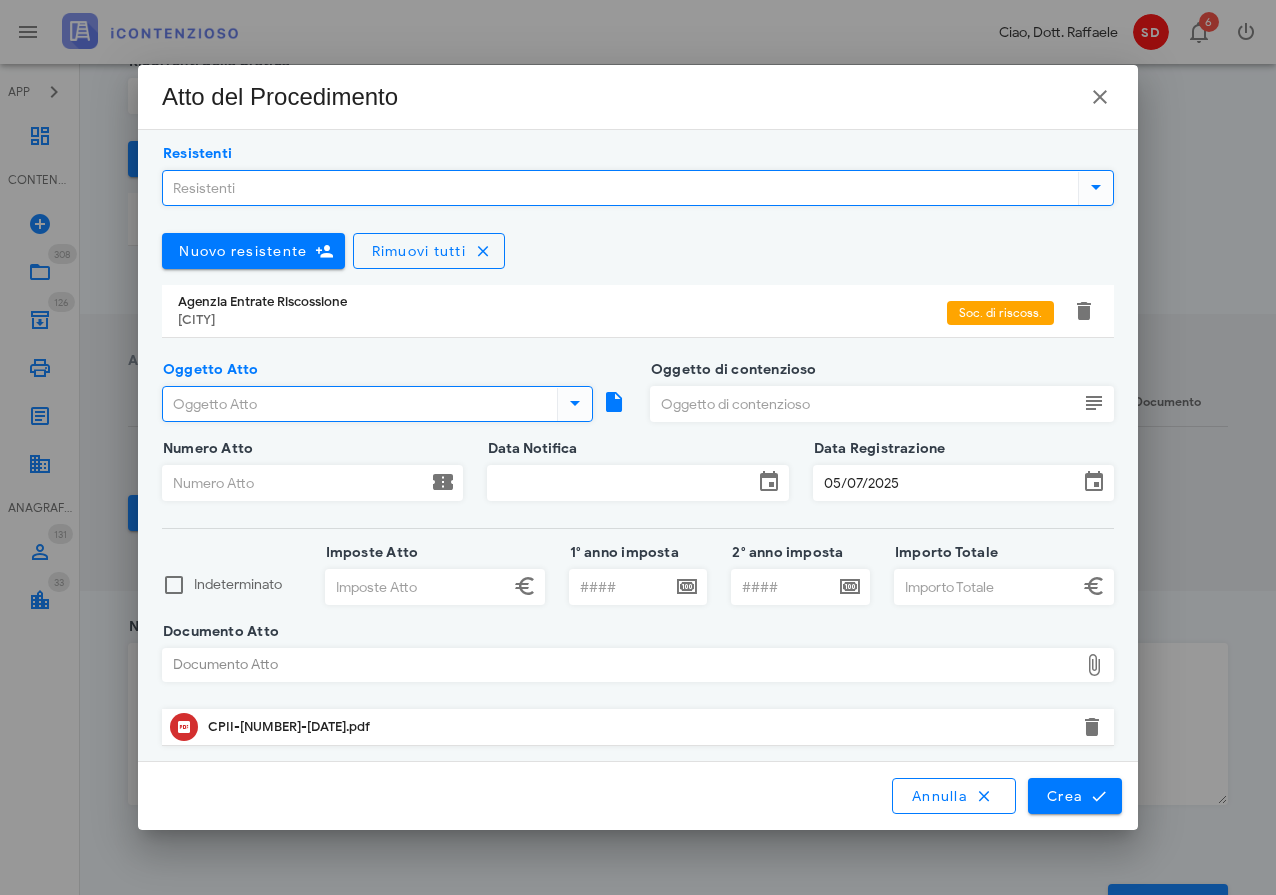 click on "Oggetto Atto" at bounding box center (358, 404) 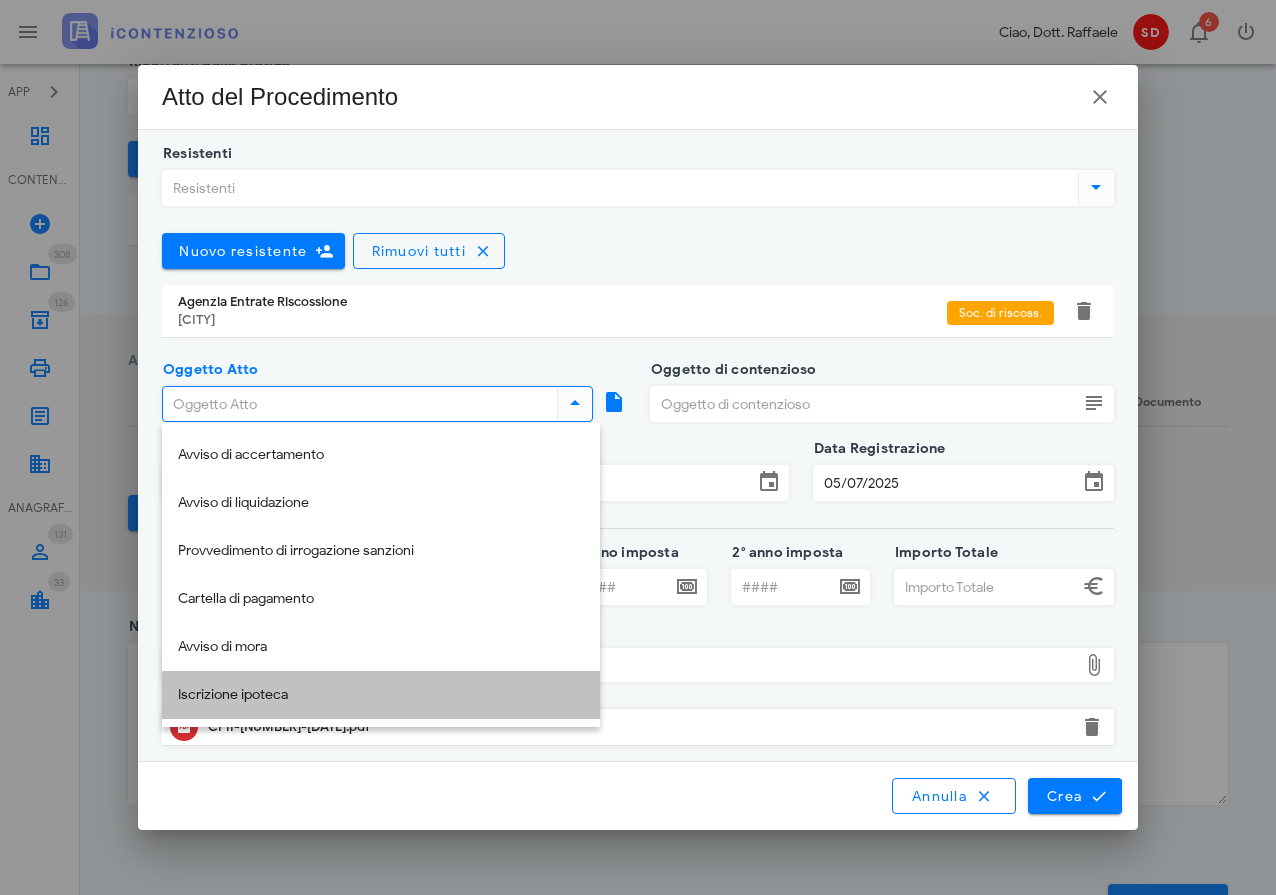 click on "Iscrizione ipoteca" at bounding box center (381, 695) 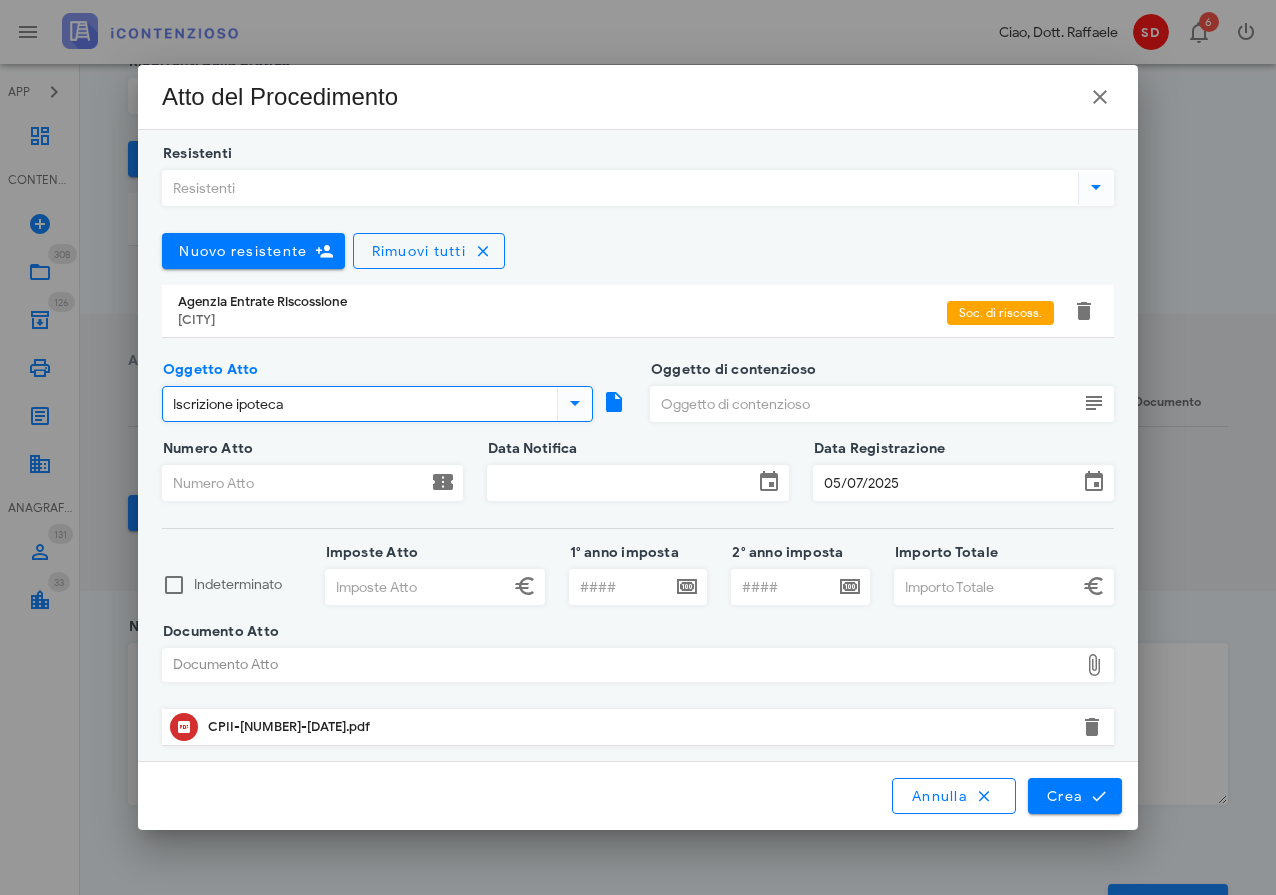 click on "Oggetto di contenzioso" at bounding box center (864, 404) 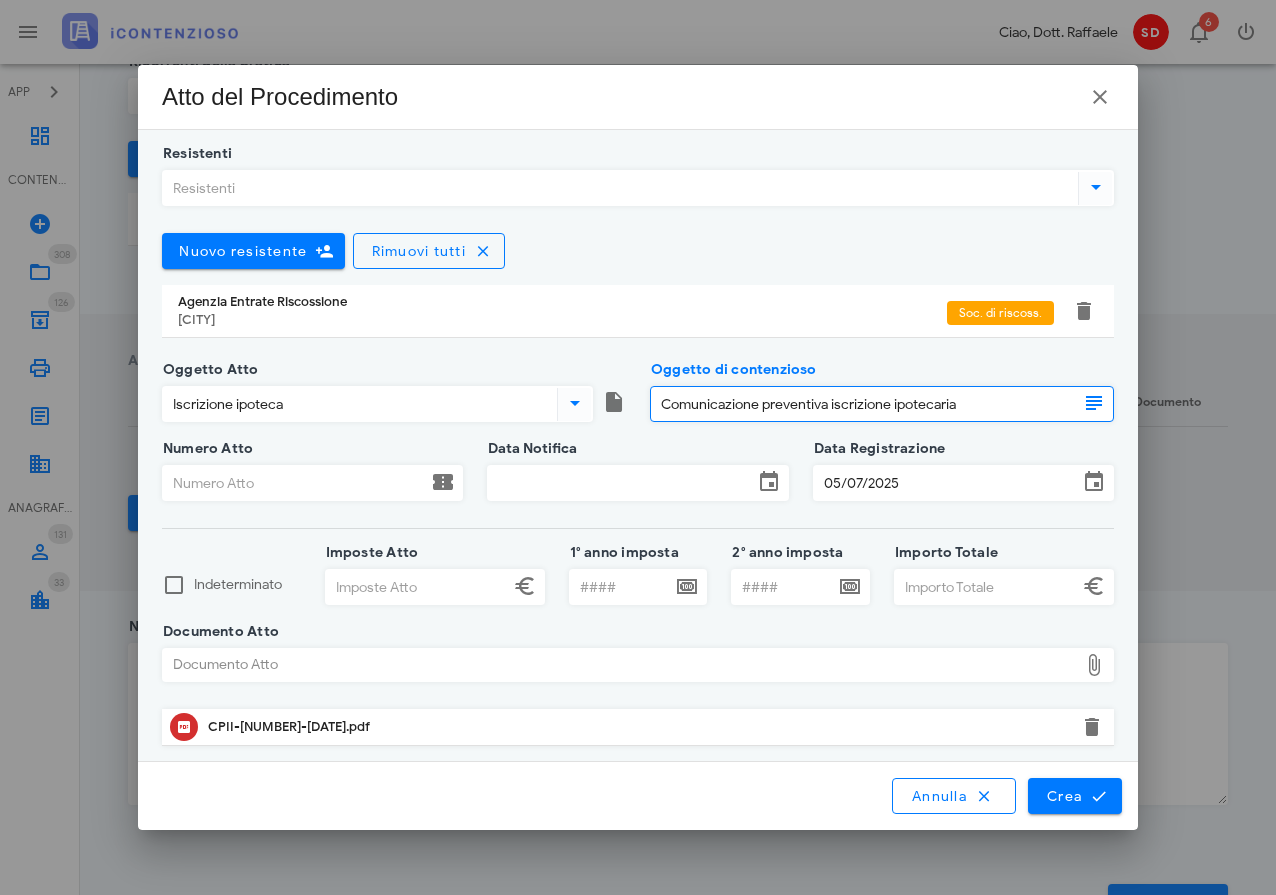 type on "Comunicazione preventiva iscrizione ipotecaria" 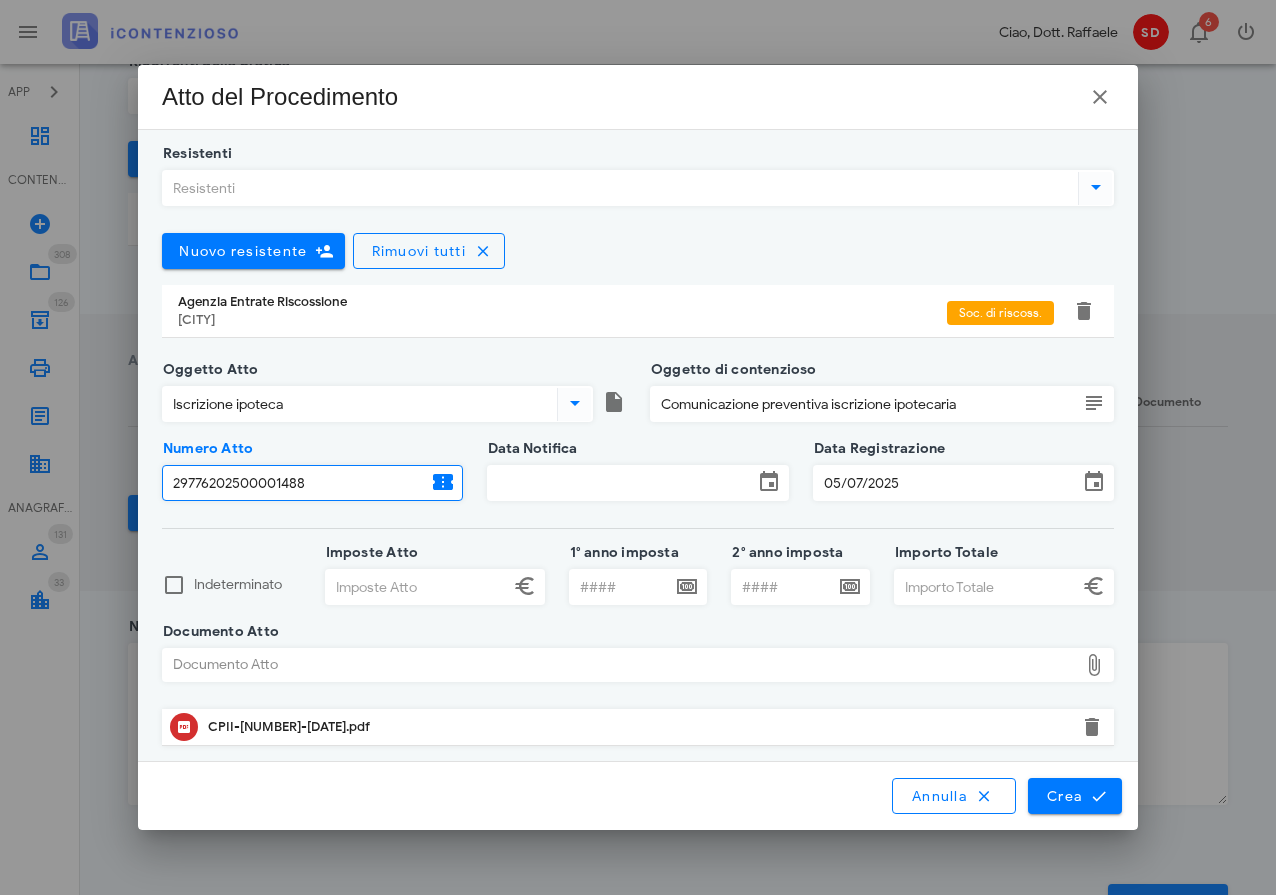 type on "29776202500001488" 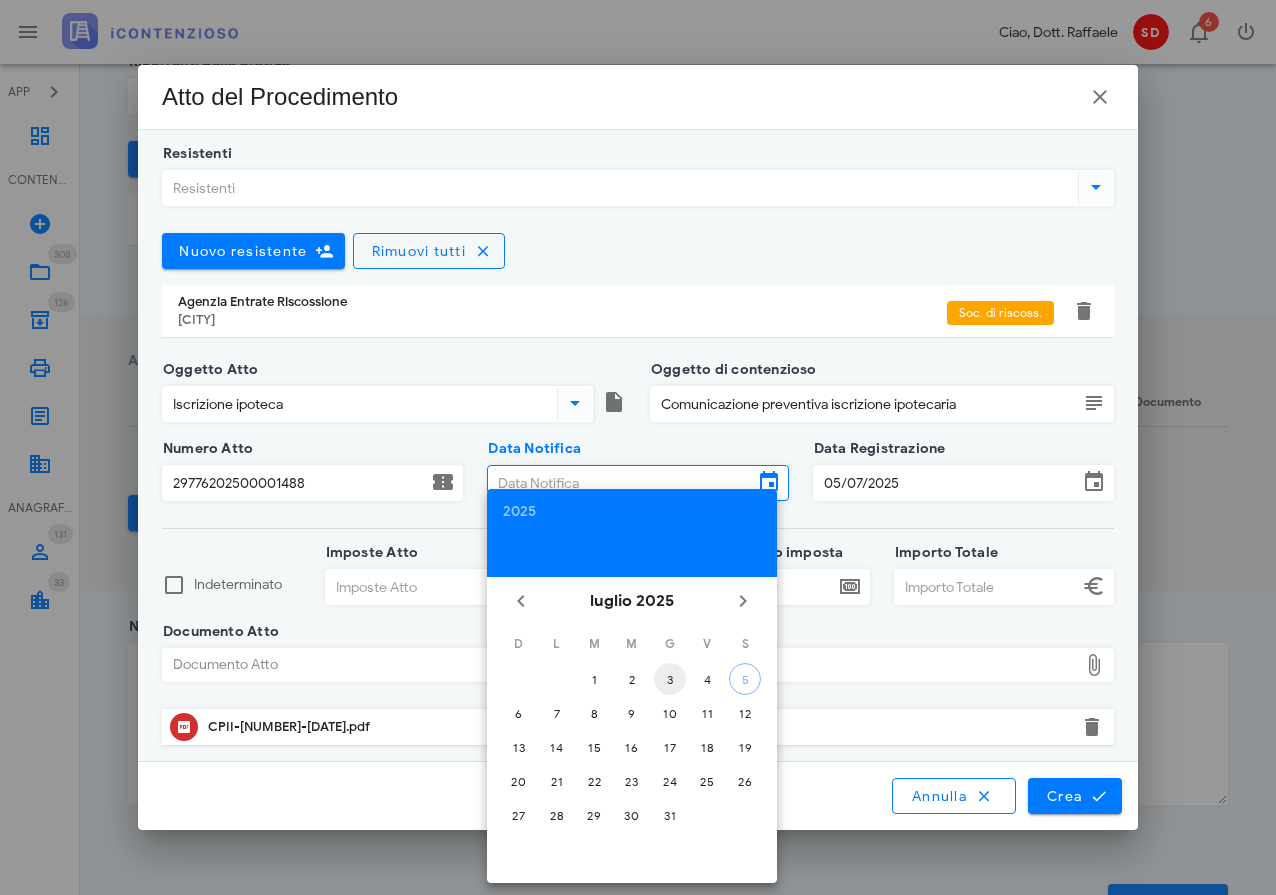 click on "3" at bounding box center [594, 679] 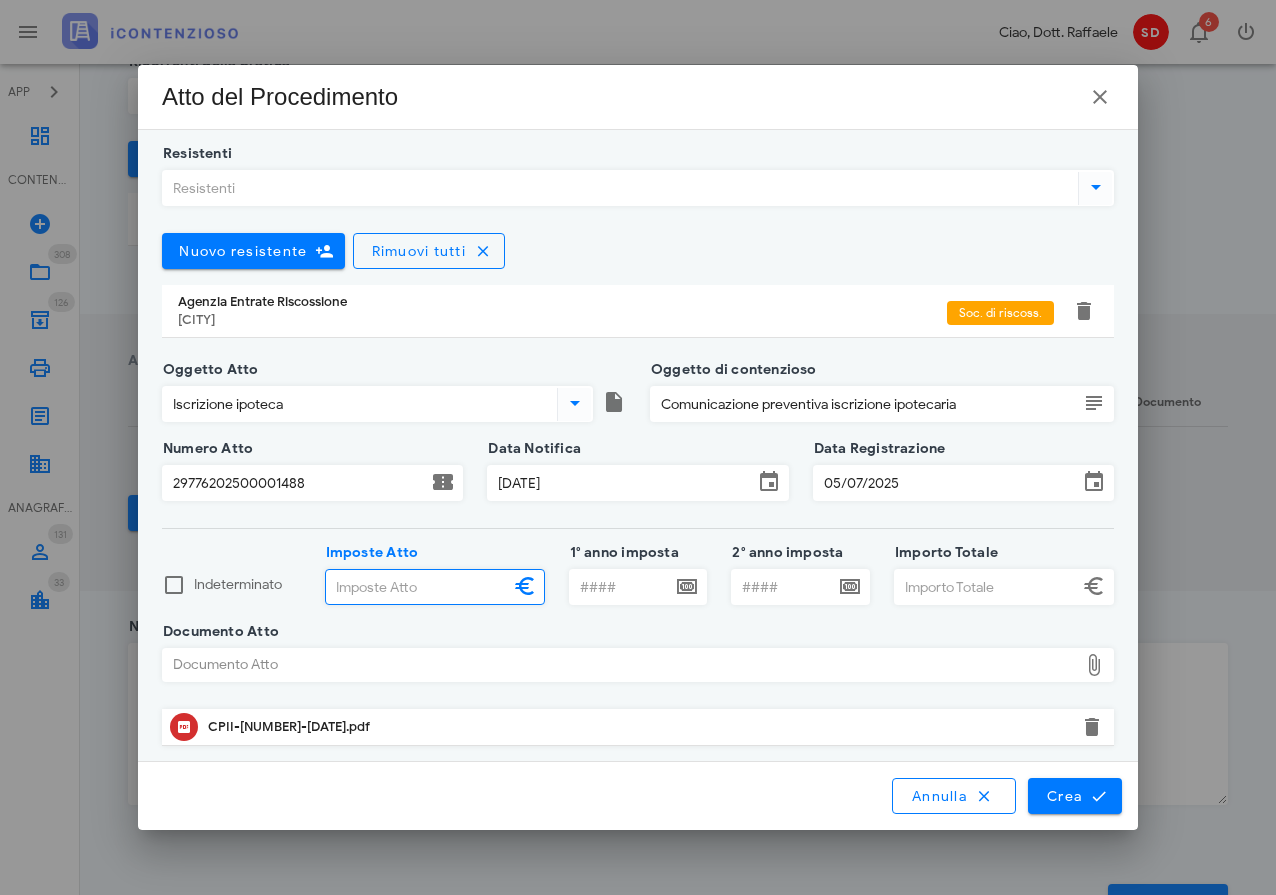 click on "Imposte Atto" at bounding box center [417, 587] 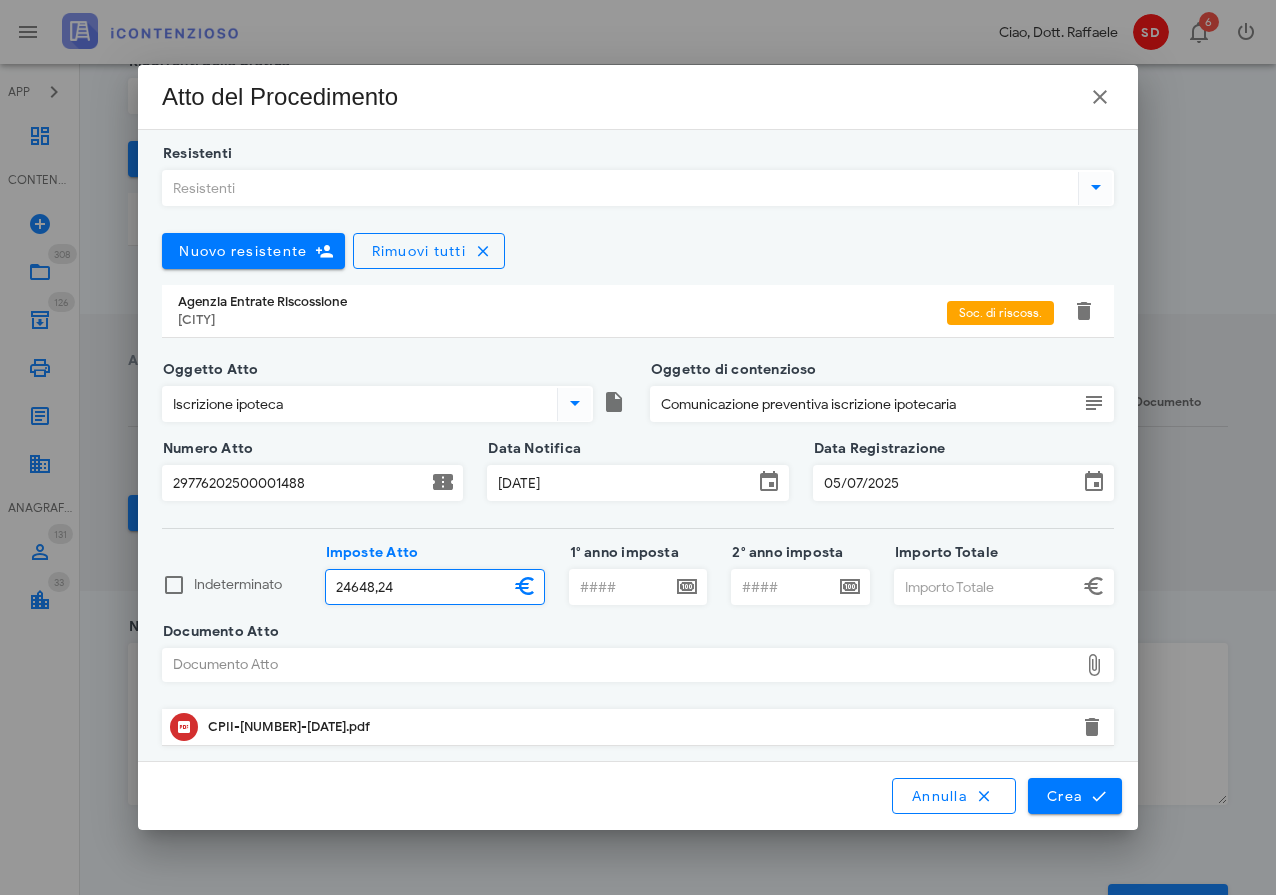type on "24648,24" 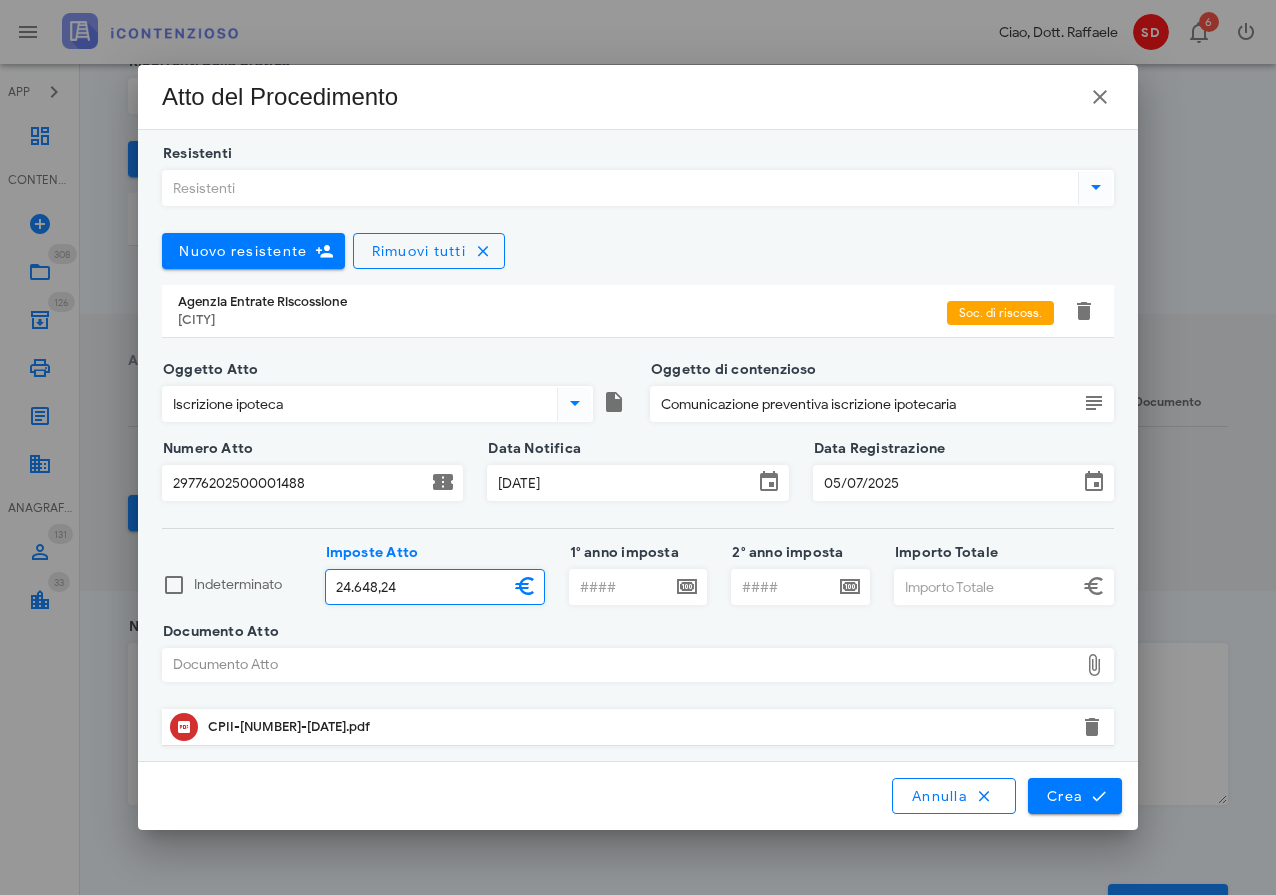 click on "1° anno imposta" at bounding box center [621, 587] 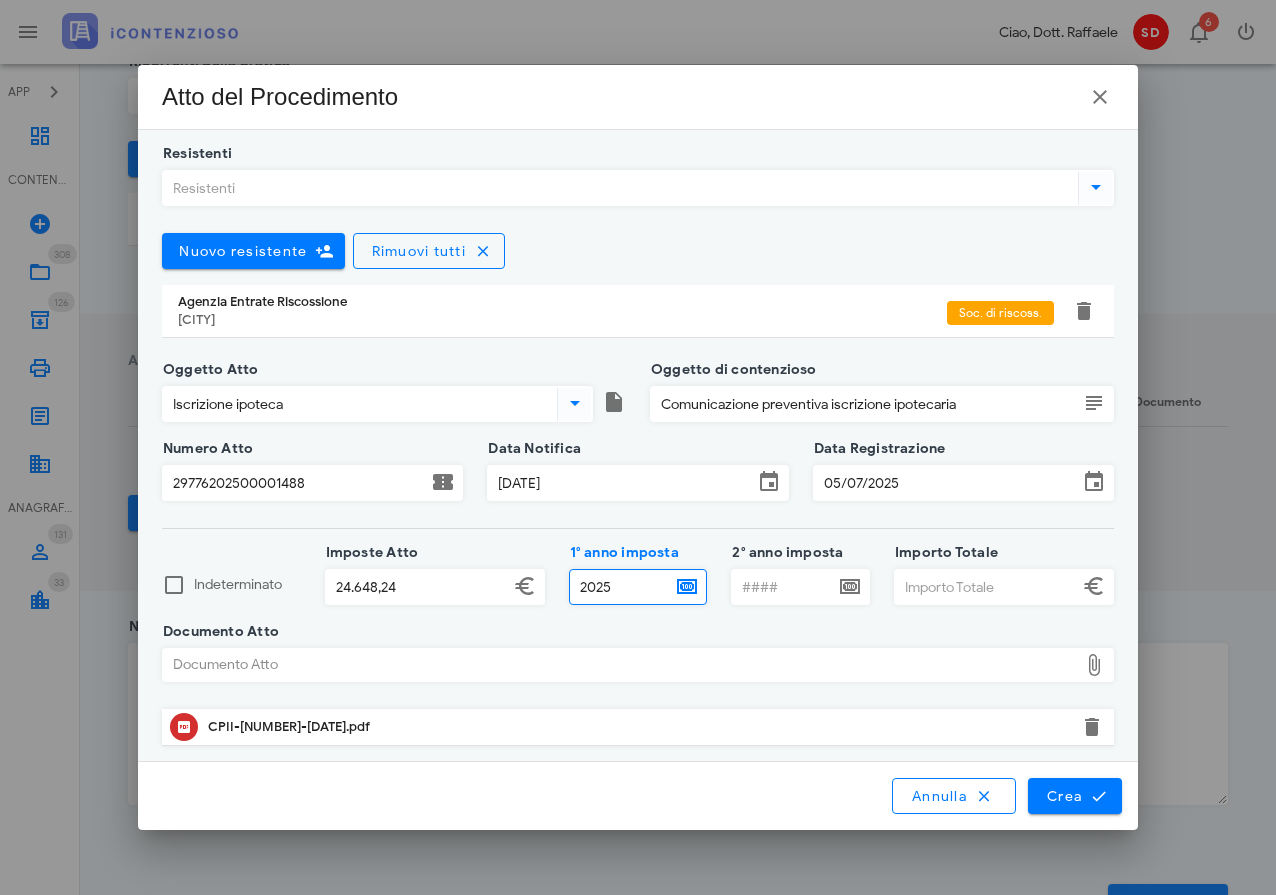 type on "2025" 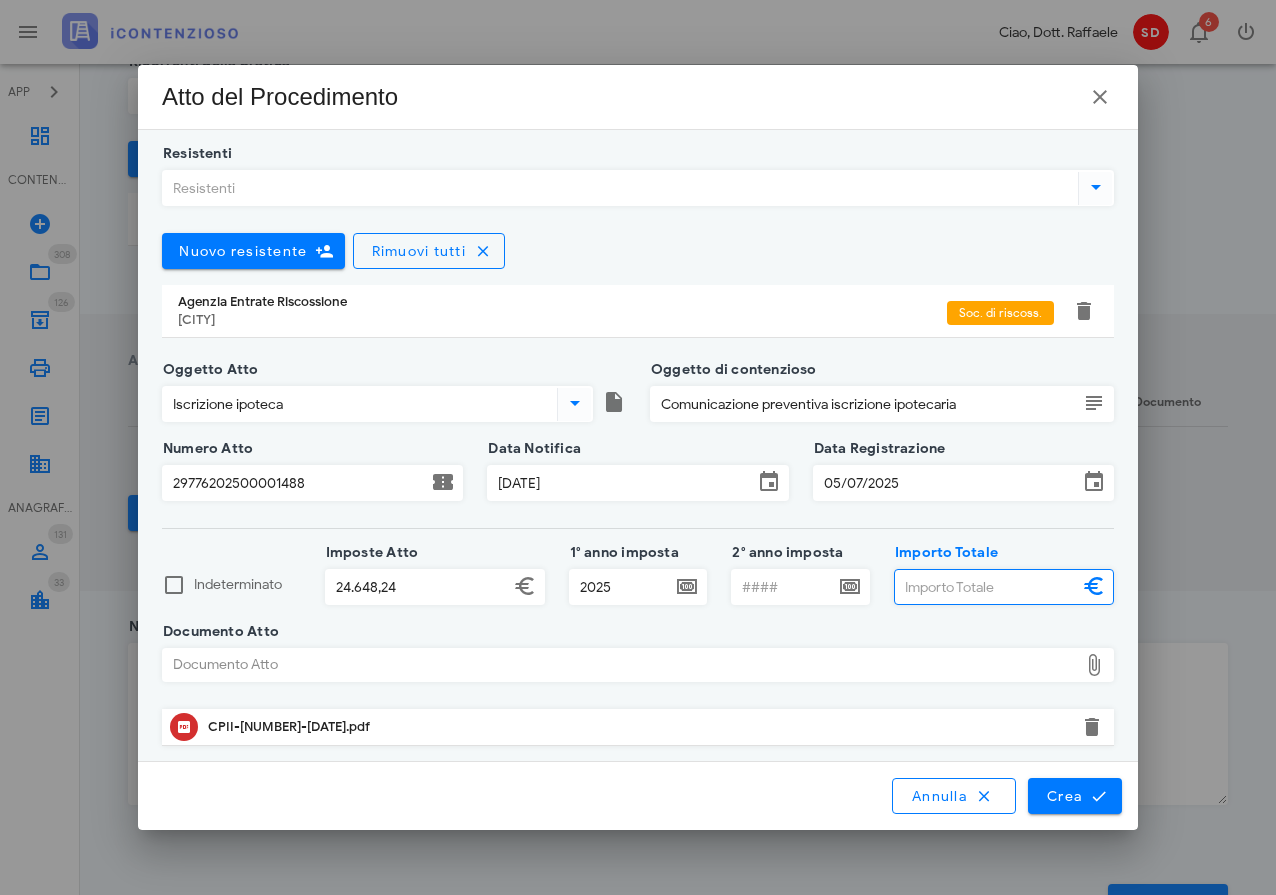 click on "Importo Totale" at bounding box center [986, 587] 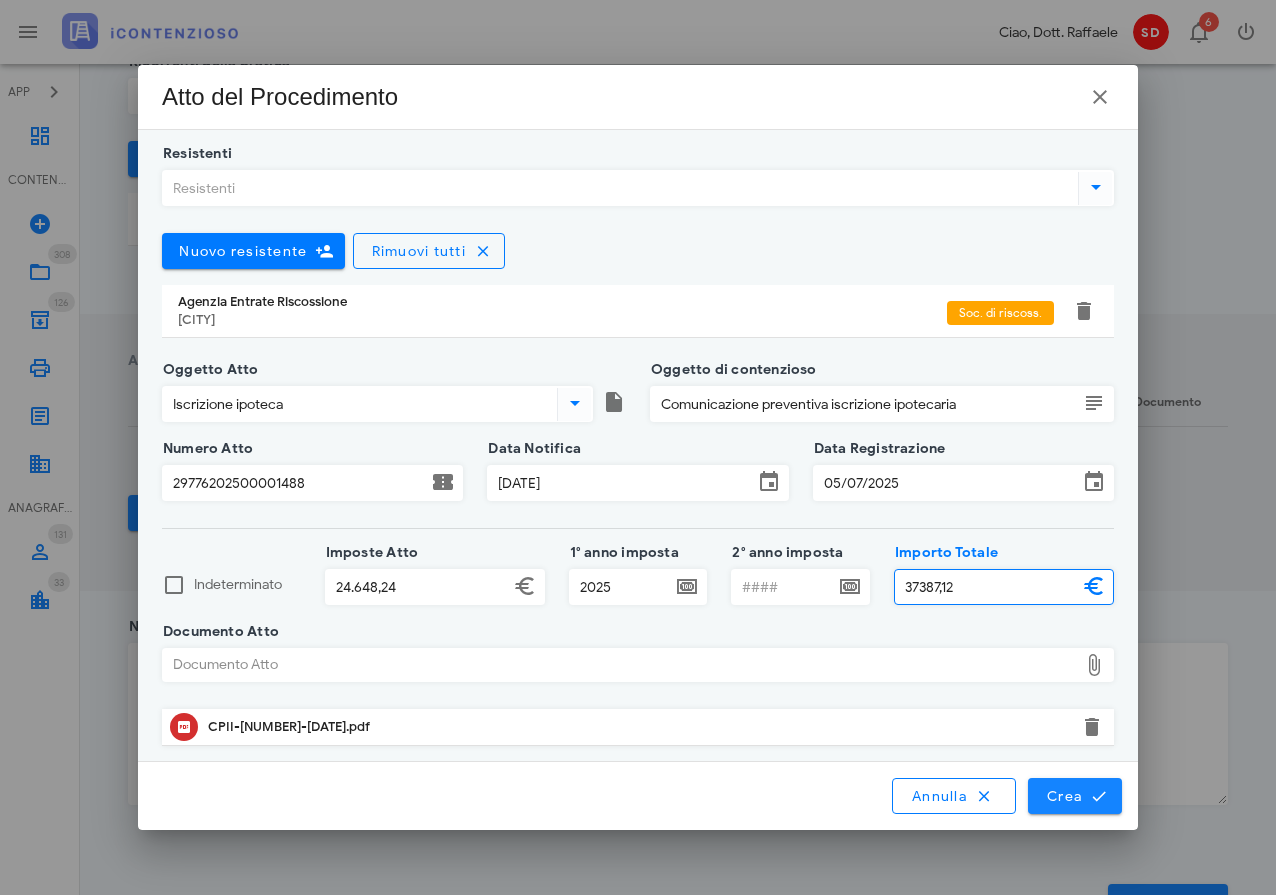 type on "37387,12" 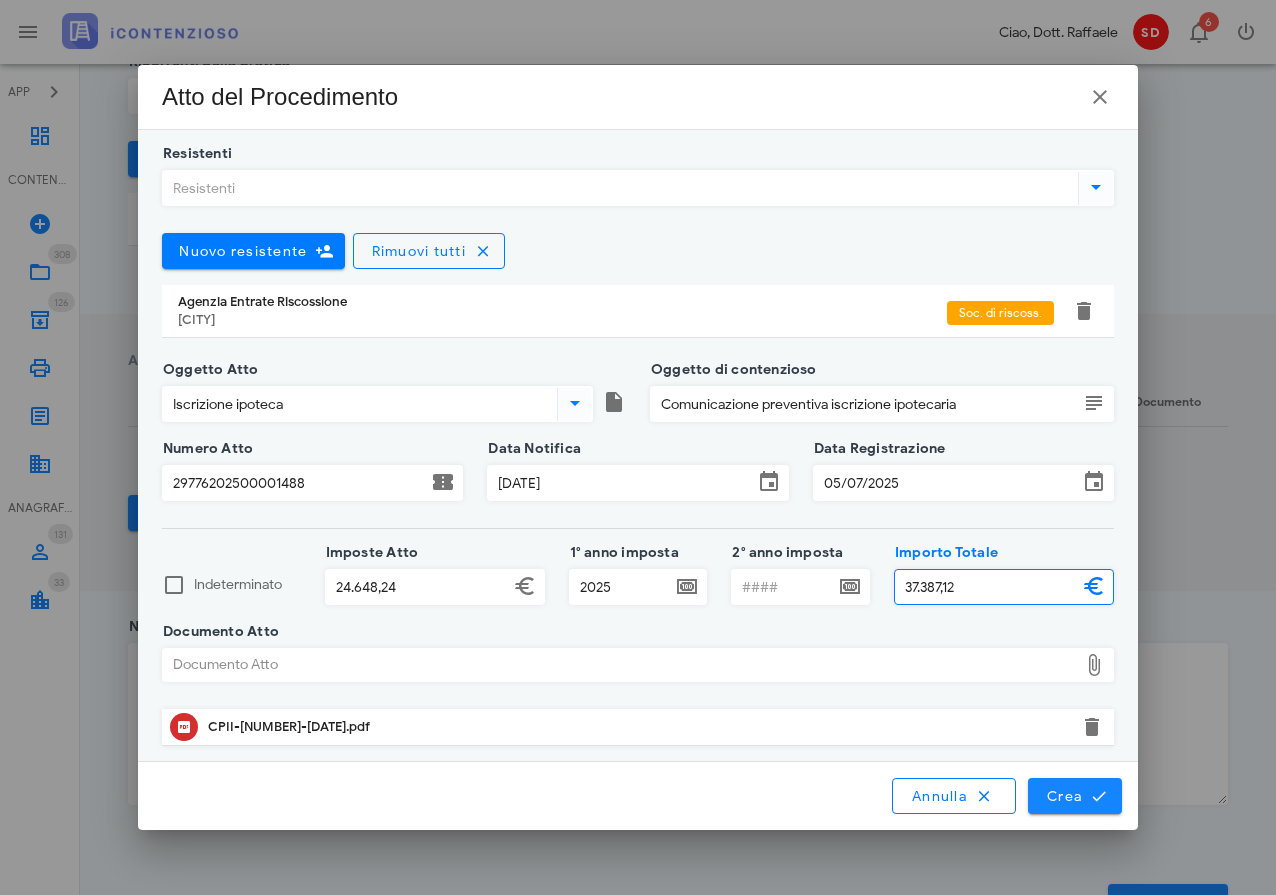 click on "Crea" at bounding box center (1075, 796) 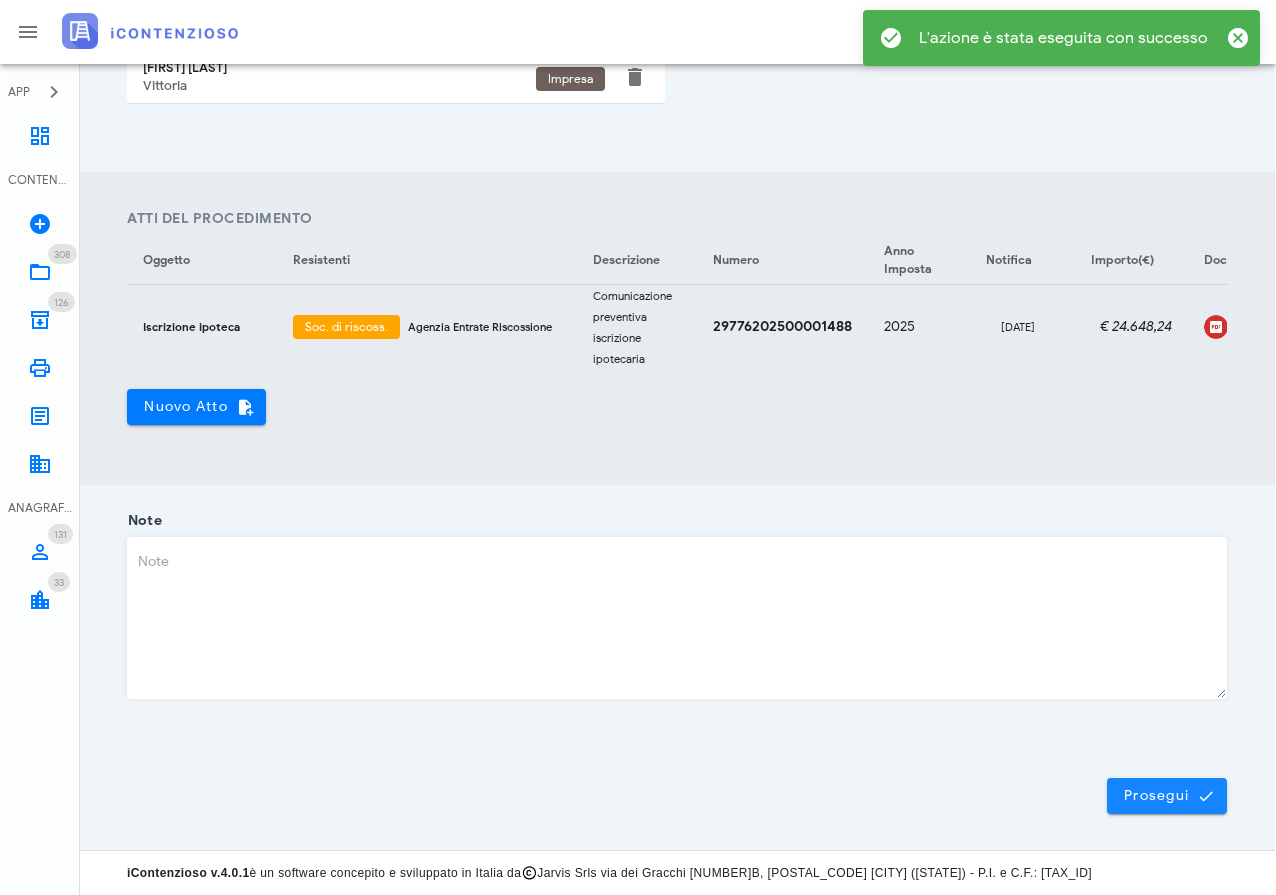 scroll, scrollTop: 644, scrollLeft: 1, axis: both 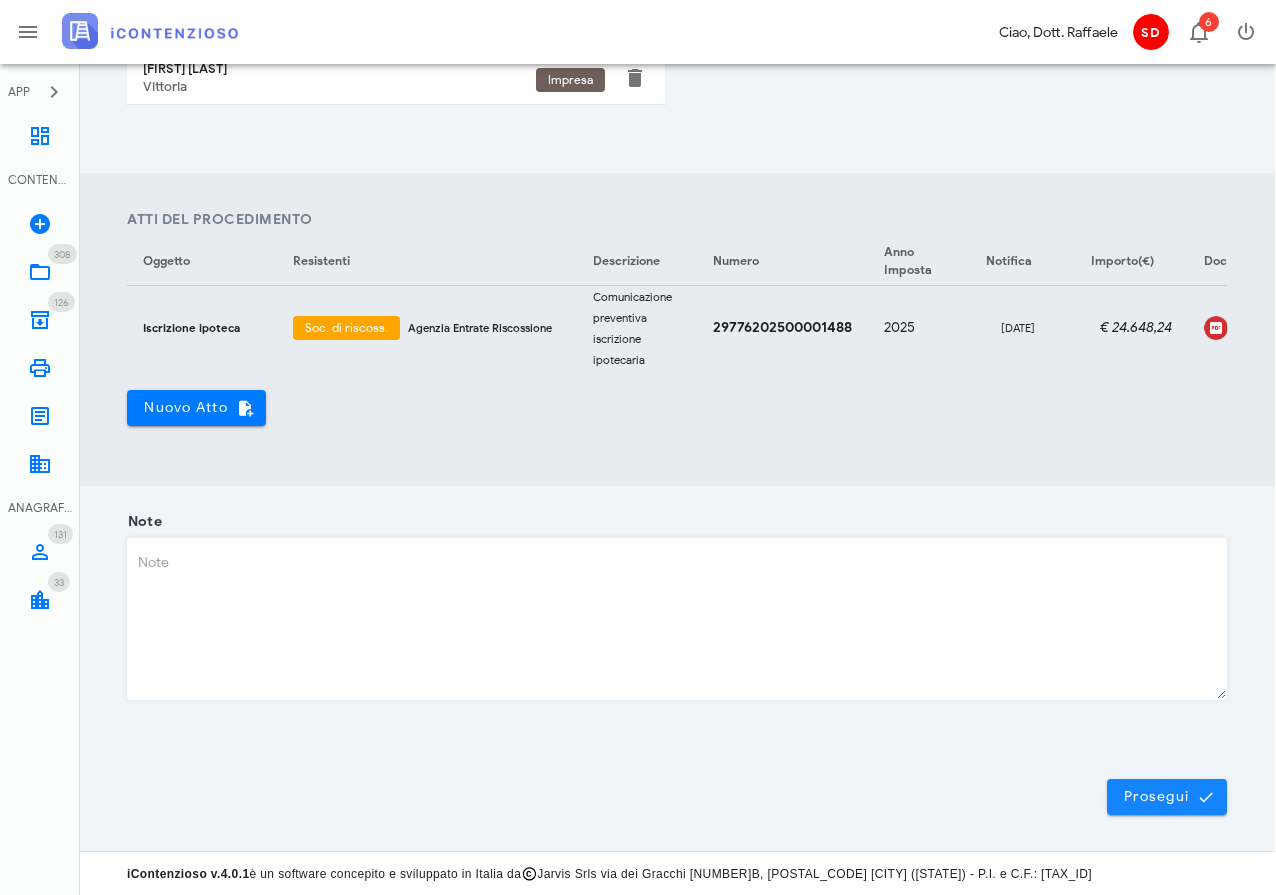 click on "Prosegui" at bounding box center (1167, 797) 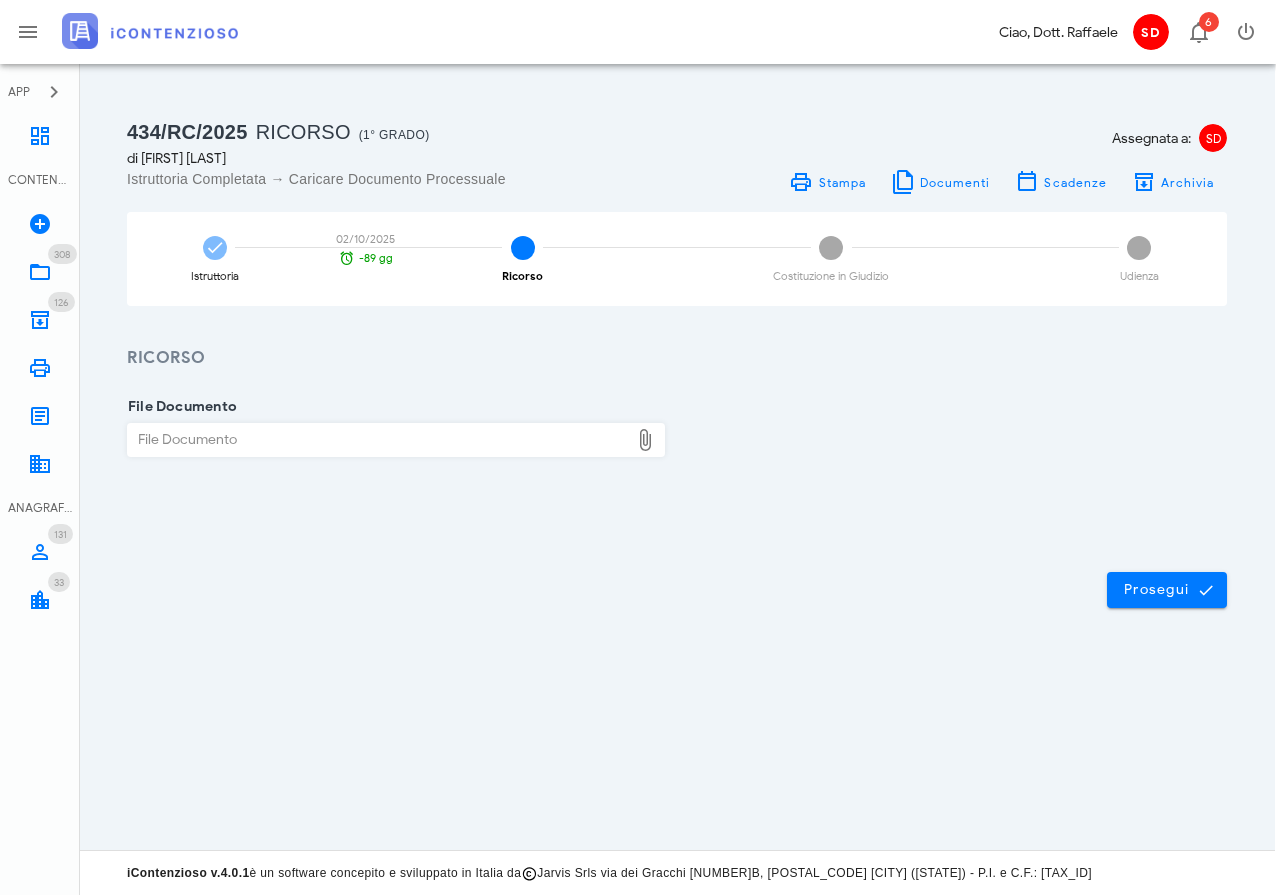 scroll, scrollTop: 0, scrollLeft: 1, axis: horizontal 